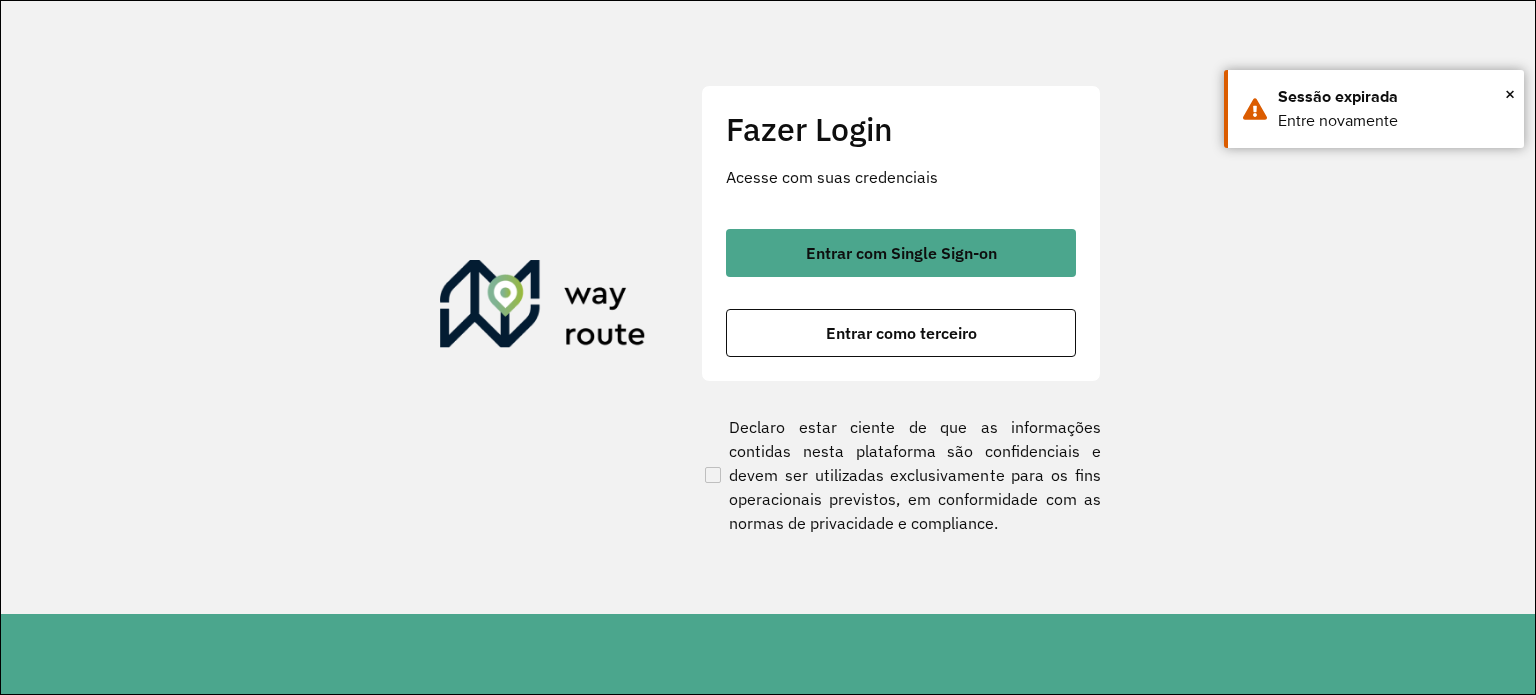 scroll, scrollTop: 0, scrollLeft: 0, axis: both 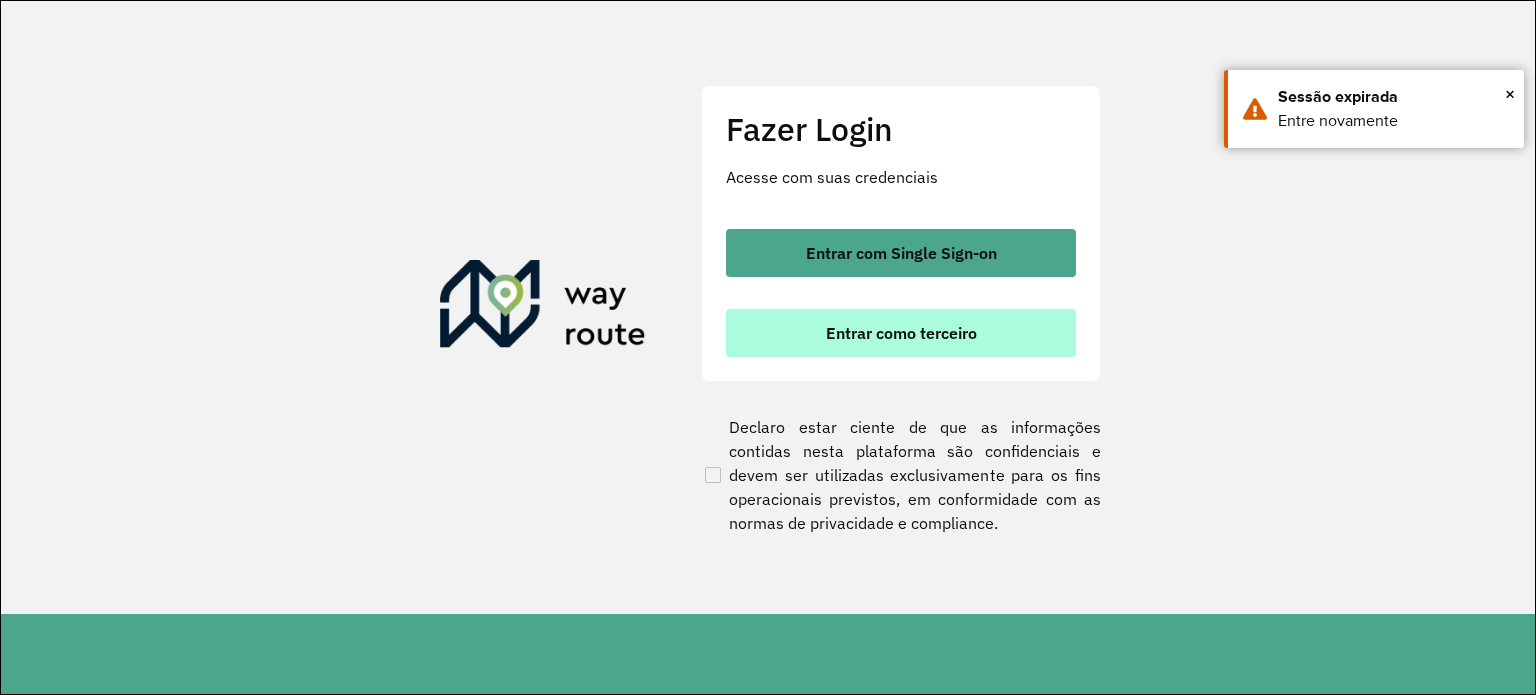 click on "Entrar como terceiro" at bounding box center (901, 333) 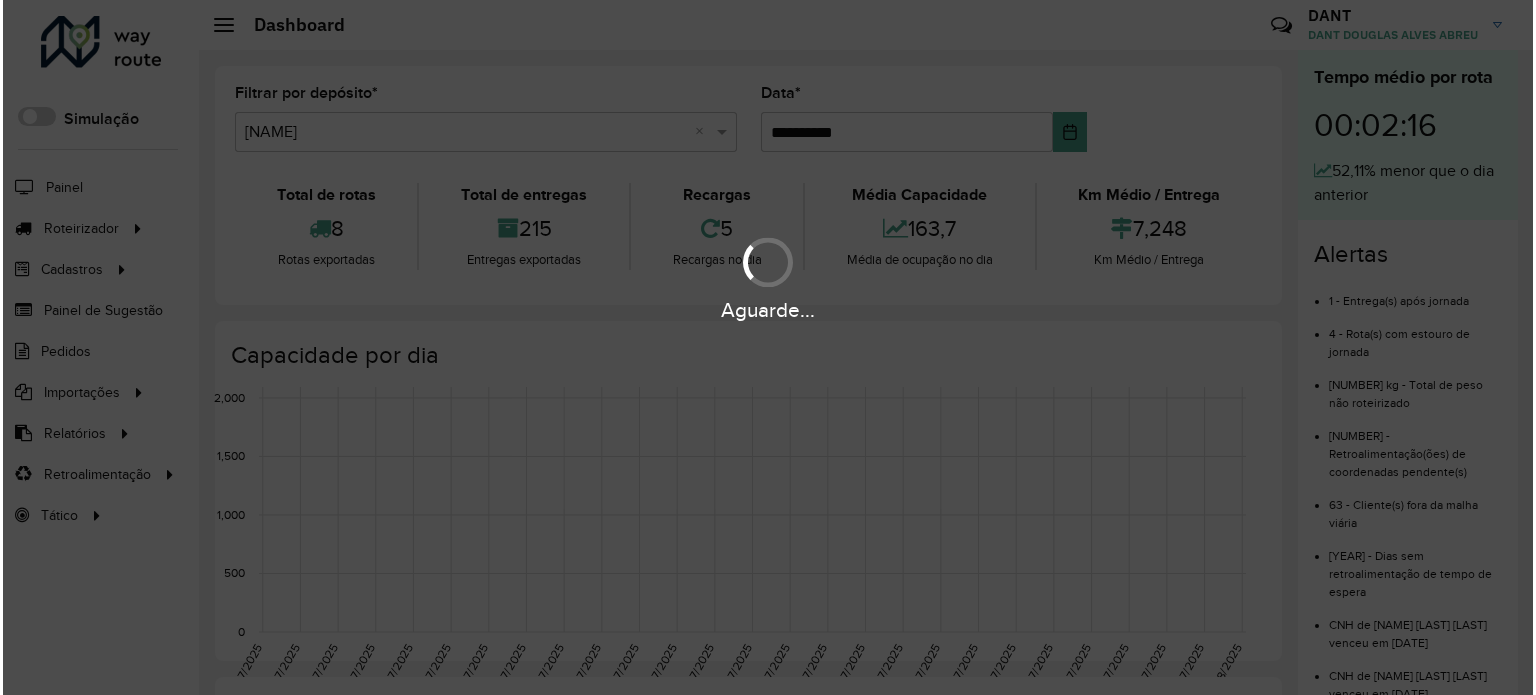 scroll, scrollTop: 0, scrollLeft: 0, axis: both 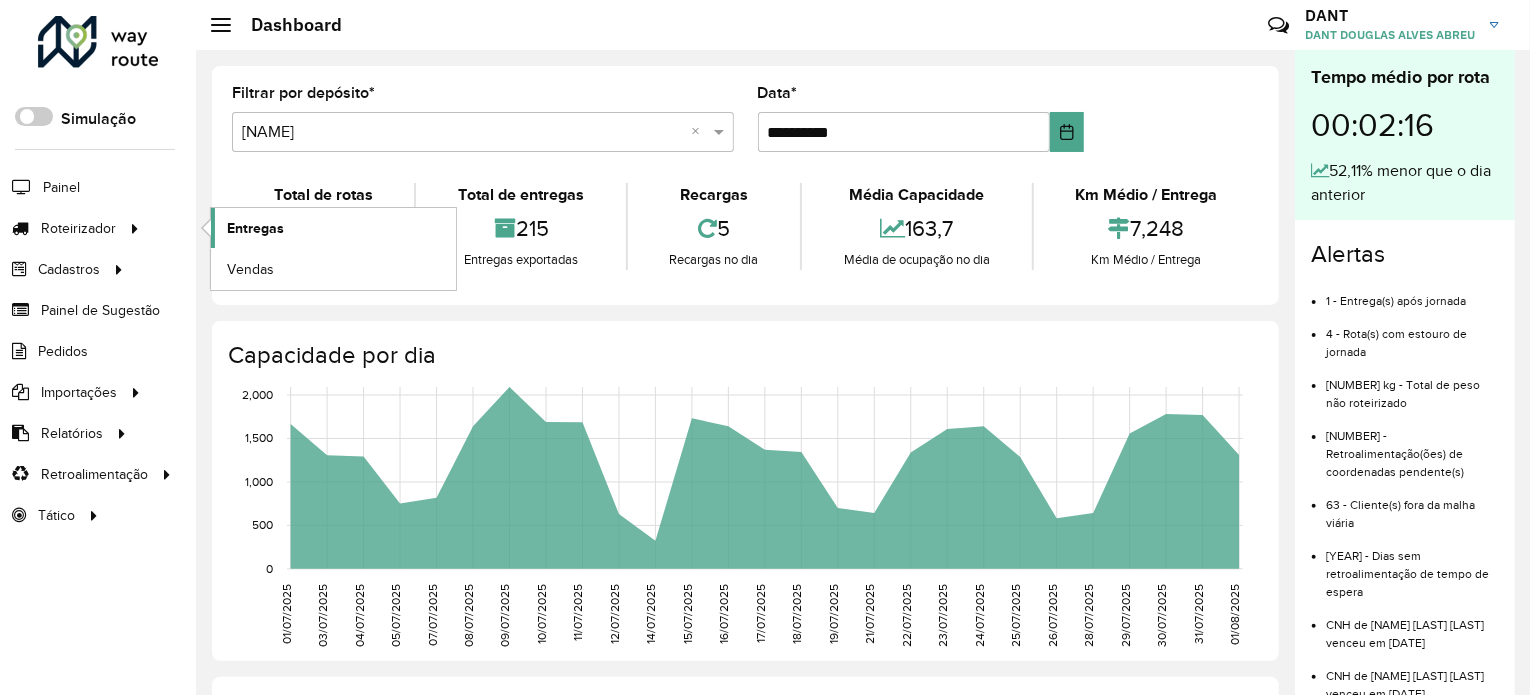 click on "Entregas" 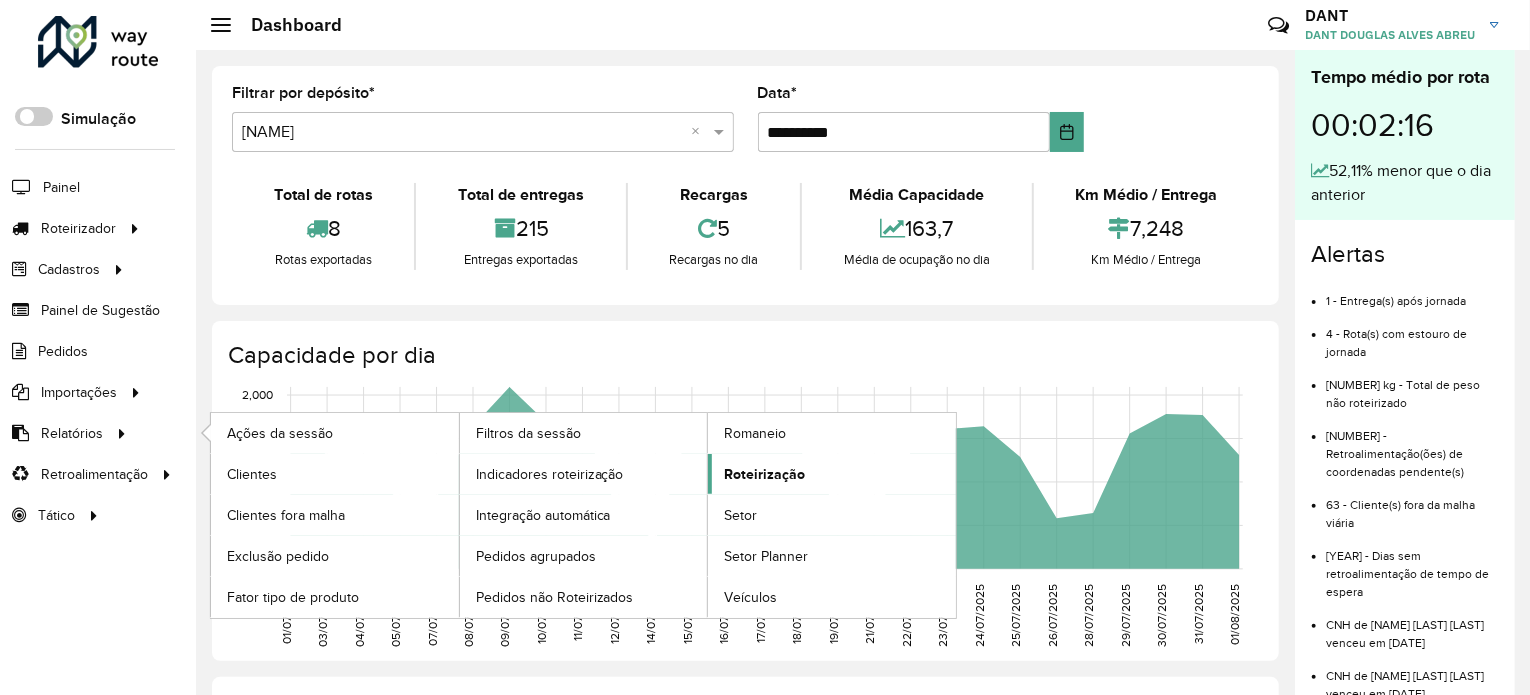 click on "Roteirização" 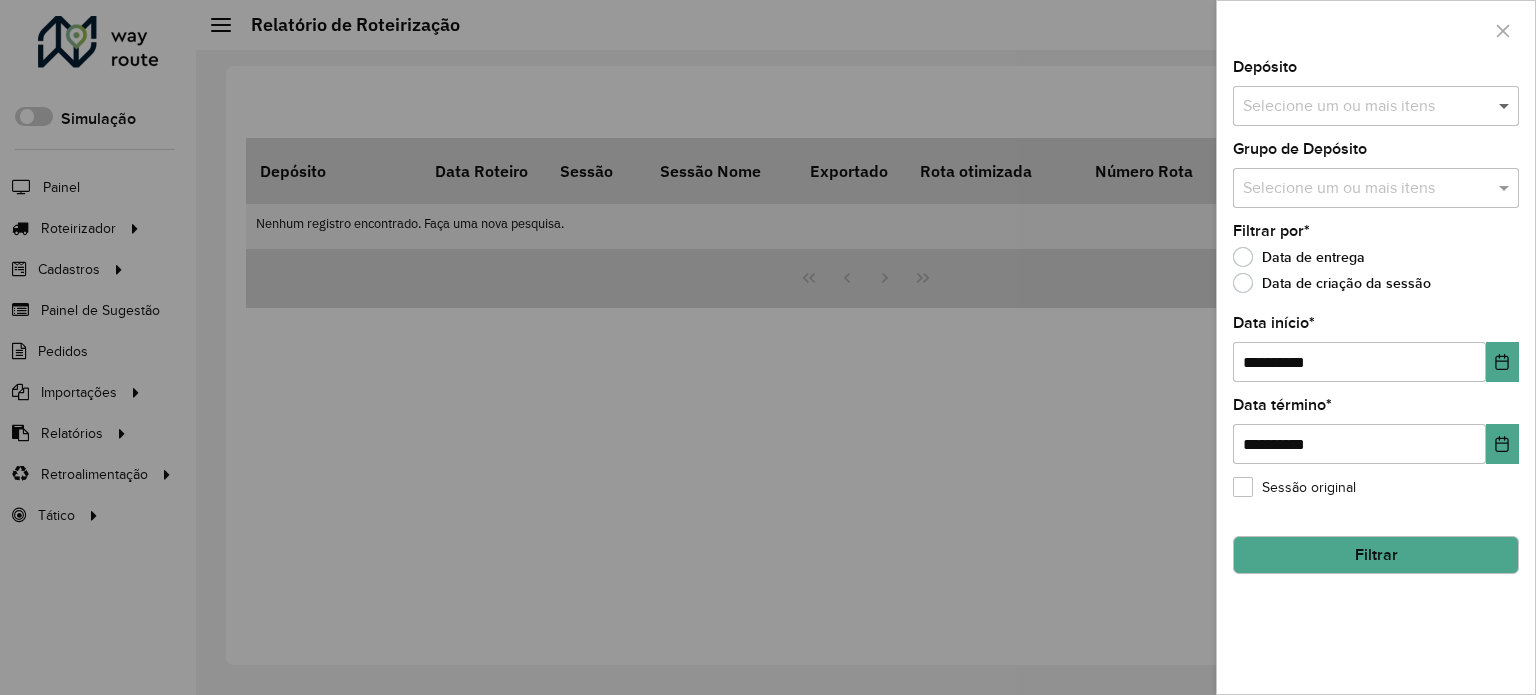 click at bounding box center (1506, 106) 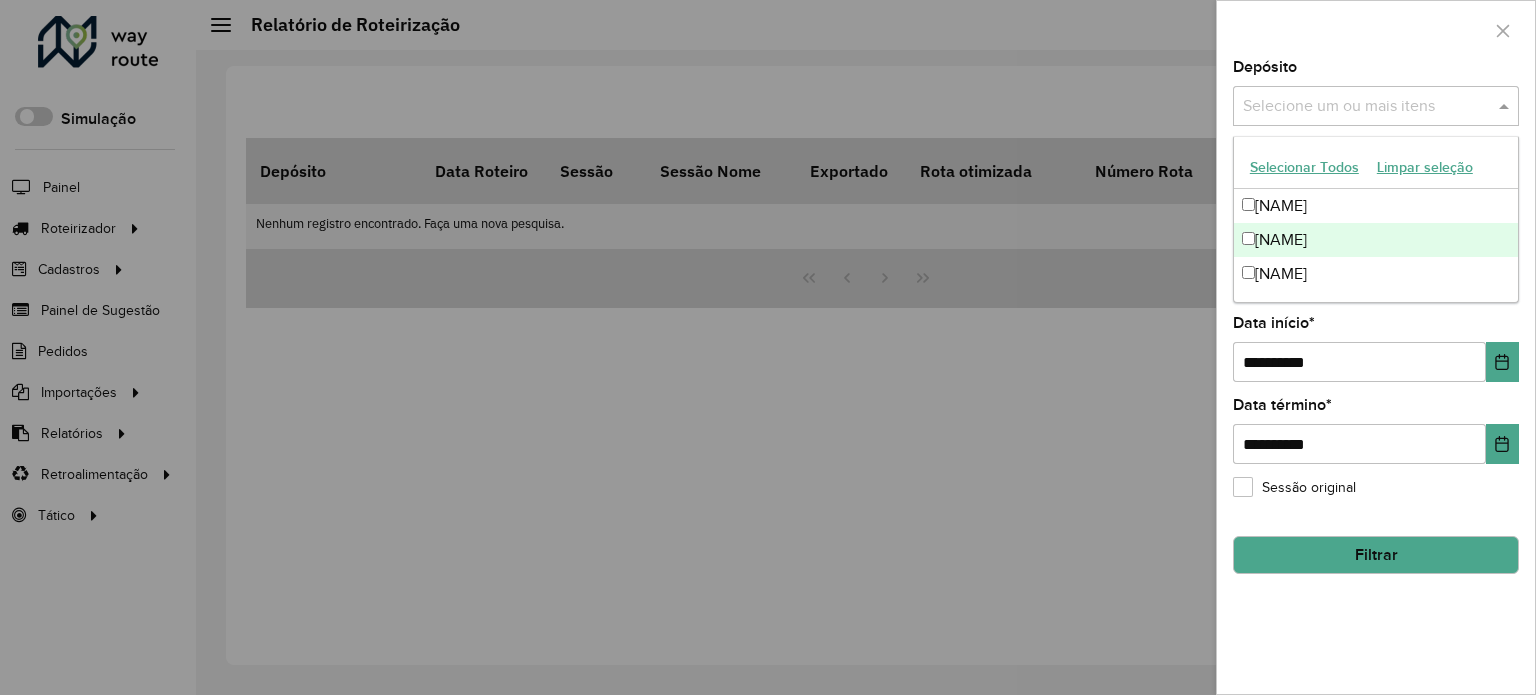click on "[NAME]" at bounding box center (1376, 240) 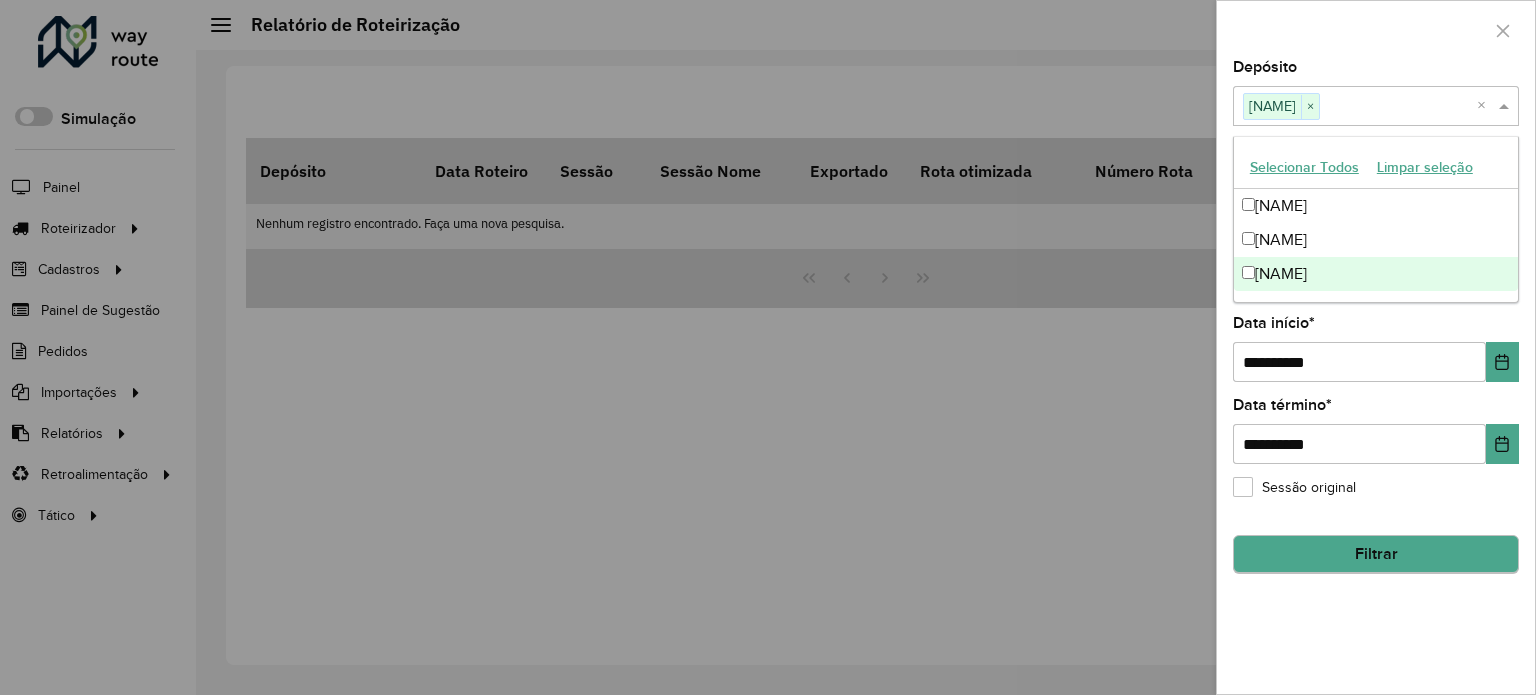 drag, startPoint x: 1391, startPoint y: 597, endPoint x: 1385, endPoint y: 568, distance: 29.614185 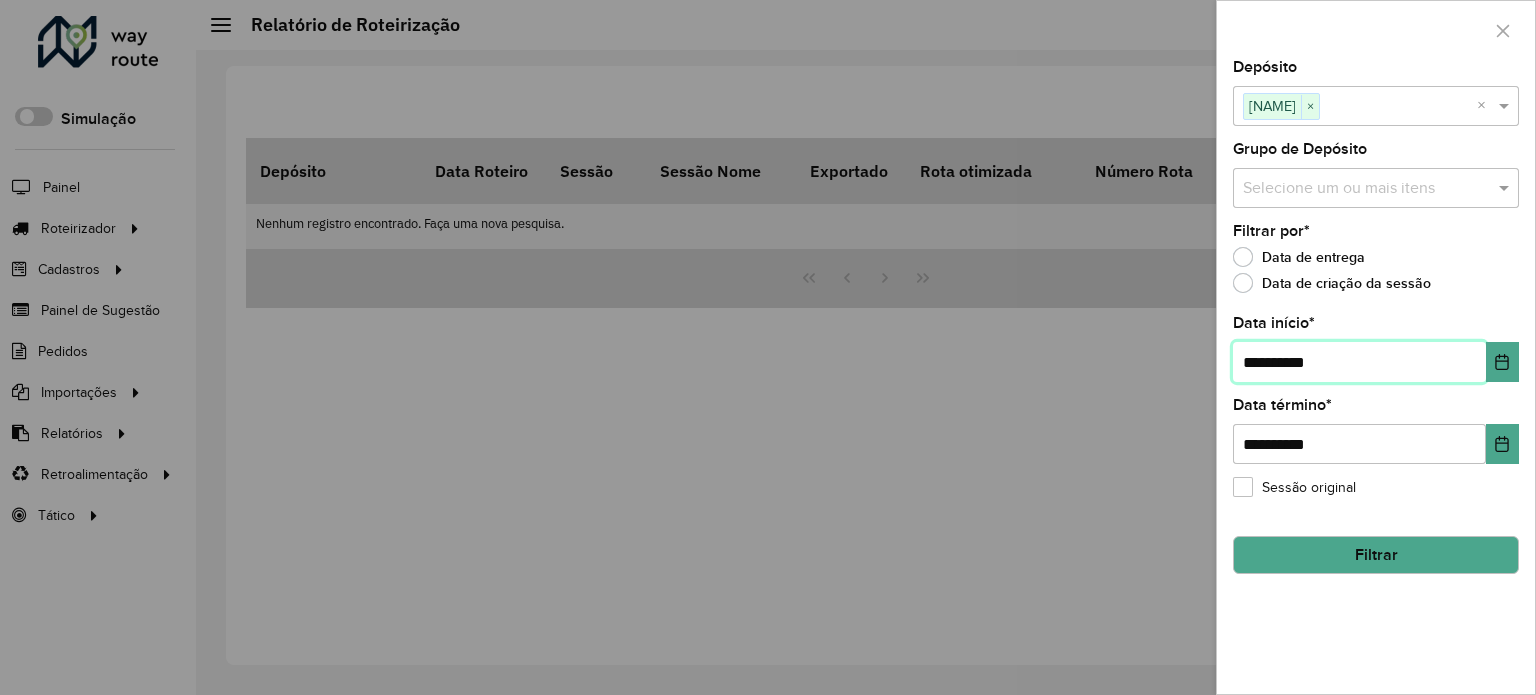 click on "**********" at bounding box center (1359, 362) 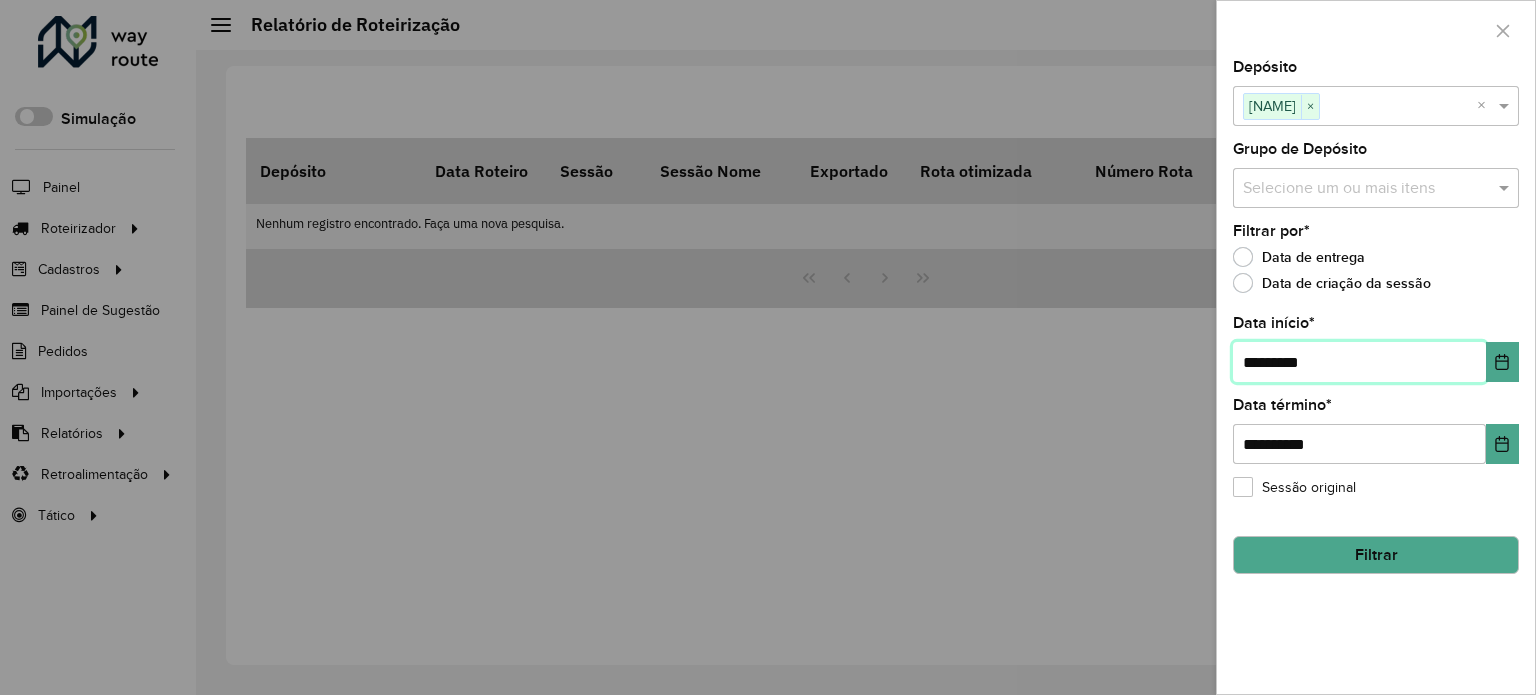 type on "**********" 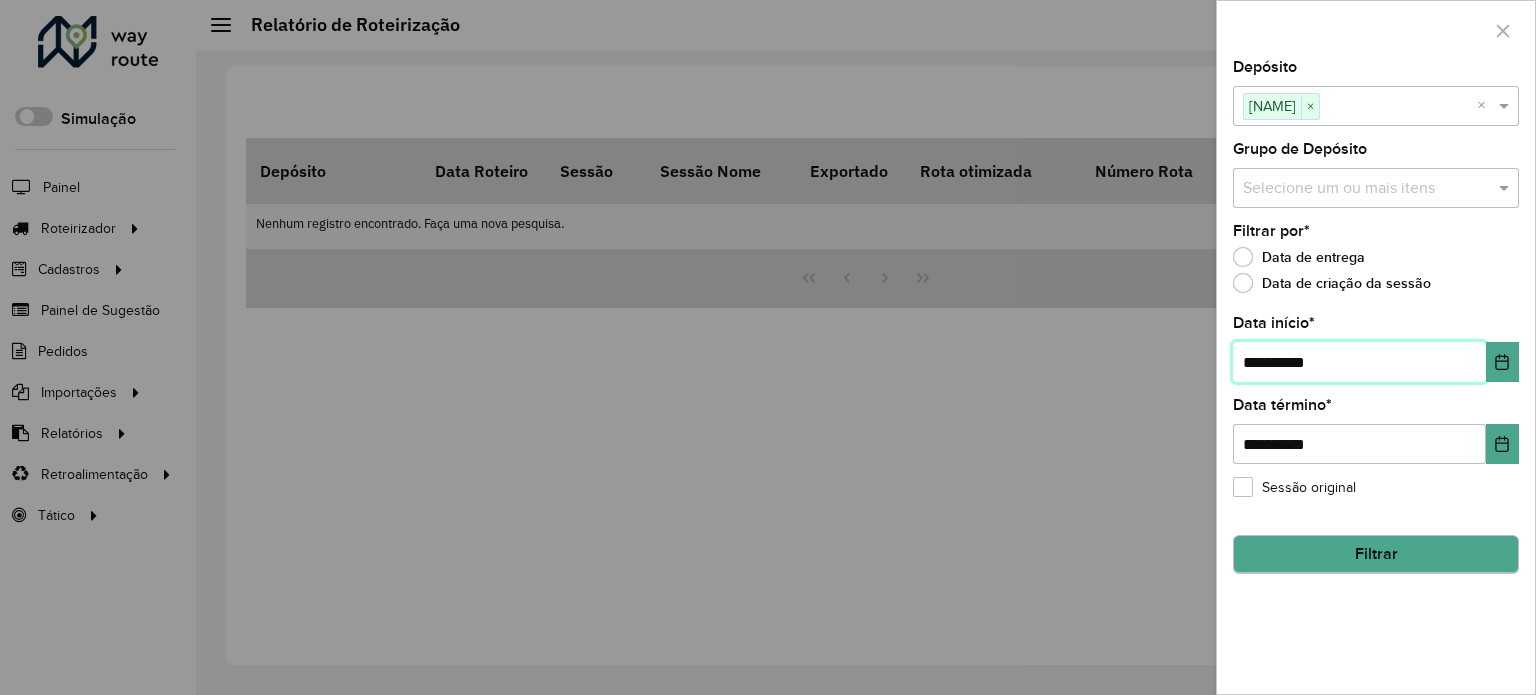 type on "**********" 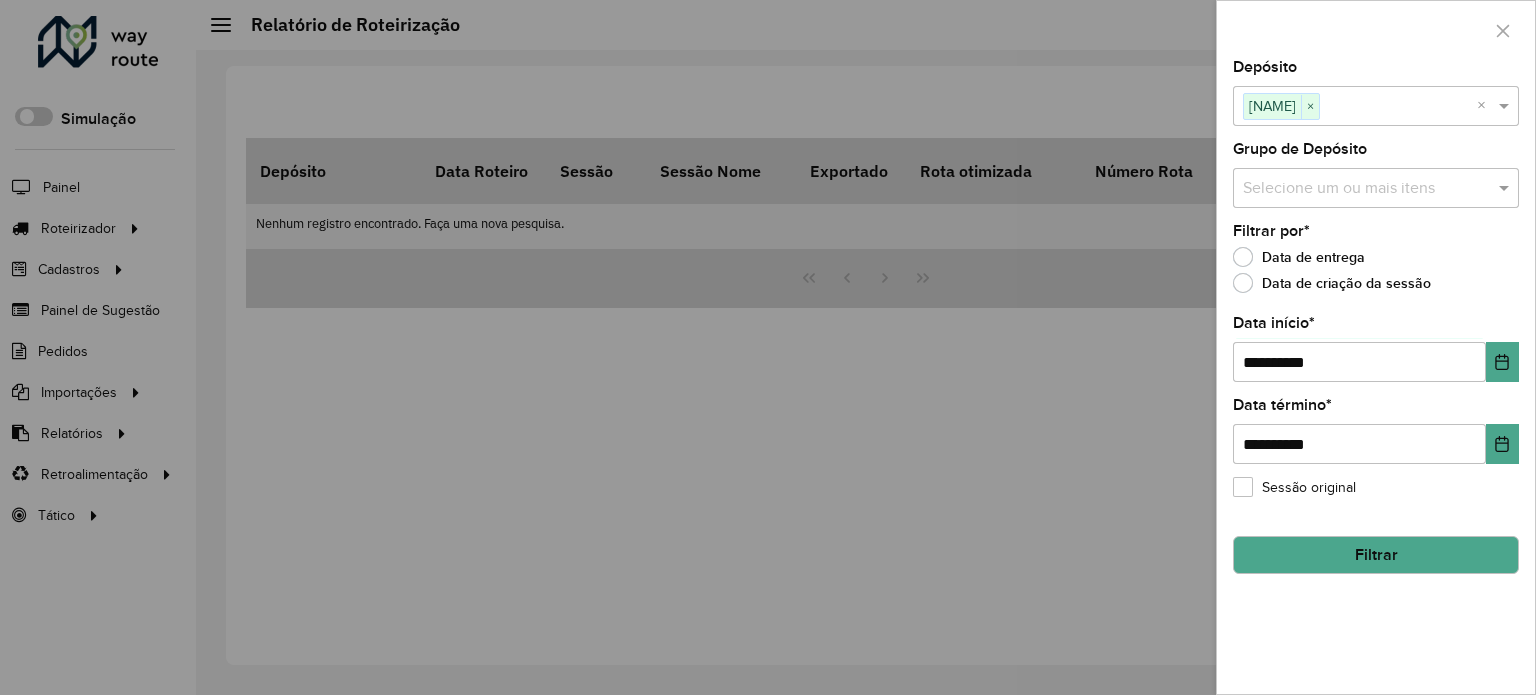 click on "Filtrar" 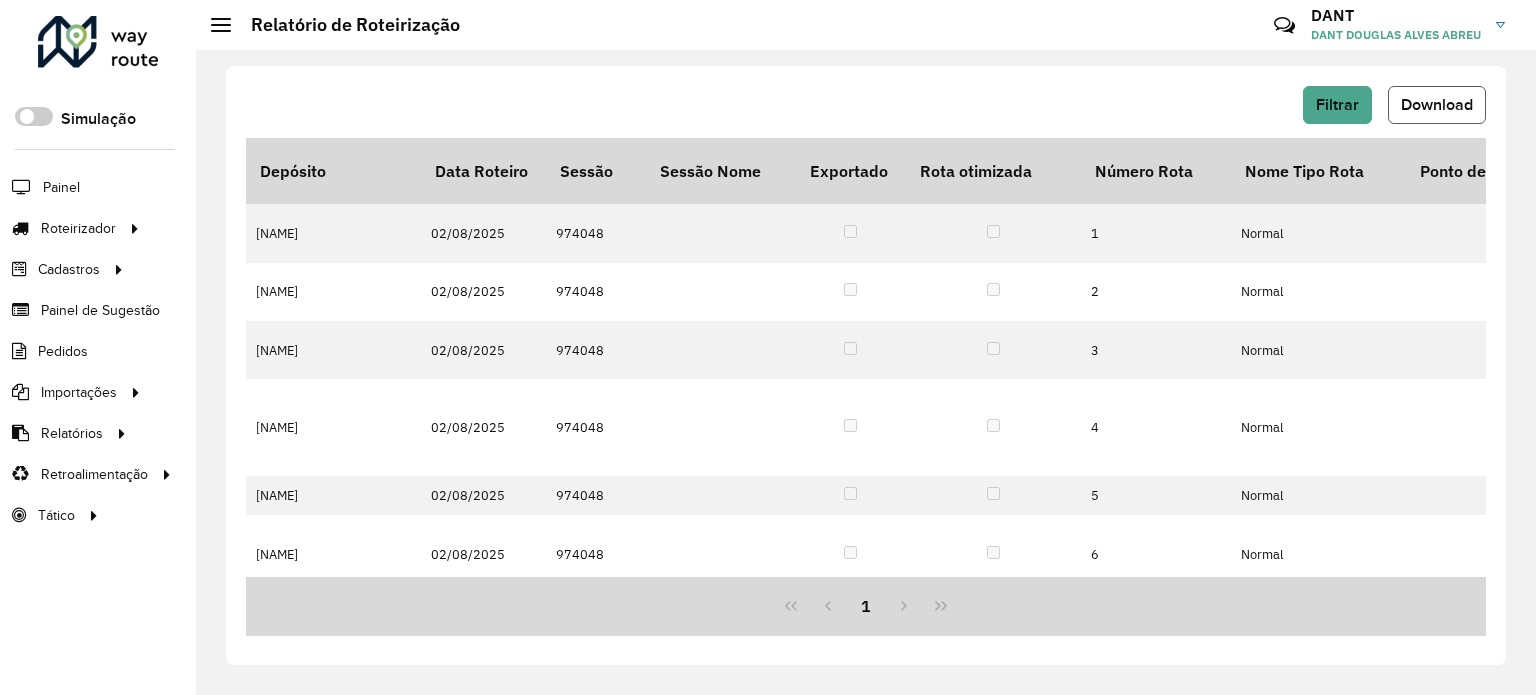click on "Download" 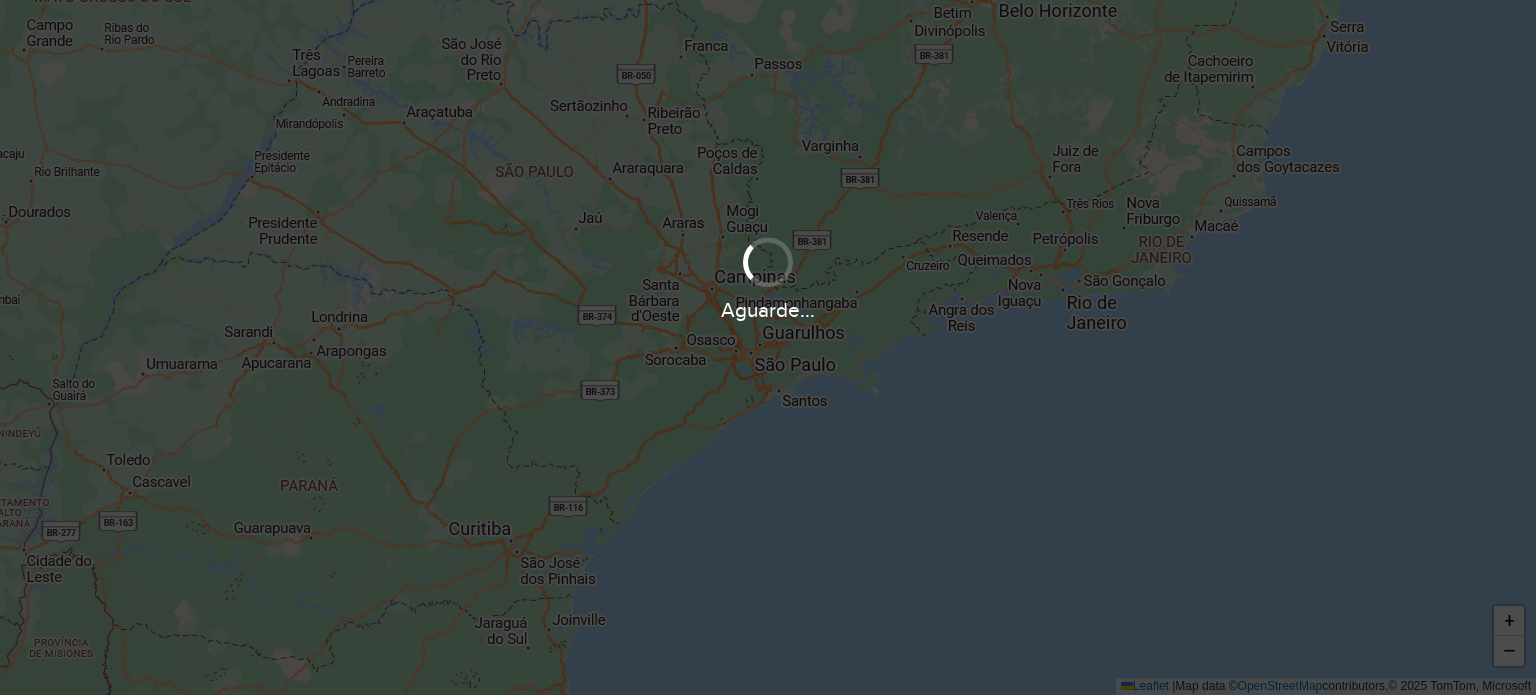 scroll, scrollTop: 0, scrollLeft: 0, axis: both 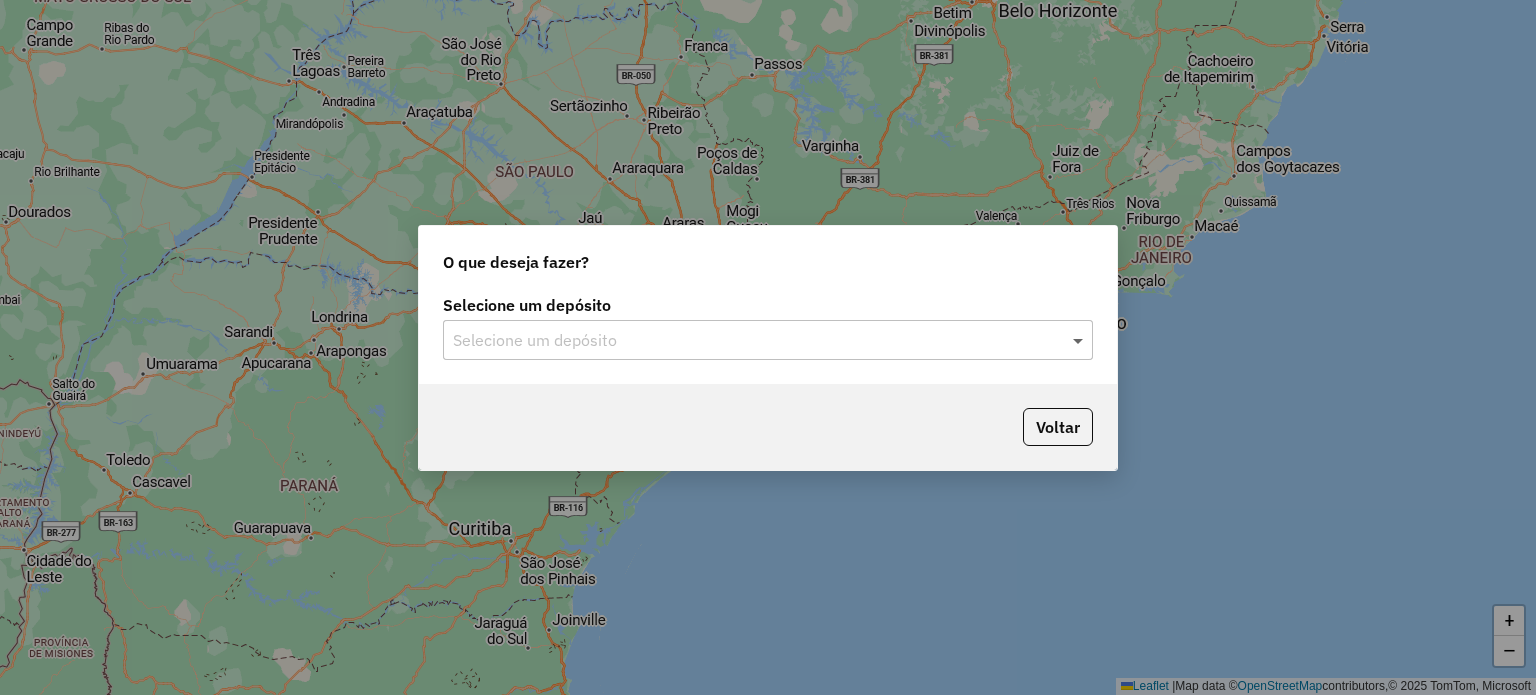 click 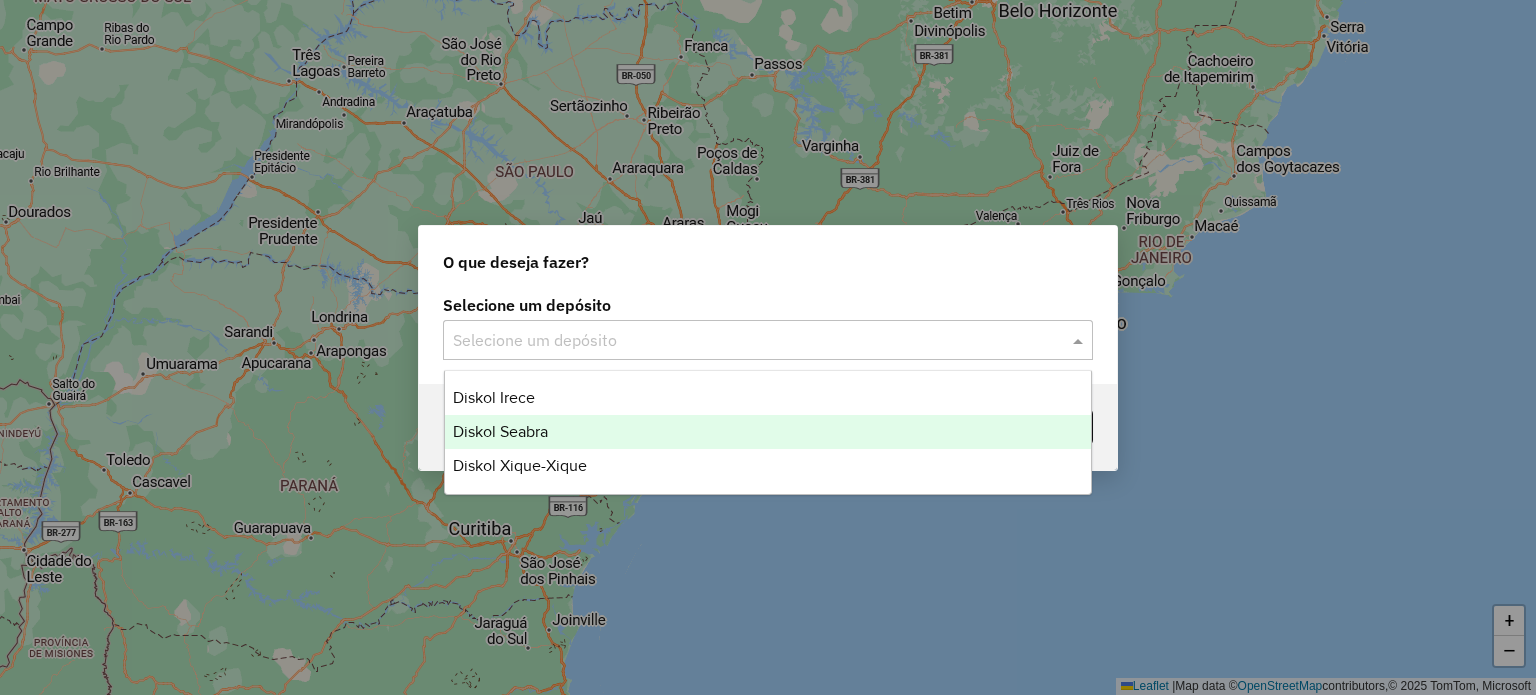 click on "Diskol Seabra" at bounding box center [768, 432] 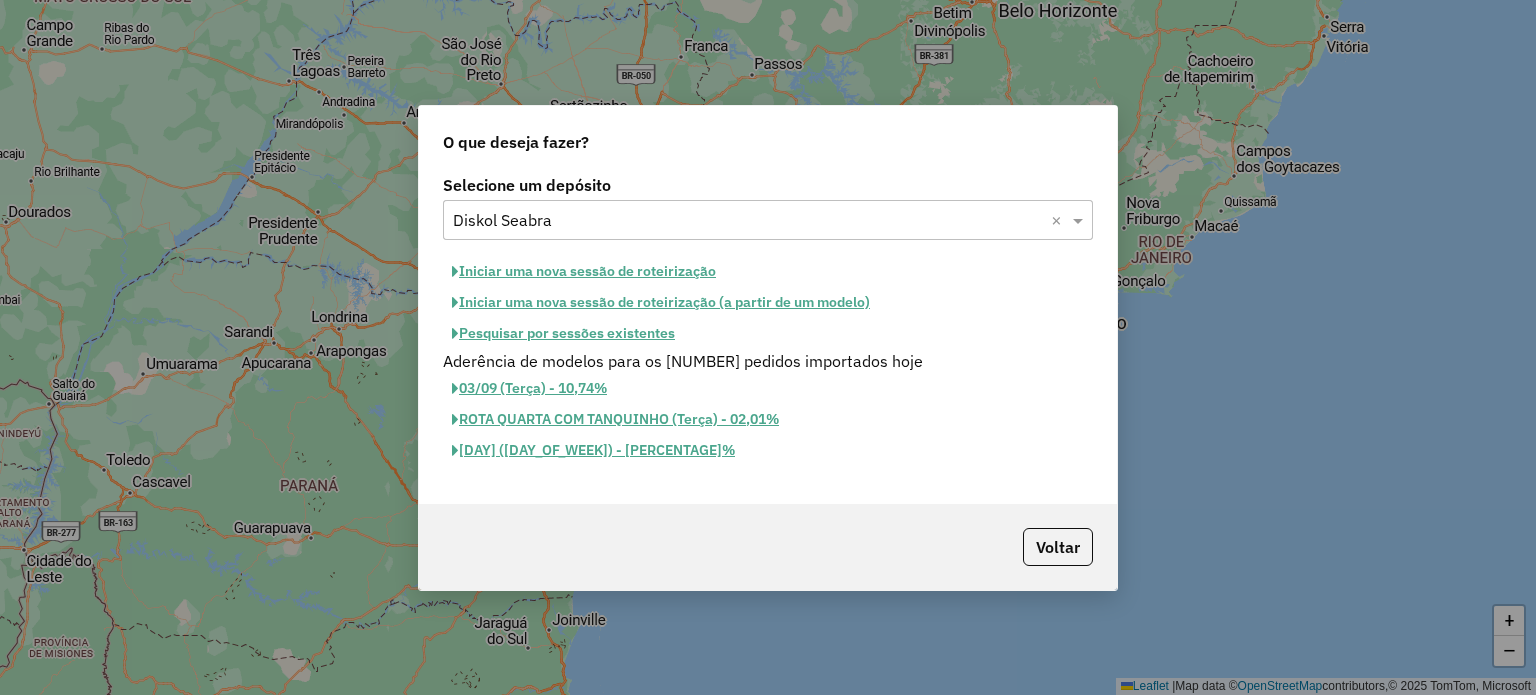 click on "Iniciar uma nova sessão de roteirização" 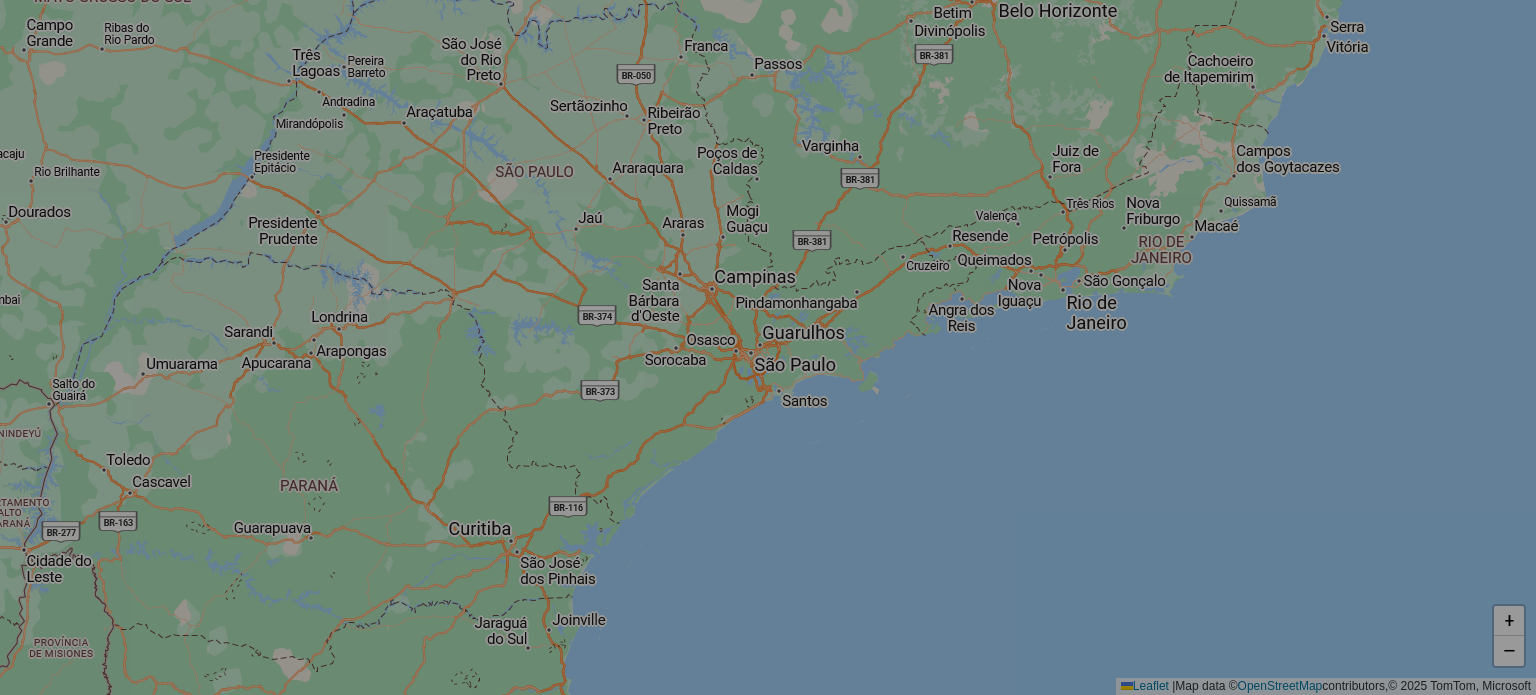 select on "*" 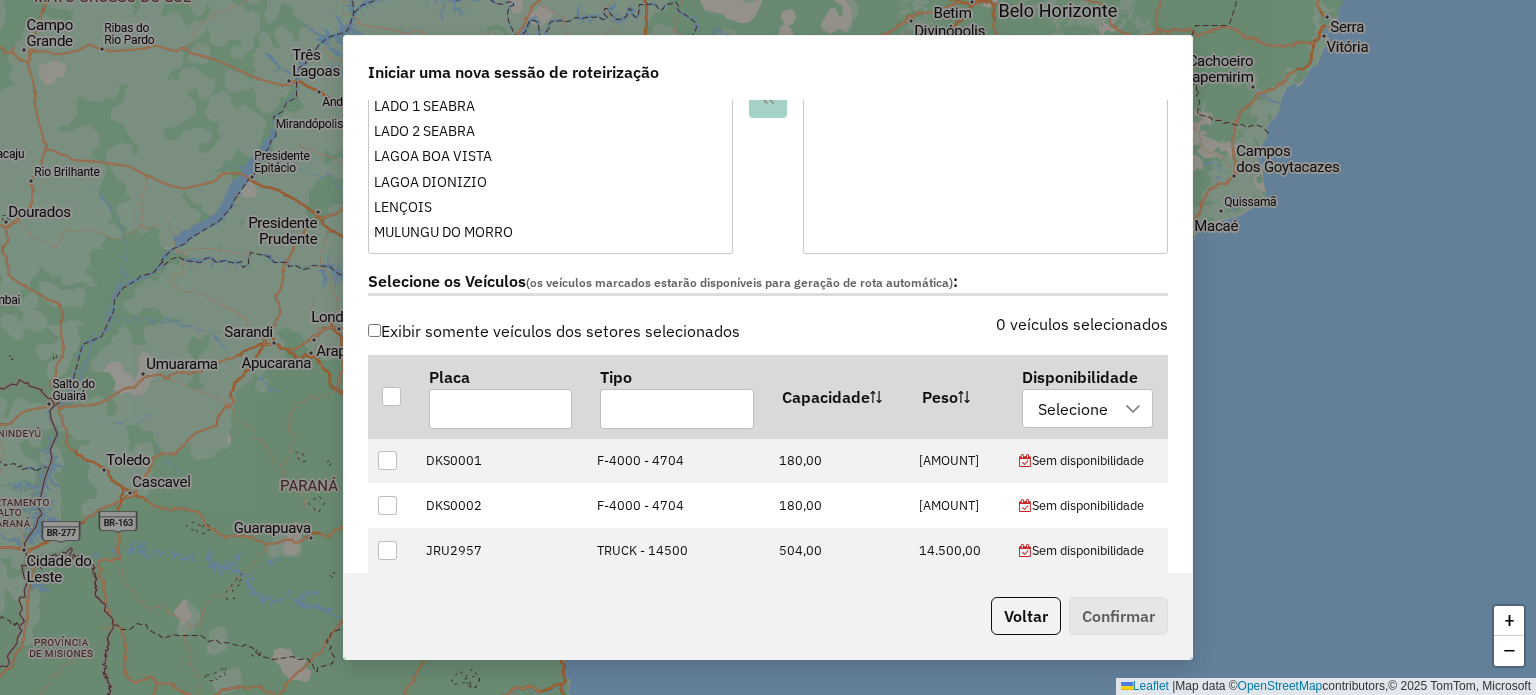 scroll, scrollTop: 600, scrollLeft: 0, axis: vertical 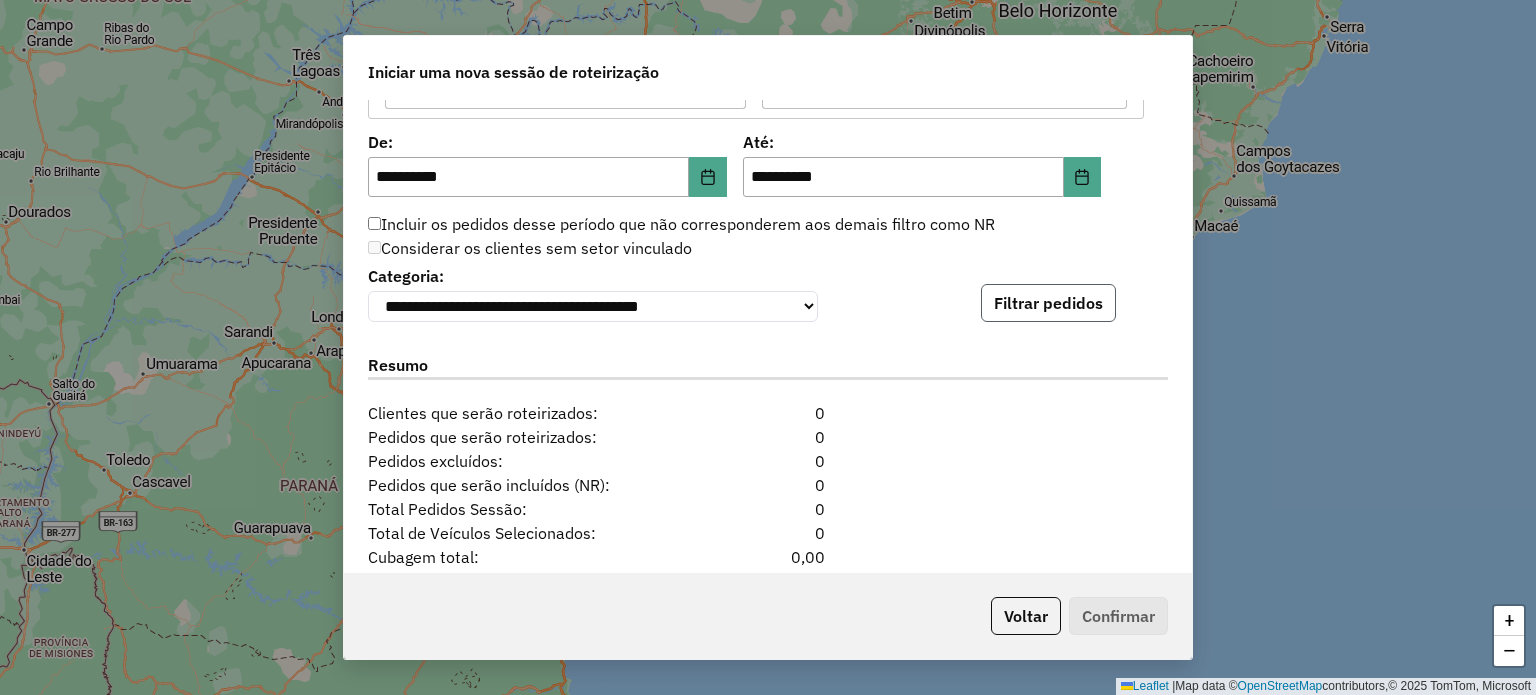 click on "Filtrar pedidos" 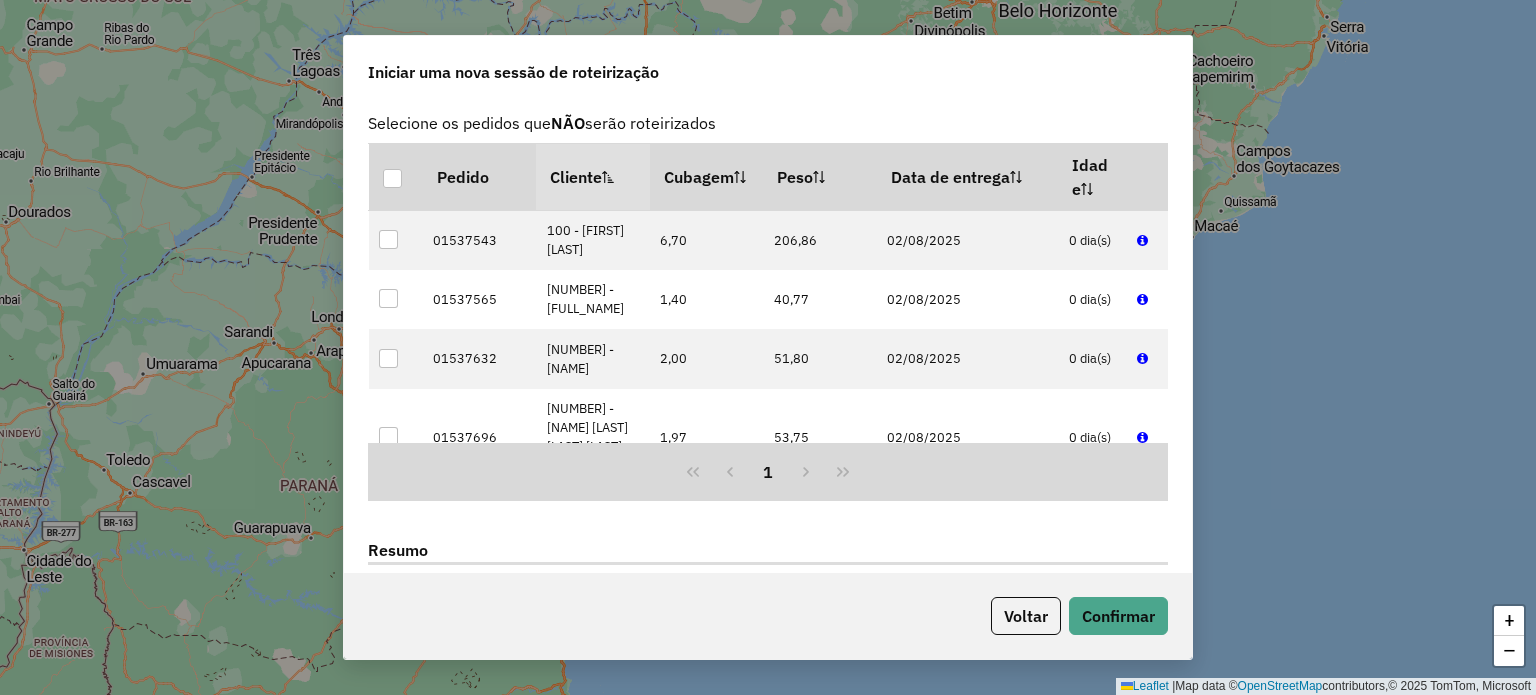 scroll, scrollTop: 2400, scrollLeft: 0, axis: vertical 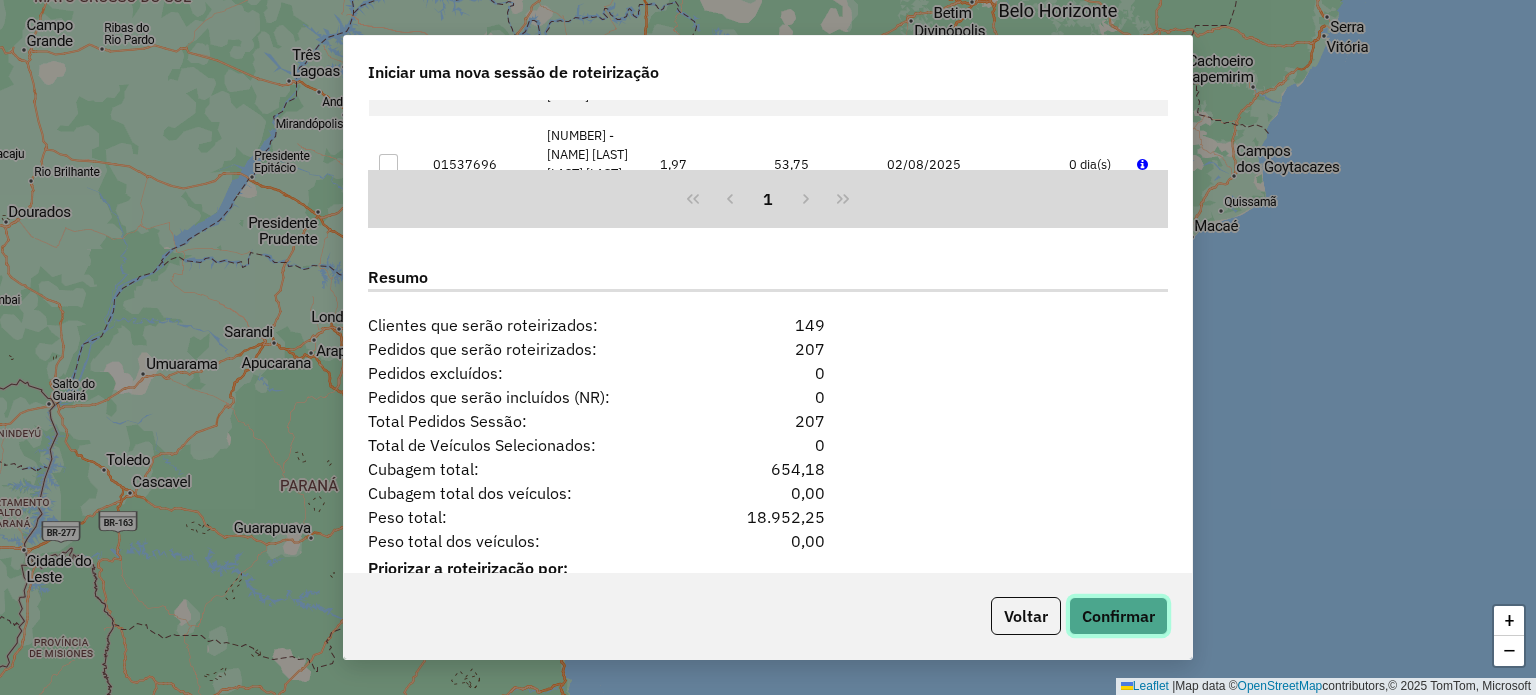 click on "Confirmar" 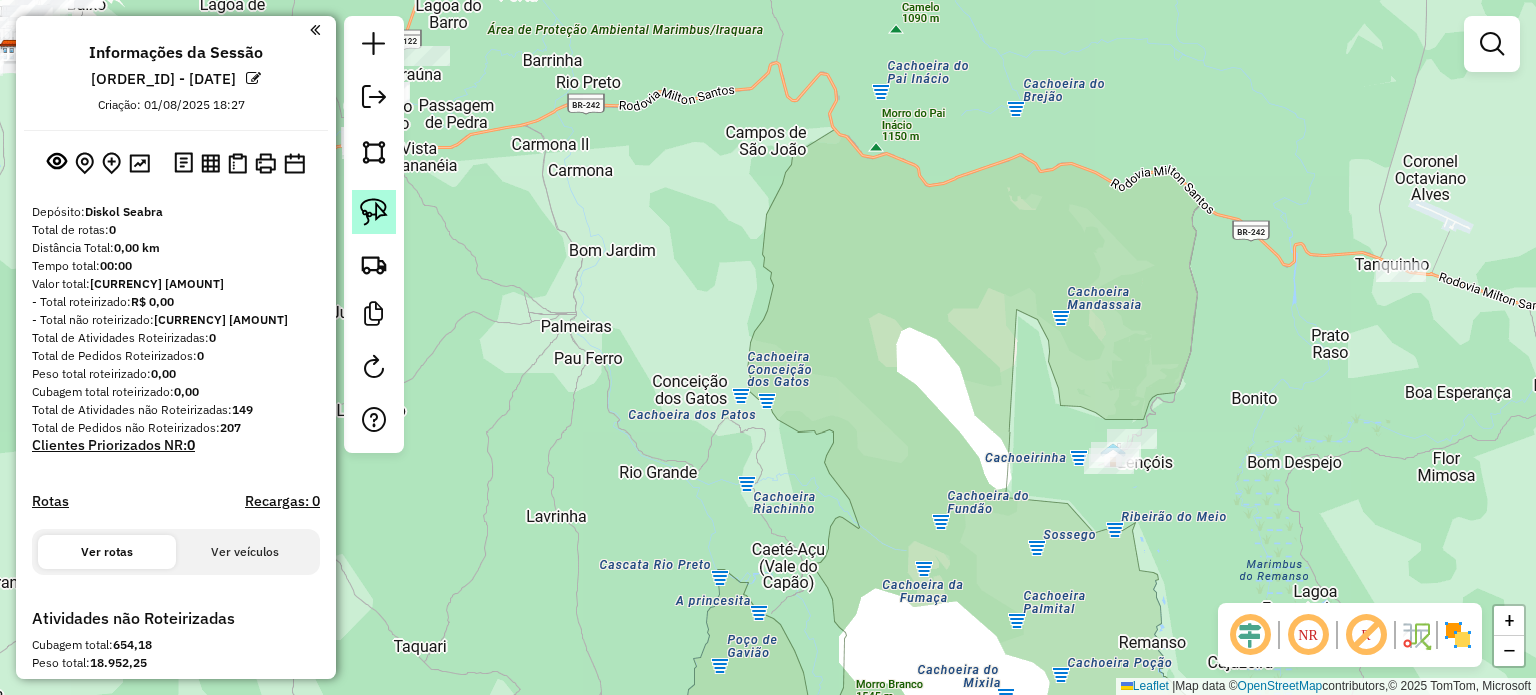 click 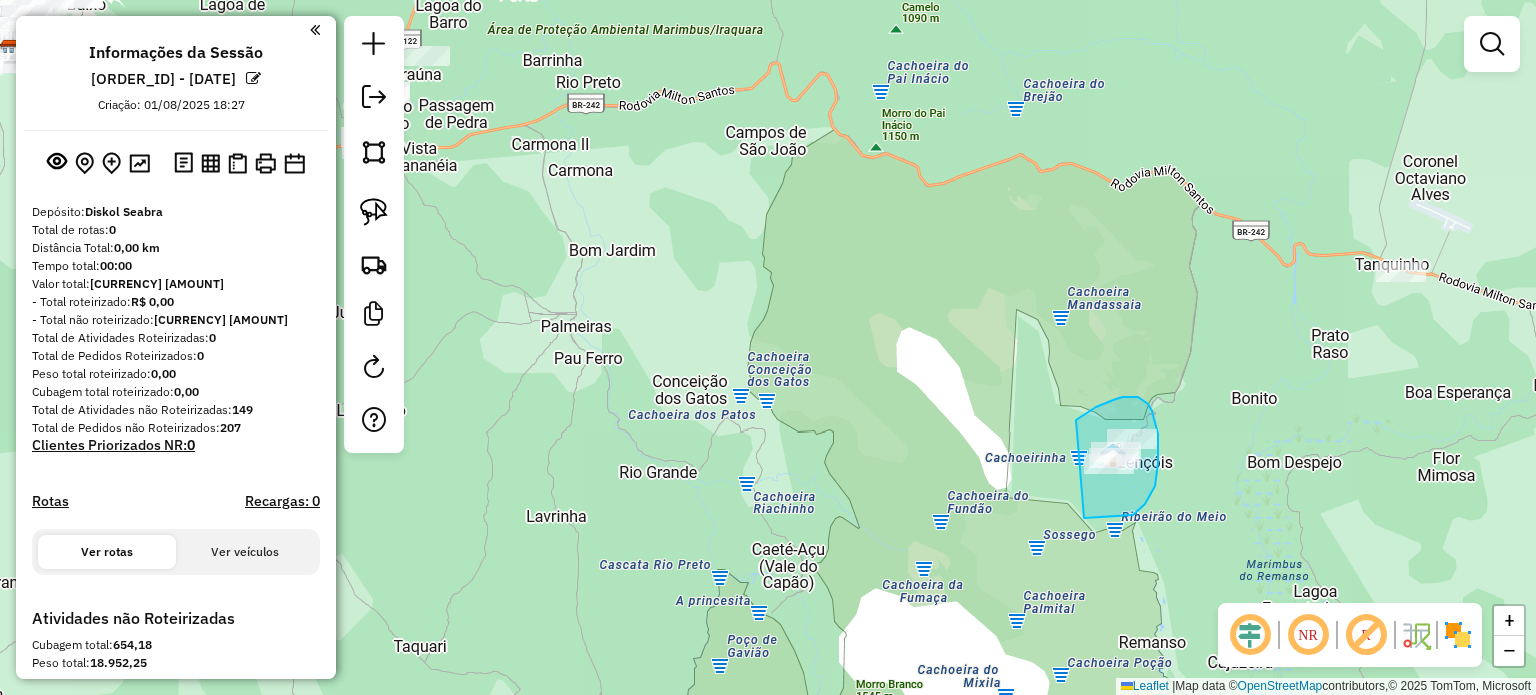 drag, startPoint x: 1076, startPoint y: 420, endPoint x: 1028, endPoint y: 452, distance: 57.68882 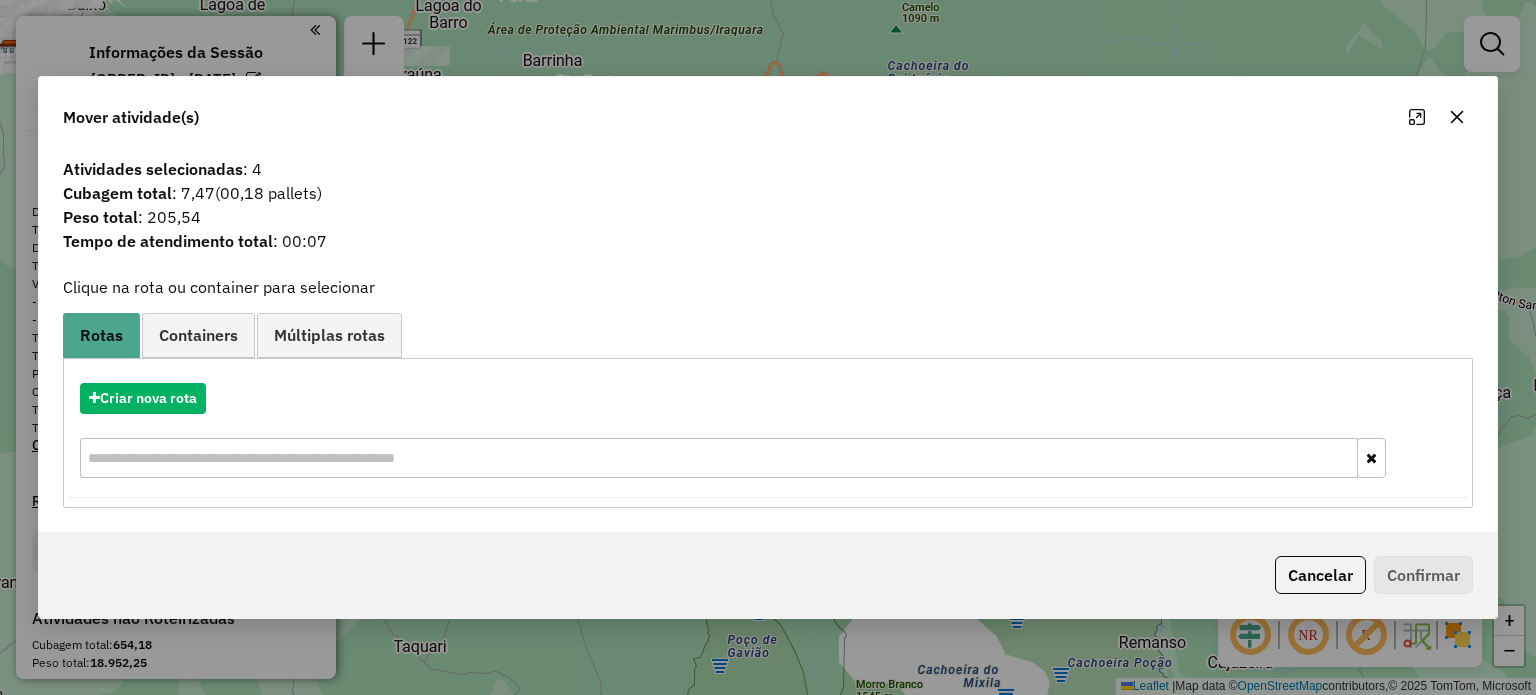 click 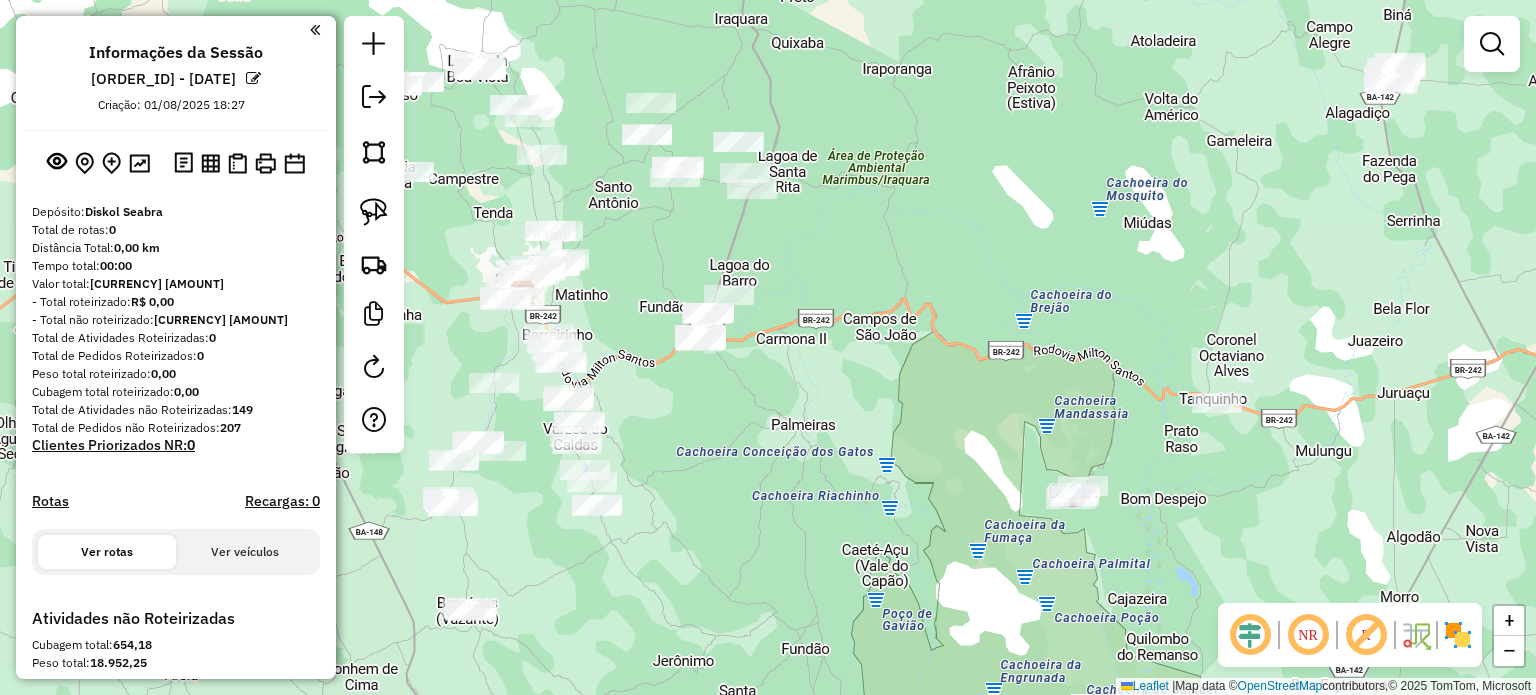 drag, startPoint x: 604, startPoint y: 316, endPoint x: 756, endPoint y: 384, distance: 166.51727 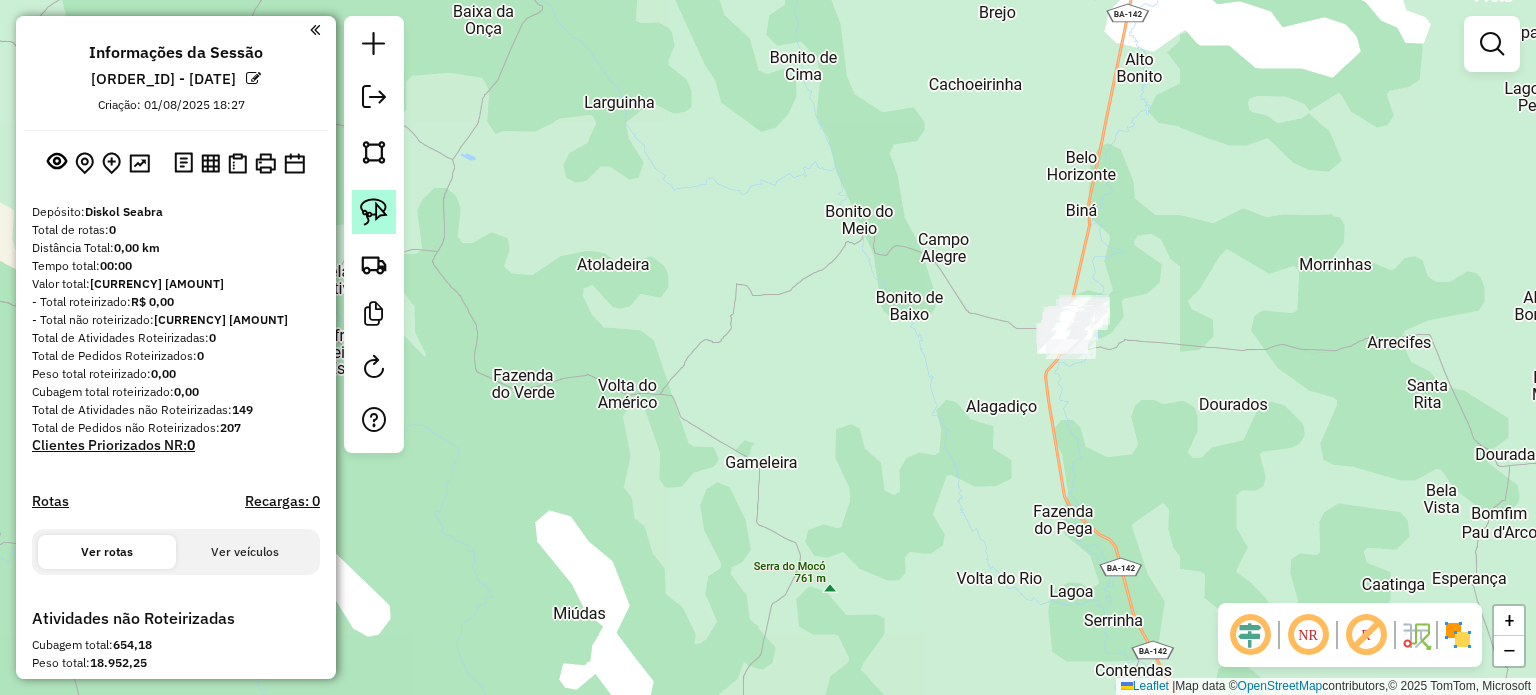 click 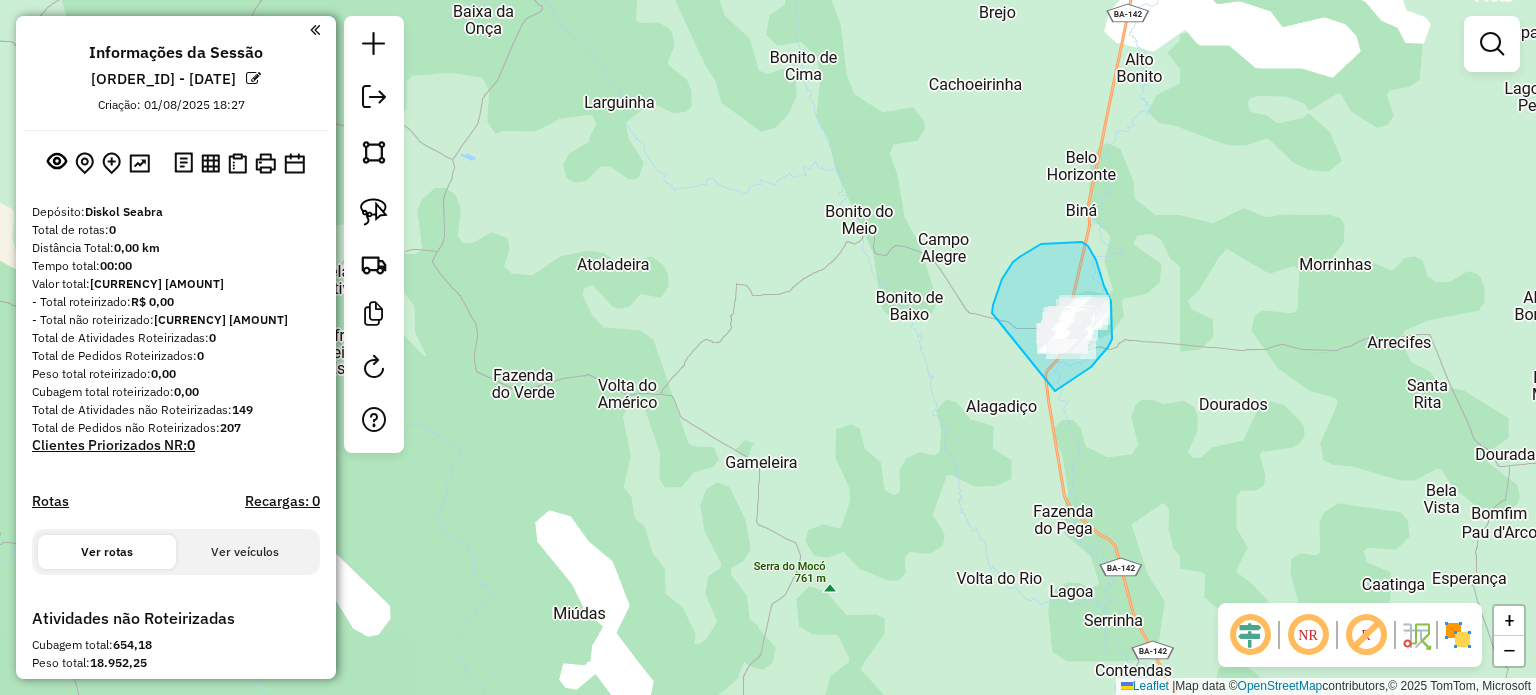 drag, startPoint x: 992, startPoint y: 313, endPoint x: 1008, endPoint y: 367, distance: 56.32051 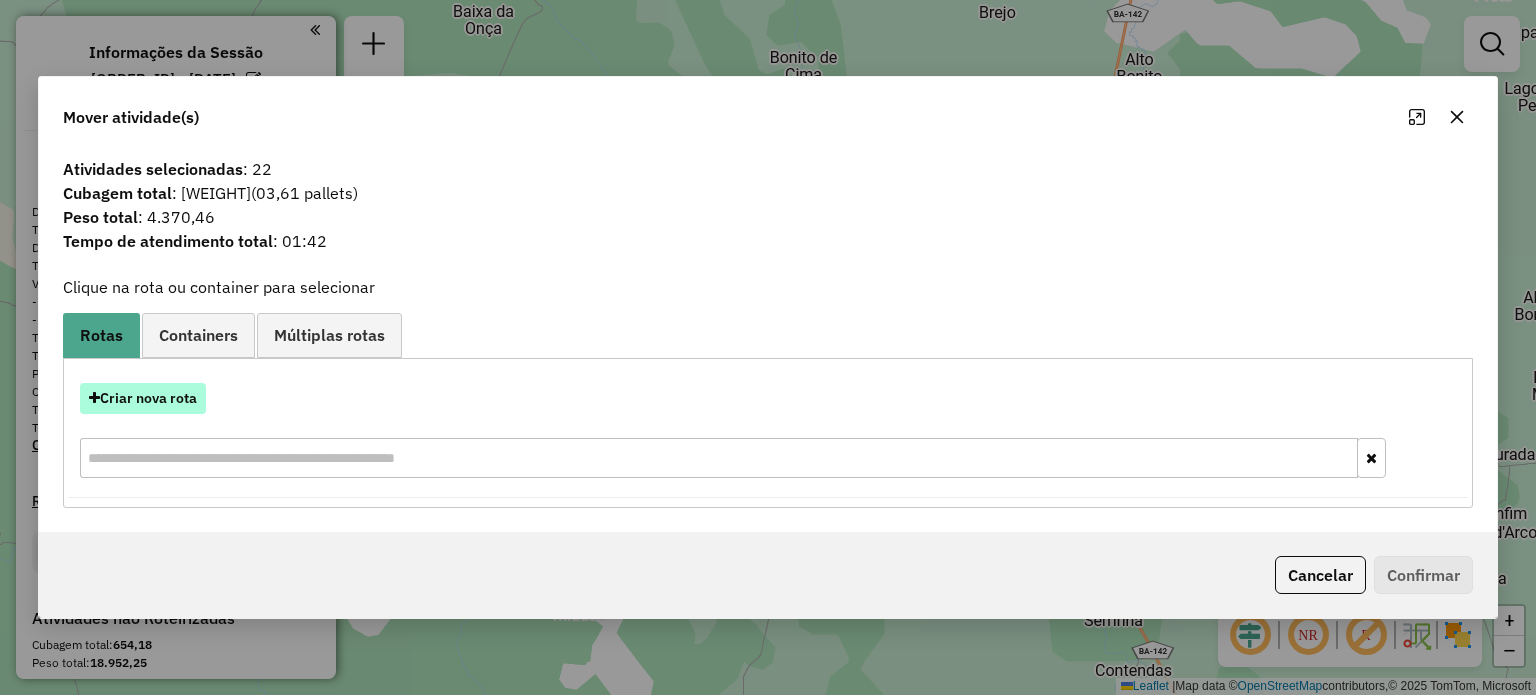 click on "Criar nova rota" at bounding box center [143, 398] 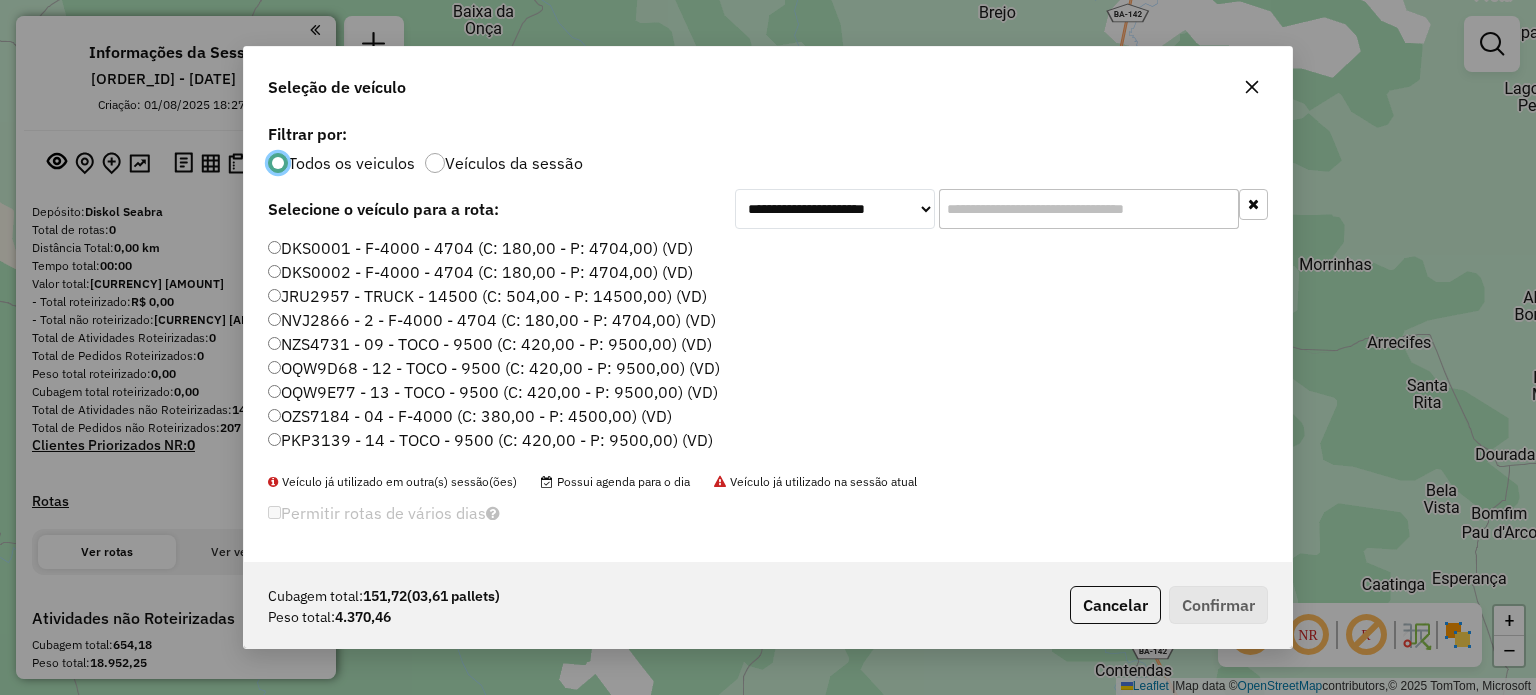 scroll, scrollTop: 10, scrollLeft: 6, axis: both 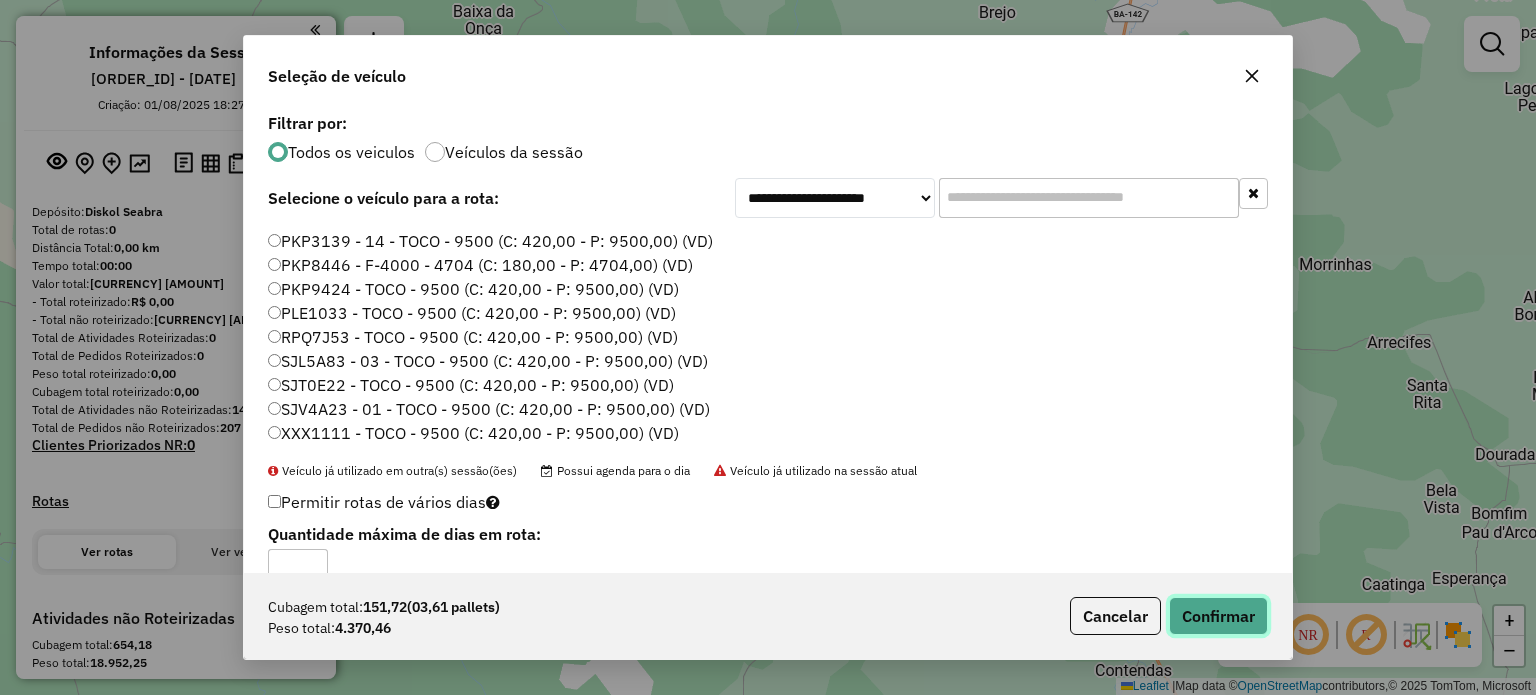 click on "Confirmar" 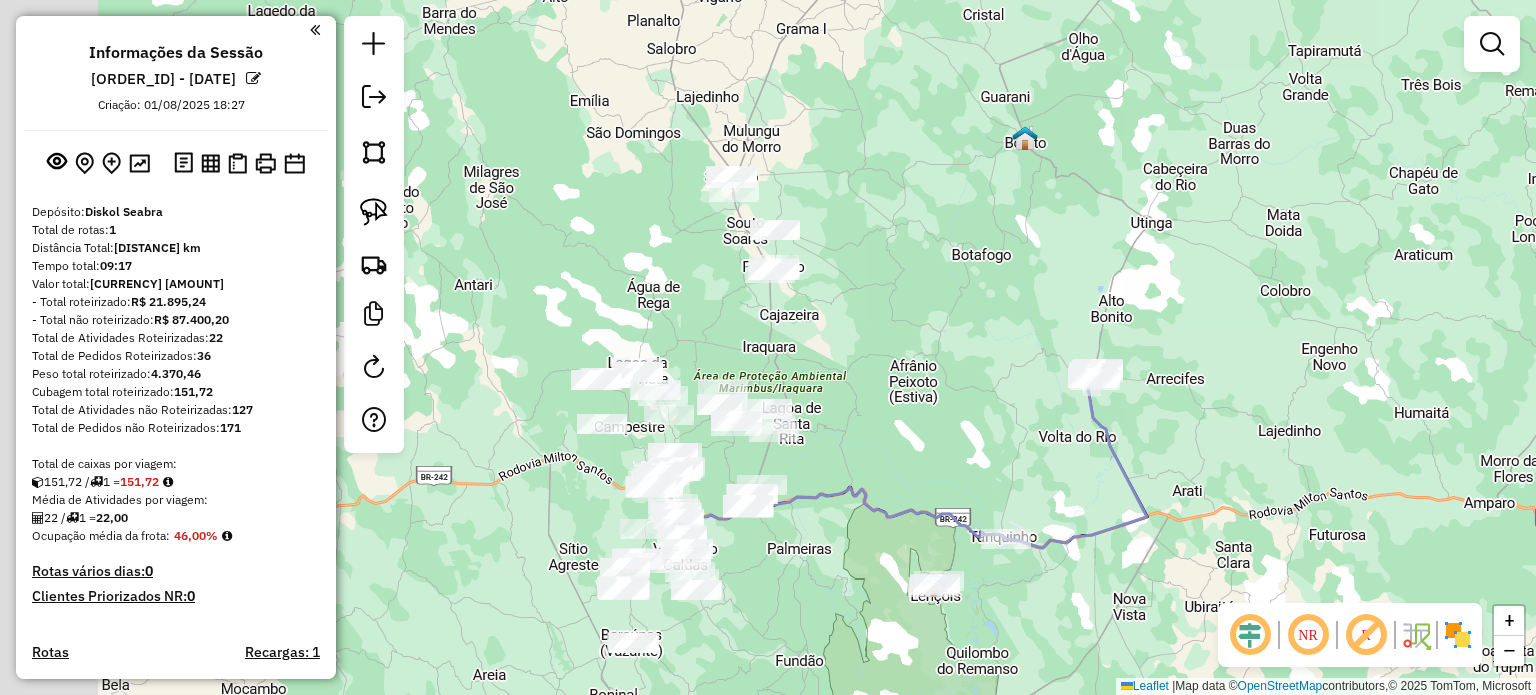 drag, startPoint x: 733, startPoint y: 364, endPoint x: 968, endPoint y: 389, distance: 236.32605 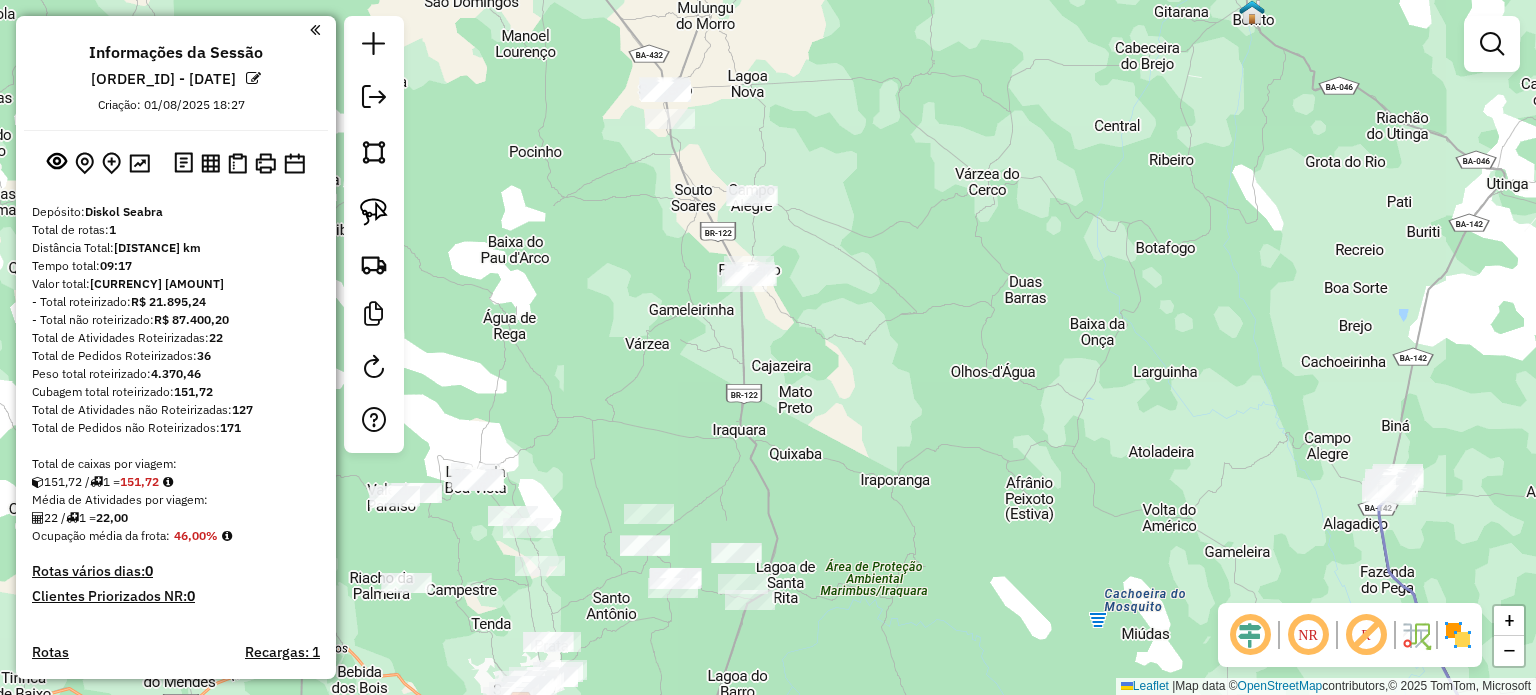 drag, startPoint x: 828, startPoint y: 279, endPoint x: 860, endPoint y: 316, distance: 48.9183 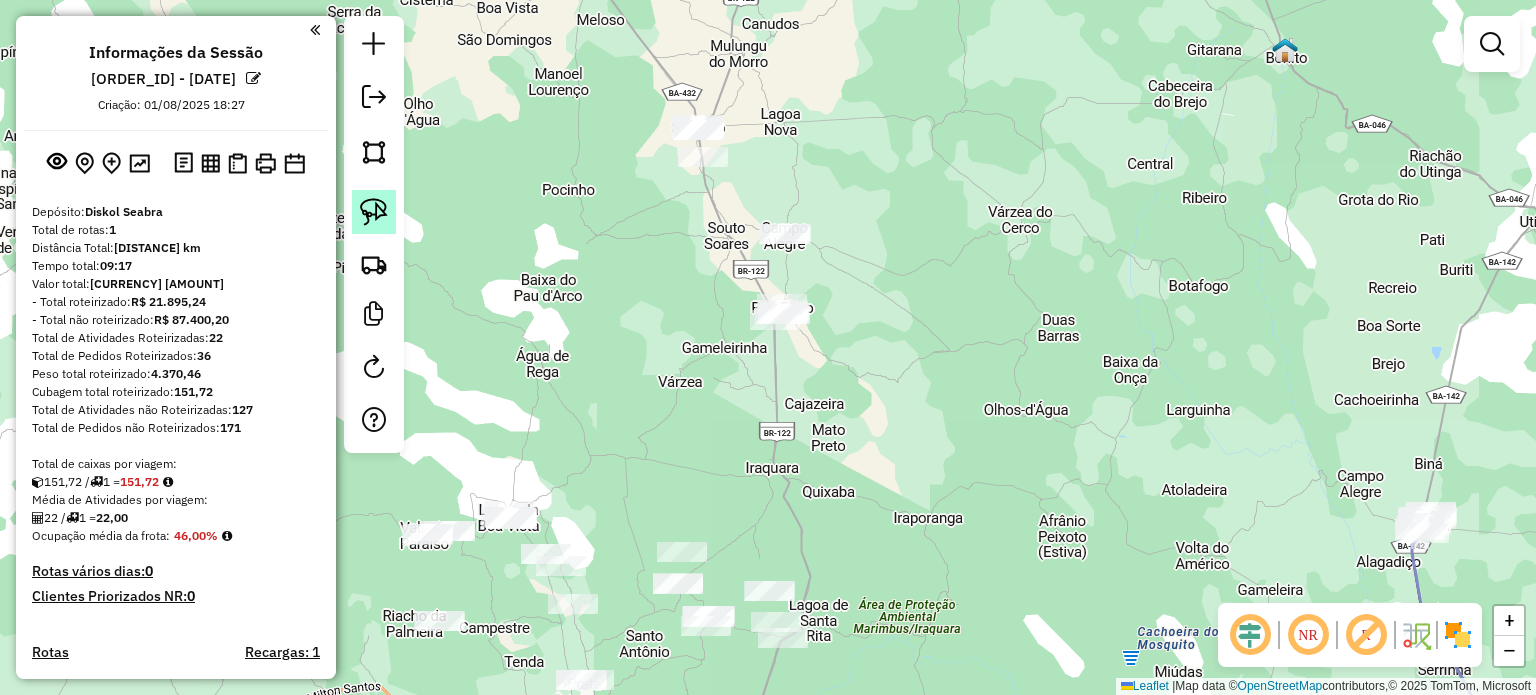 click 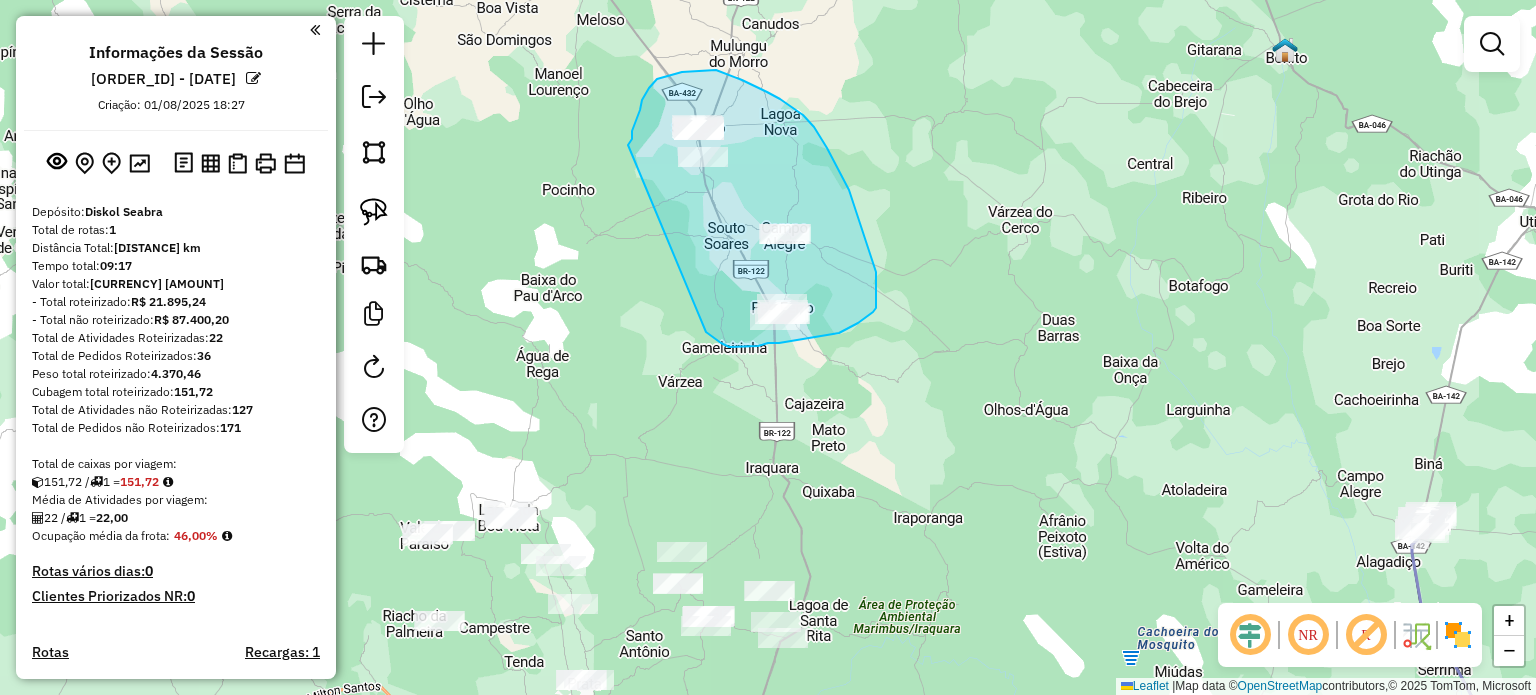 drag, startPoint x: 628, startPoint y: 145, endPoint x: 705, endPoint y: 331, distance: 201.30823 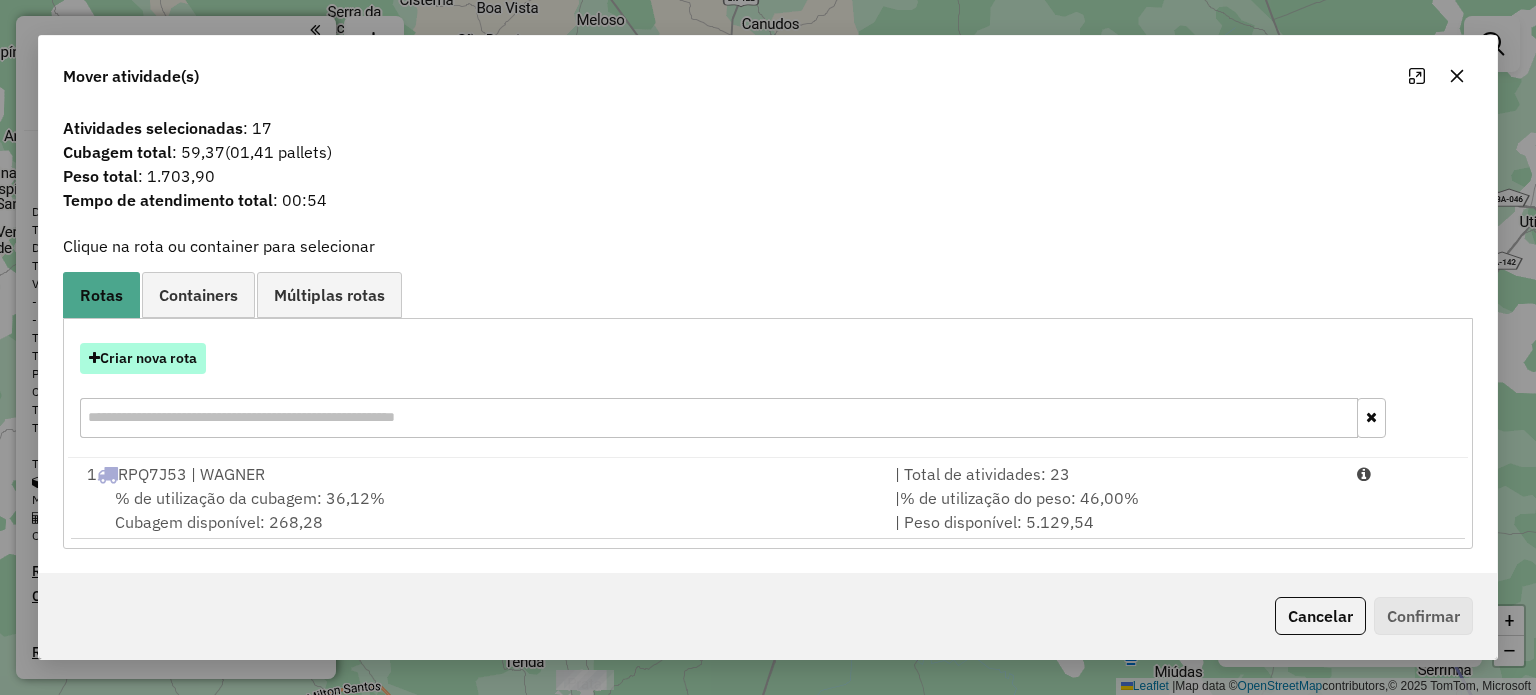 click on "Criar nova rota" at bounding box center [143, 358] 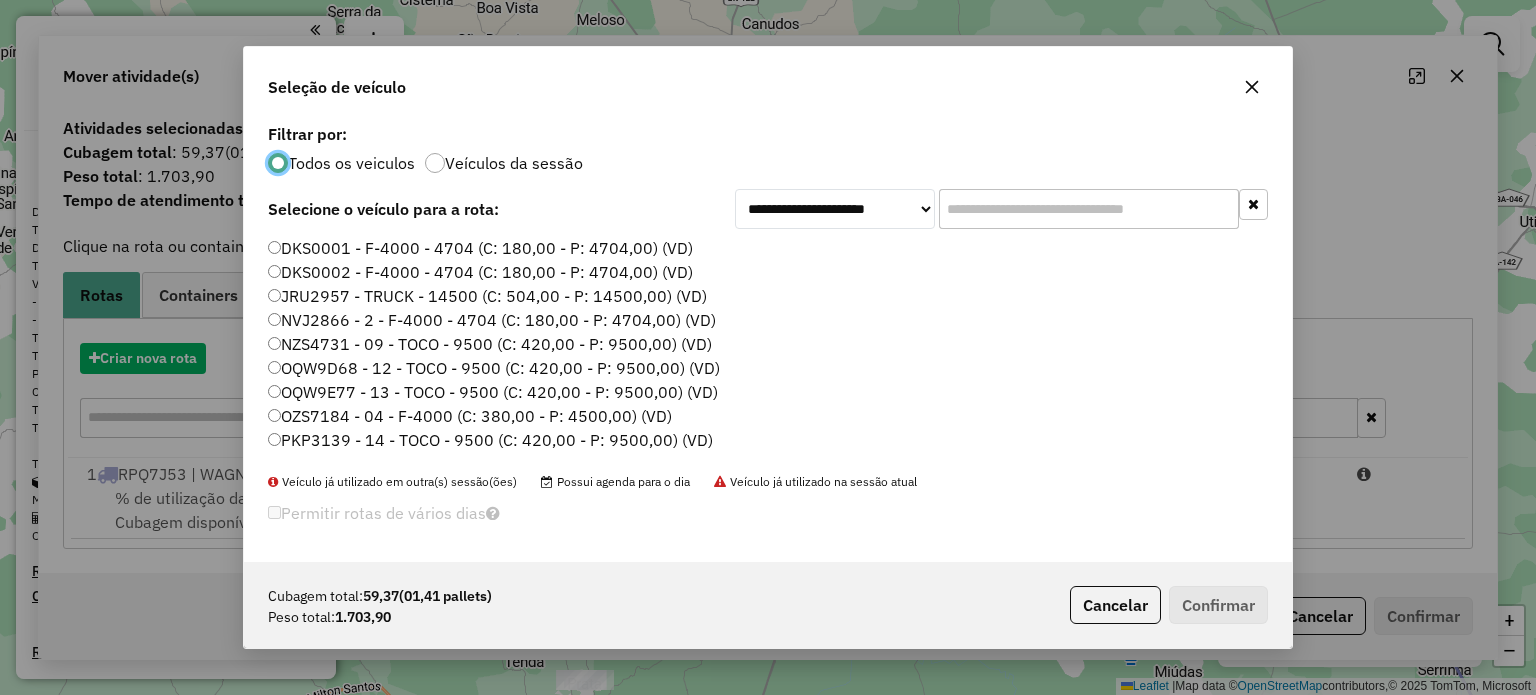 scroll, scrollTop: 10, scrollLeft: 6, axis: both 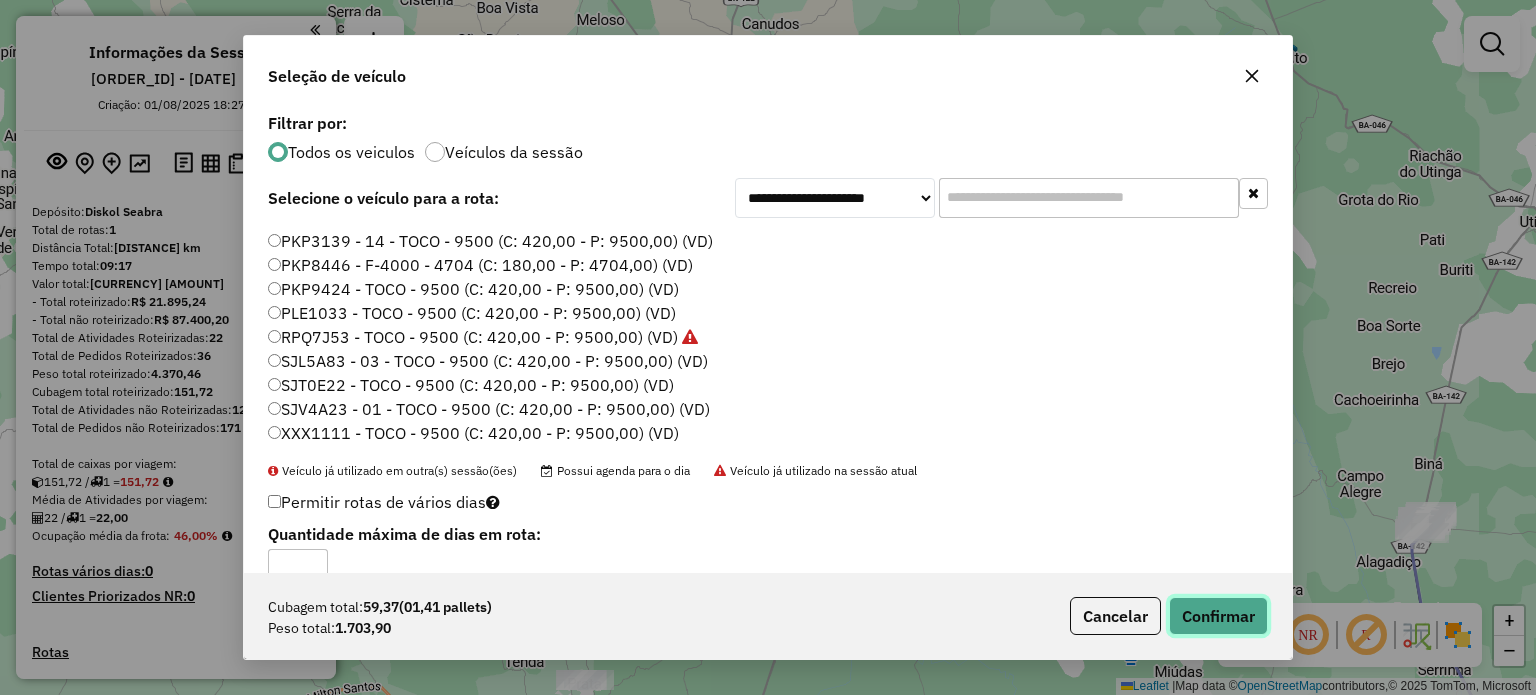 click on "Confirmar" 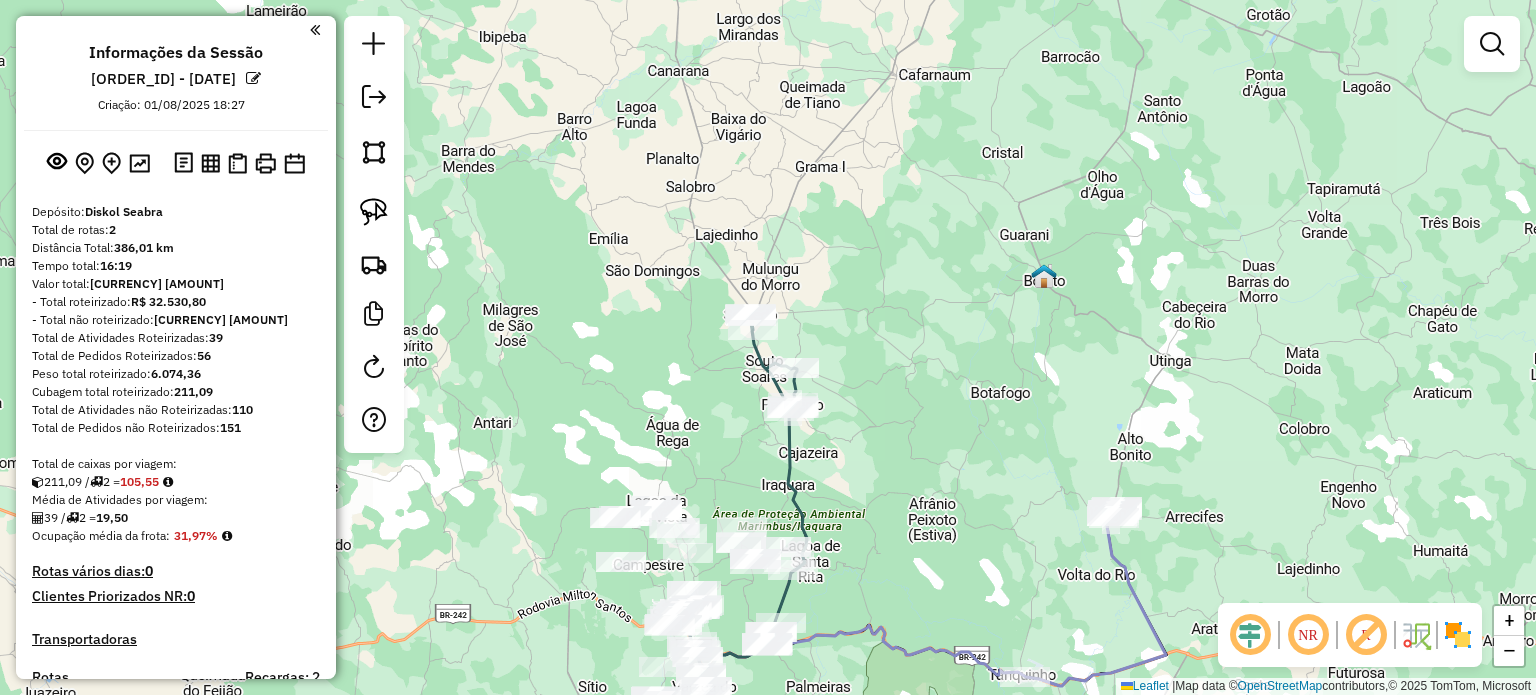 drag, startPoint x: 958, startPoint y: 611, endPoint x: 943, endPoint y: 480, distance: 131.85599 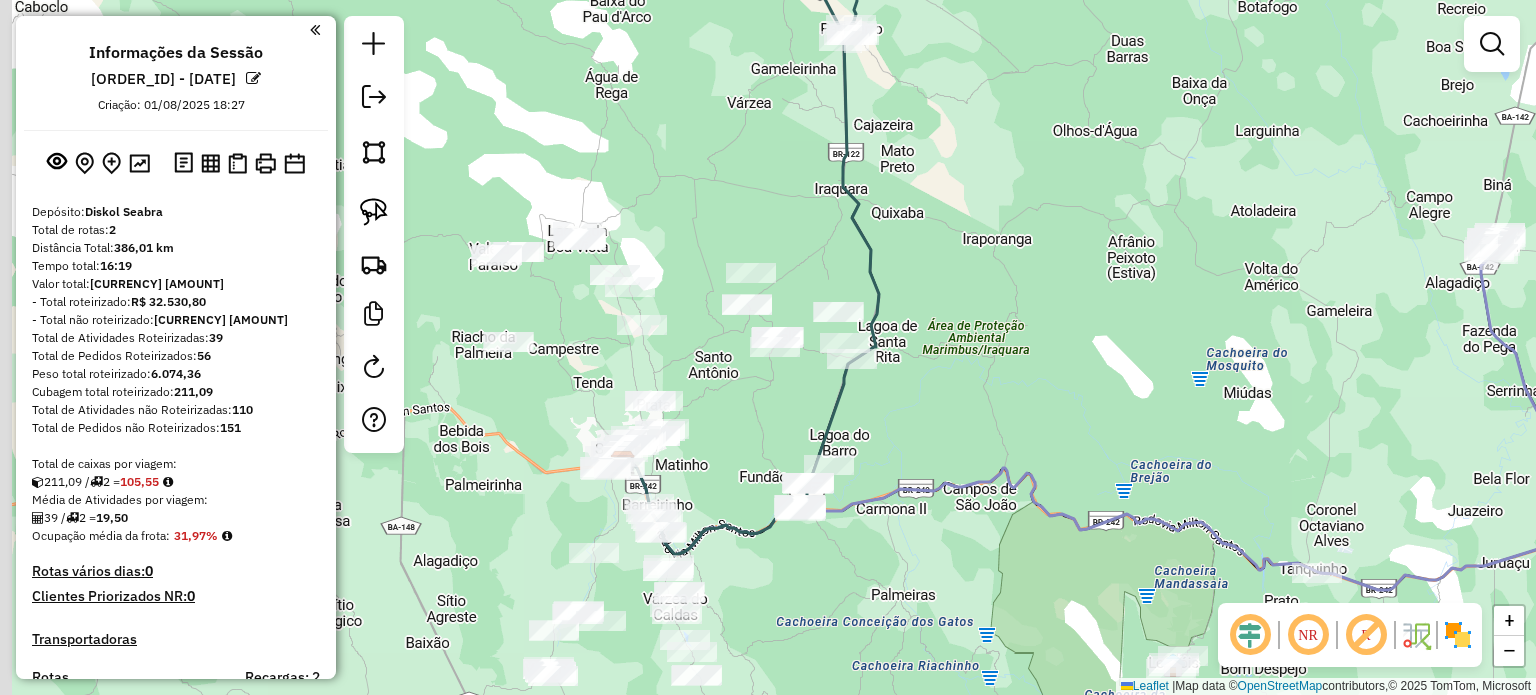 drag, startPoint x: 812, startPoint y: 445, endPoint x: 969, endPoint y: 445, distance: 157 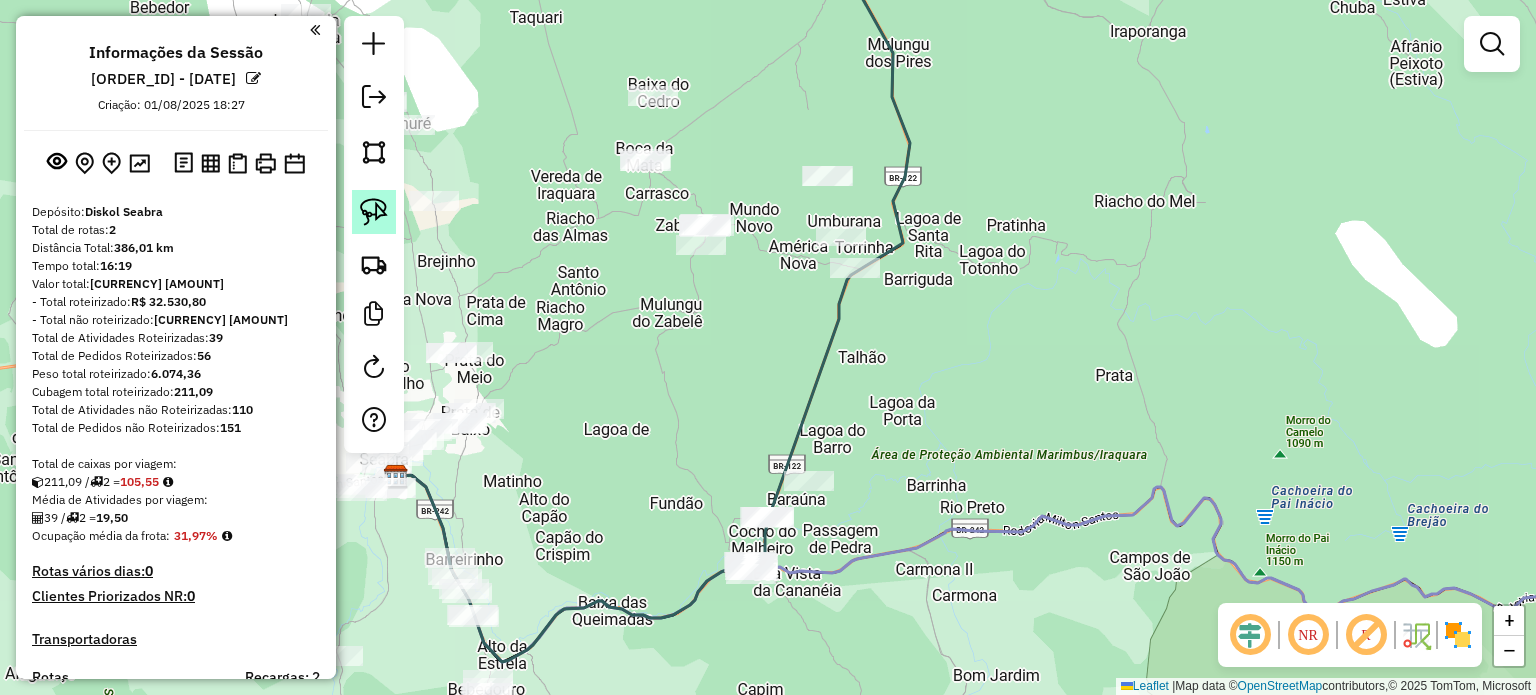 click 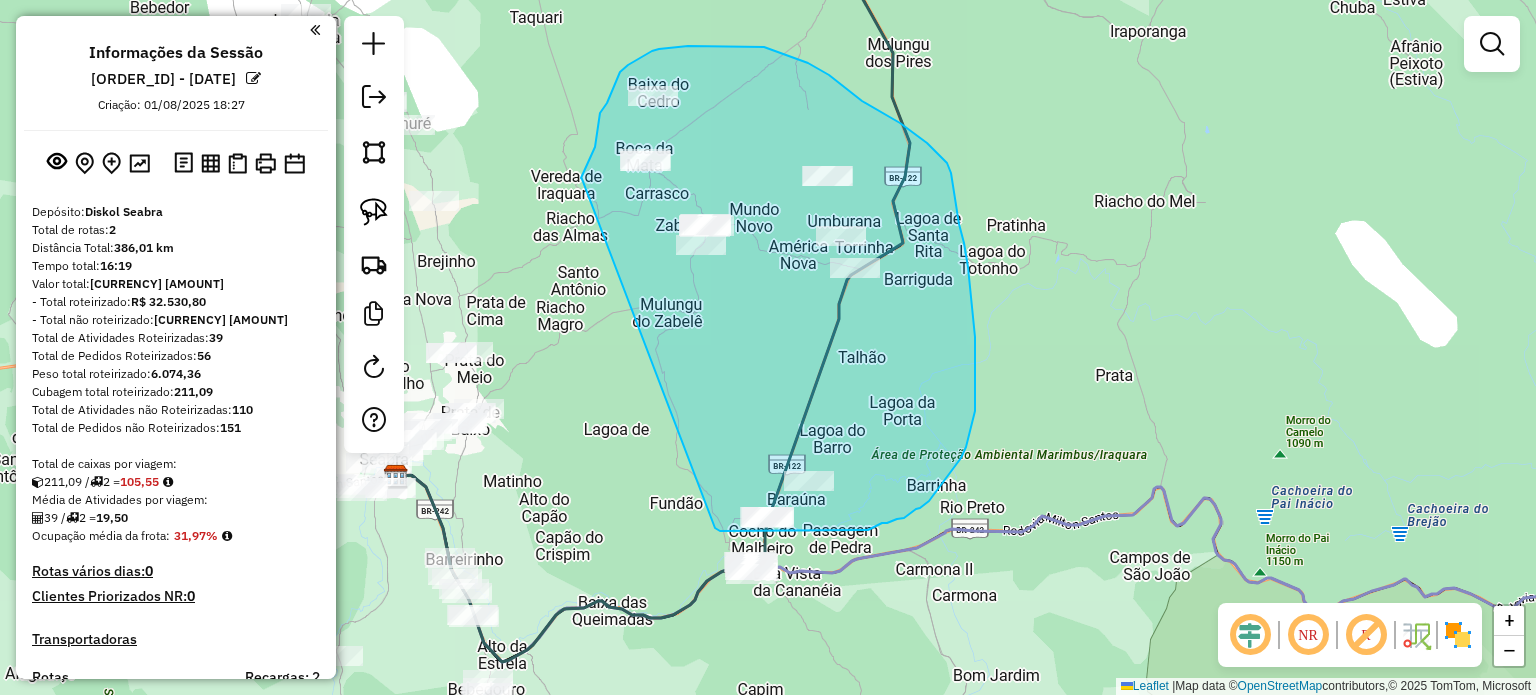 drag, startPoint x: 582, startPoint y: 179, endPoint x: 698, endPoint y: 497, distance: 338.49667 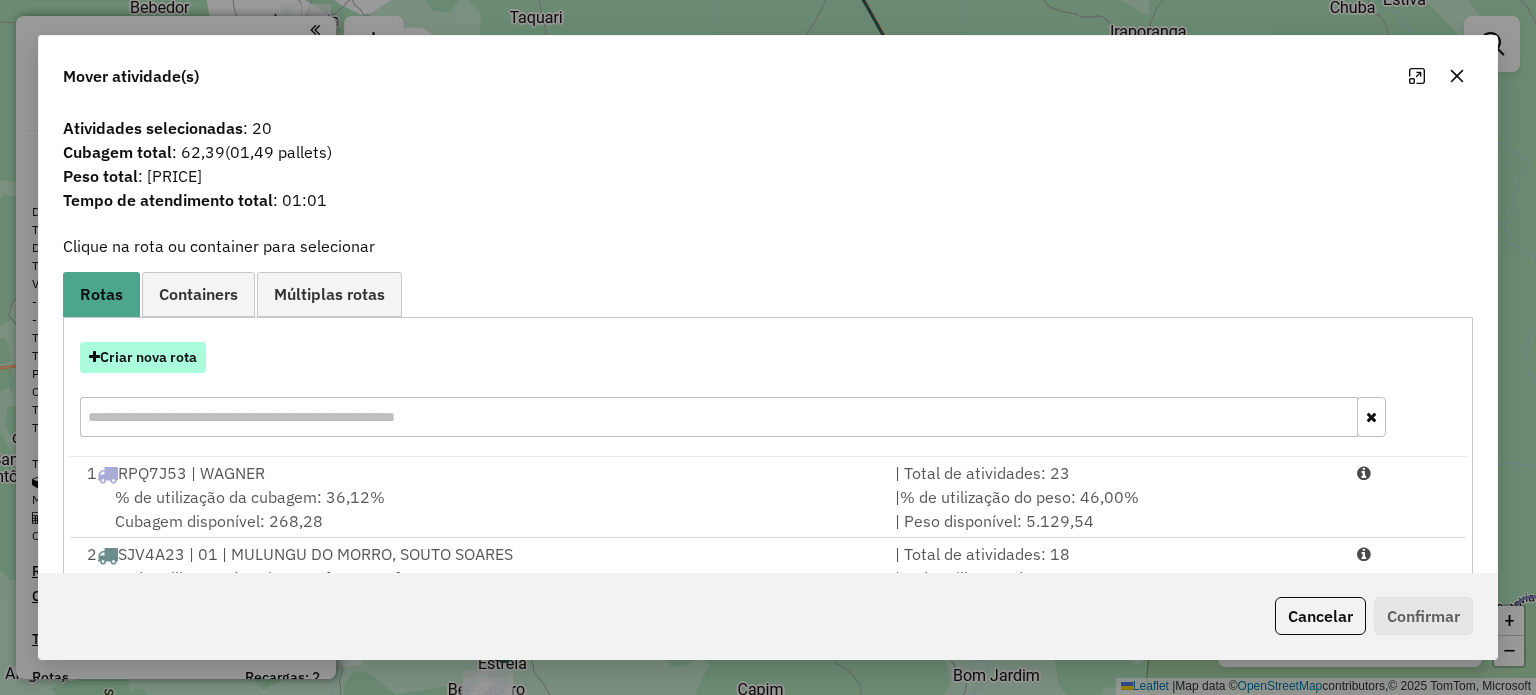 click on "Criar nova rota" at bounding box center [143, 357] 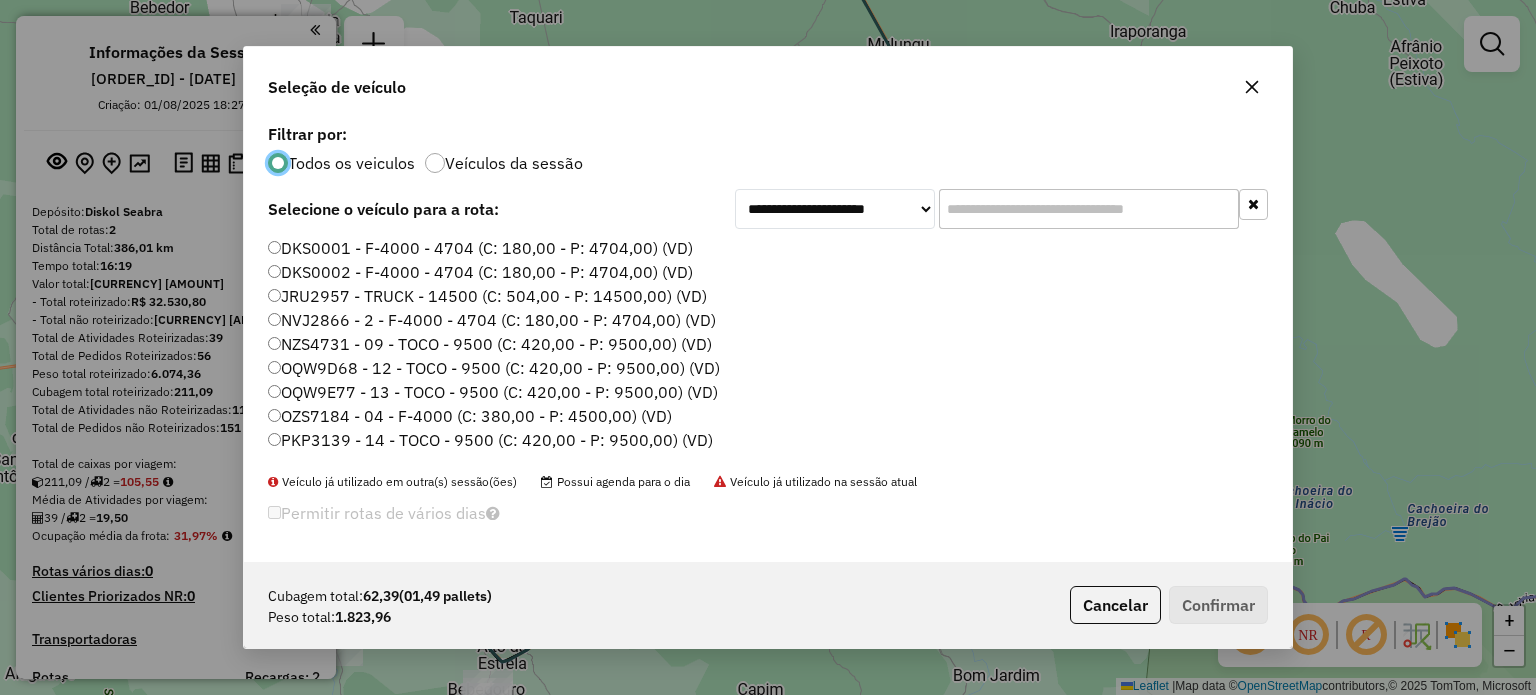 scroll, scrollTop: 10, scrollLeft: 6, axis: both 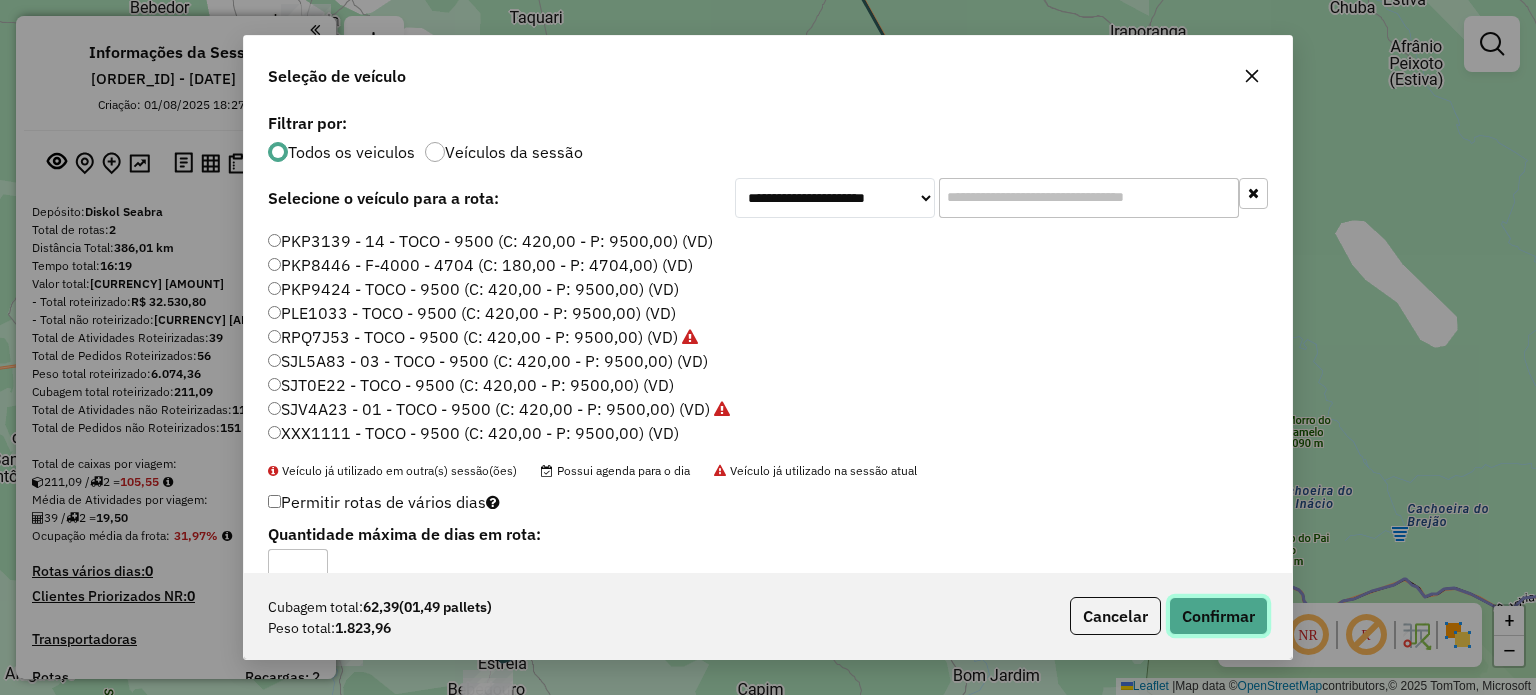 click on "Confirmar" 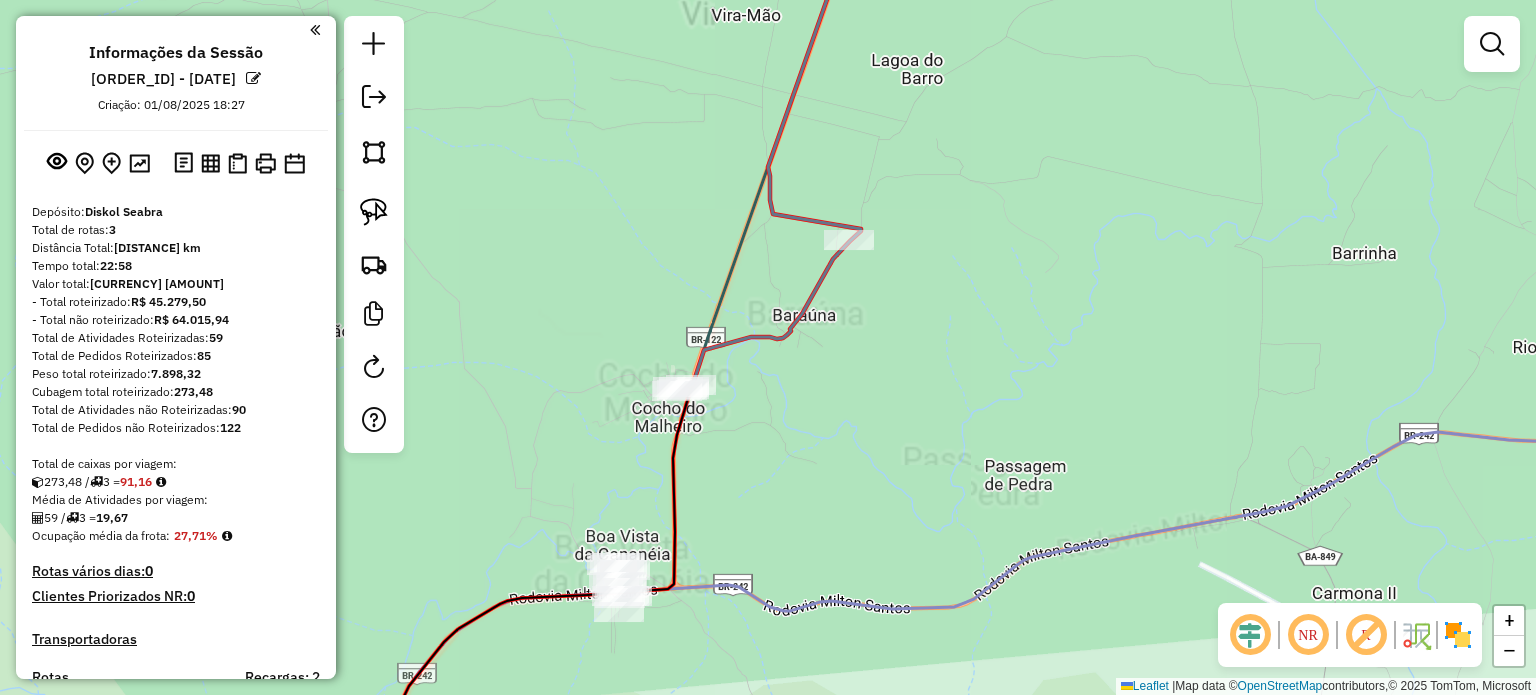drag, startPoint x: 792, startPoint y: 563, endPoint x: 932, endPoint y: 442, distance: 185.04324 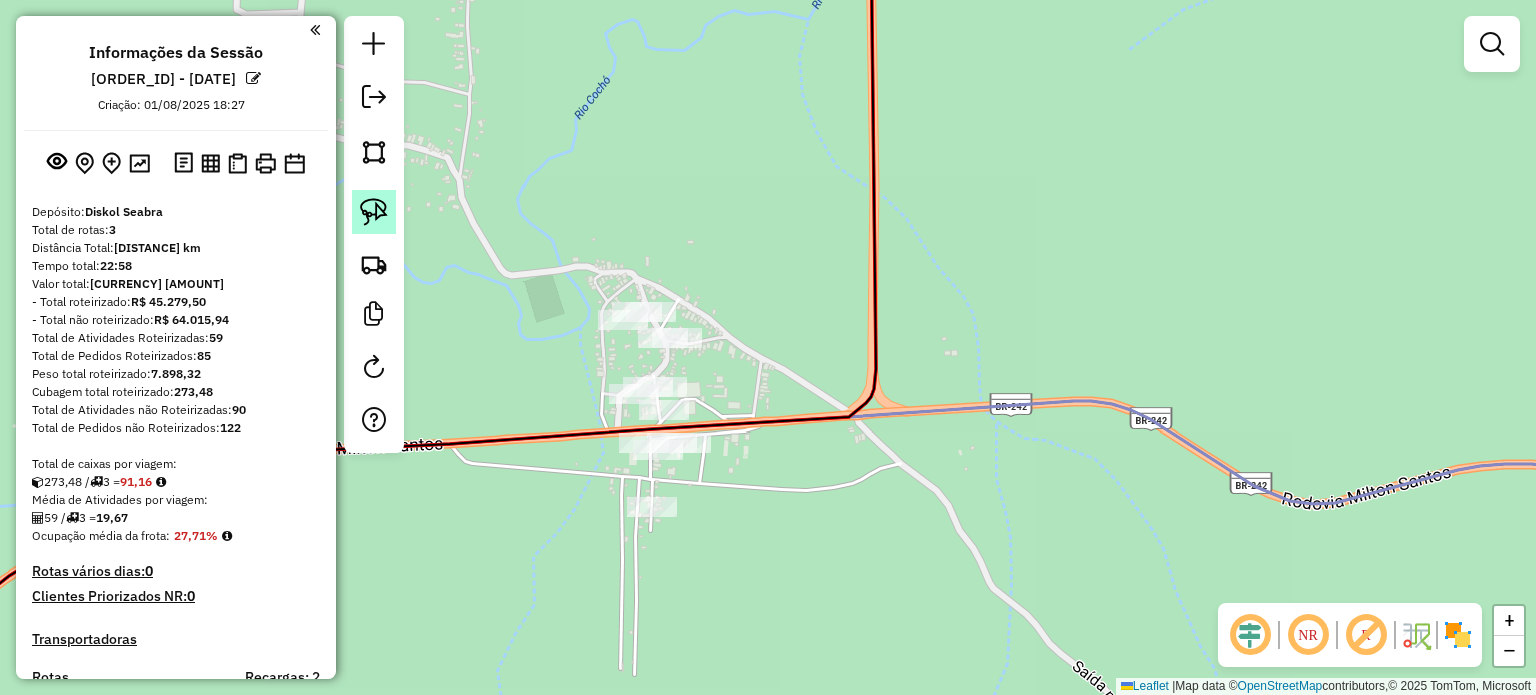 click 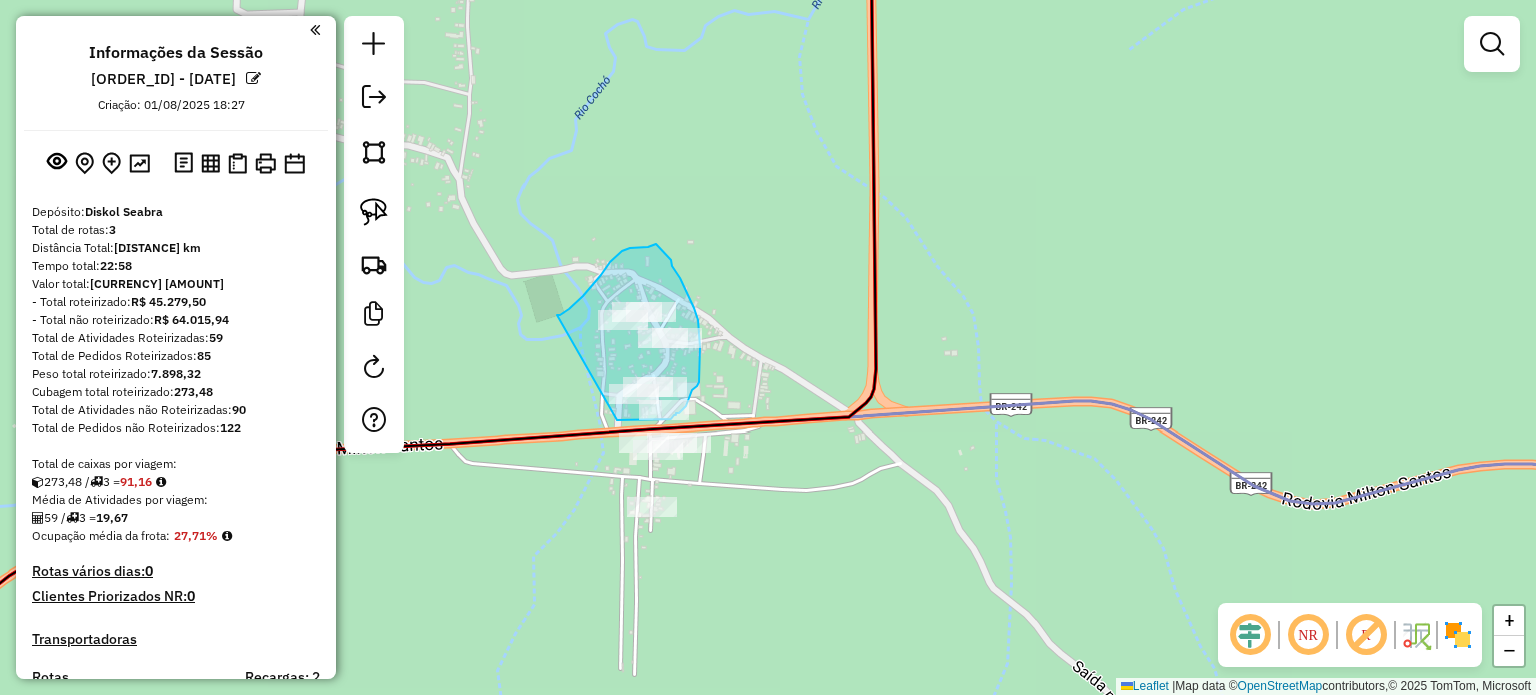 drag, startPoint x: 557, startPoint y: 315, endPoint x: 592, endPoint y: 400, distance: 91.92388 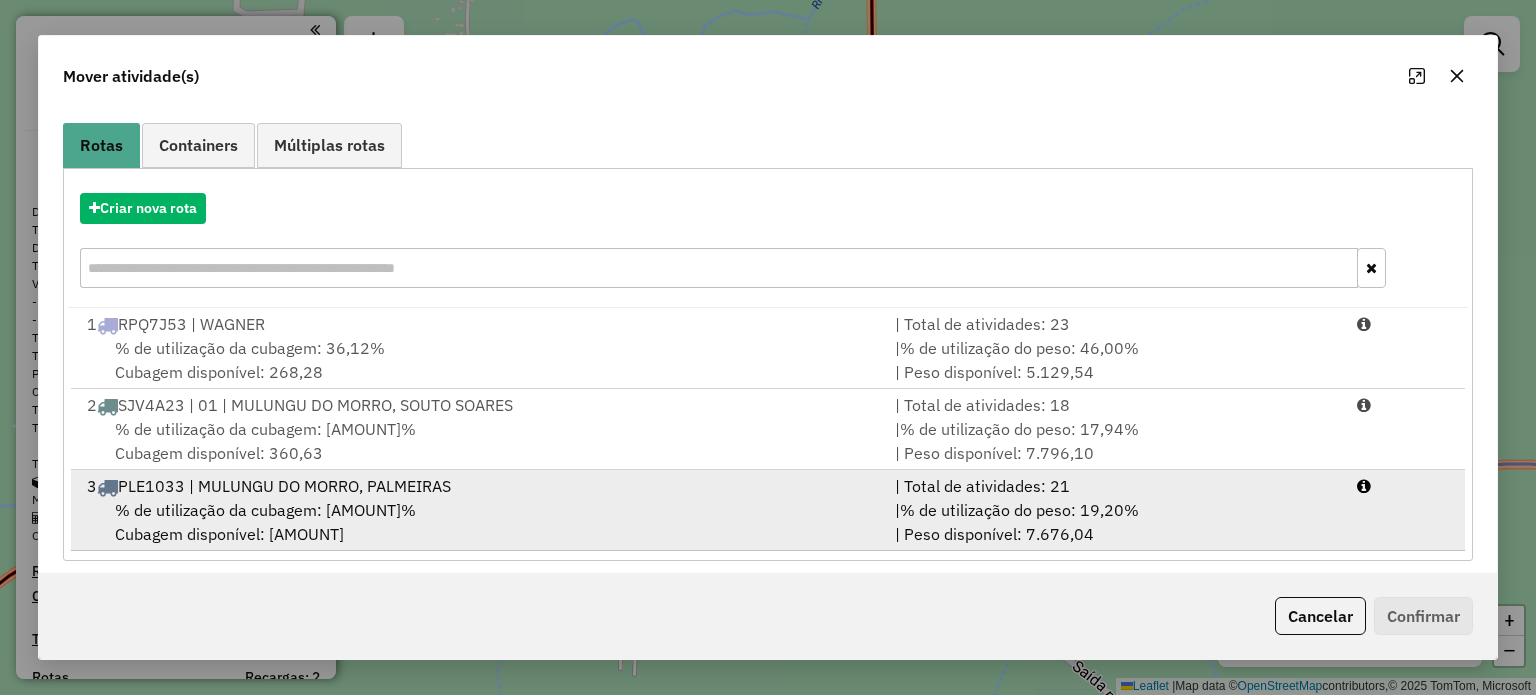 scroll, scrollTop: 160, scrollLeft: 0, axis: vertical 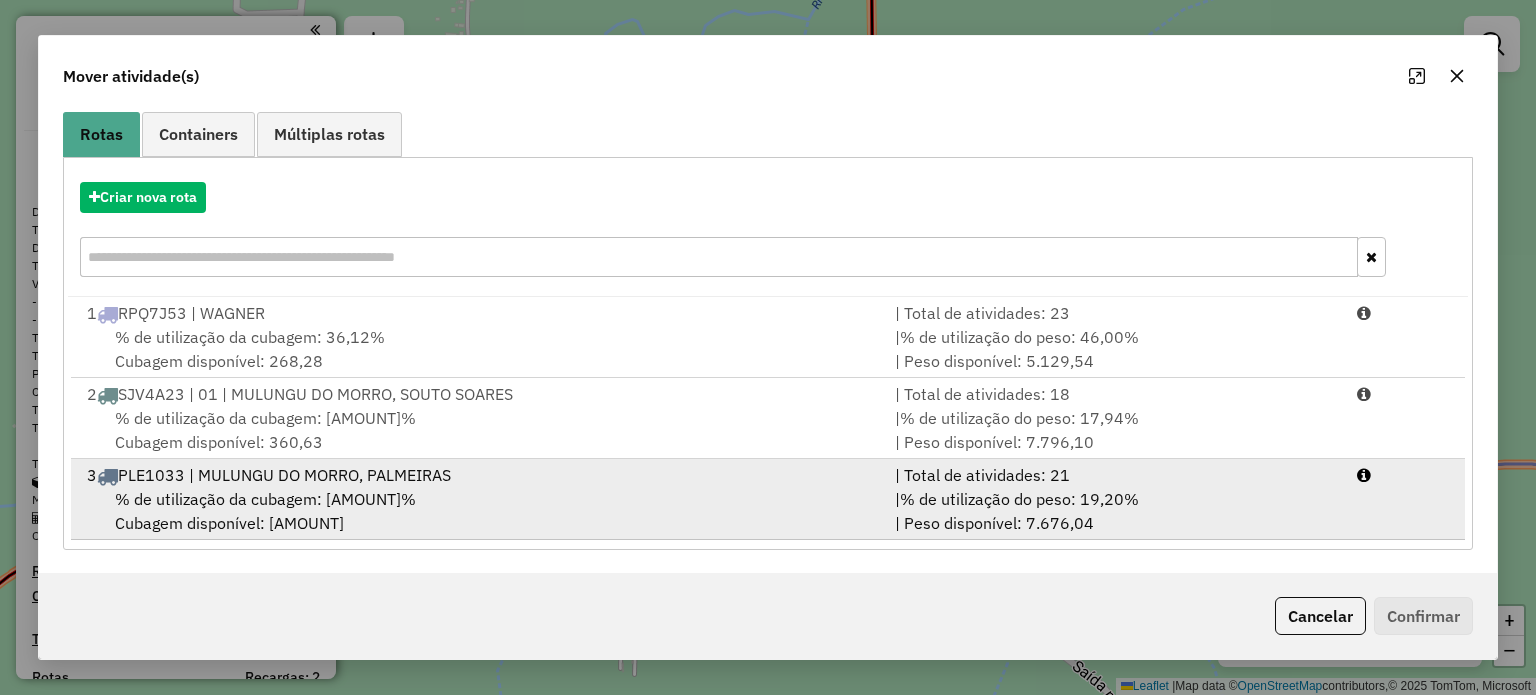 click on "% de utilização da cubagem: [AMOUNT]% Cubagem disponível: [AMOUNT]" at bounding box center (479, 511) 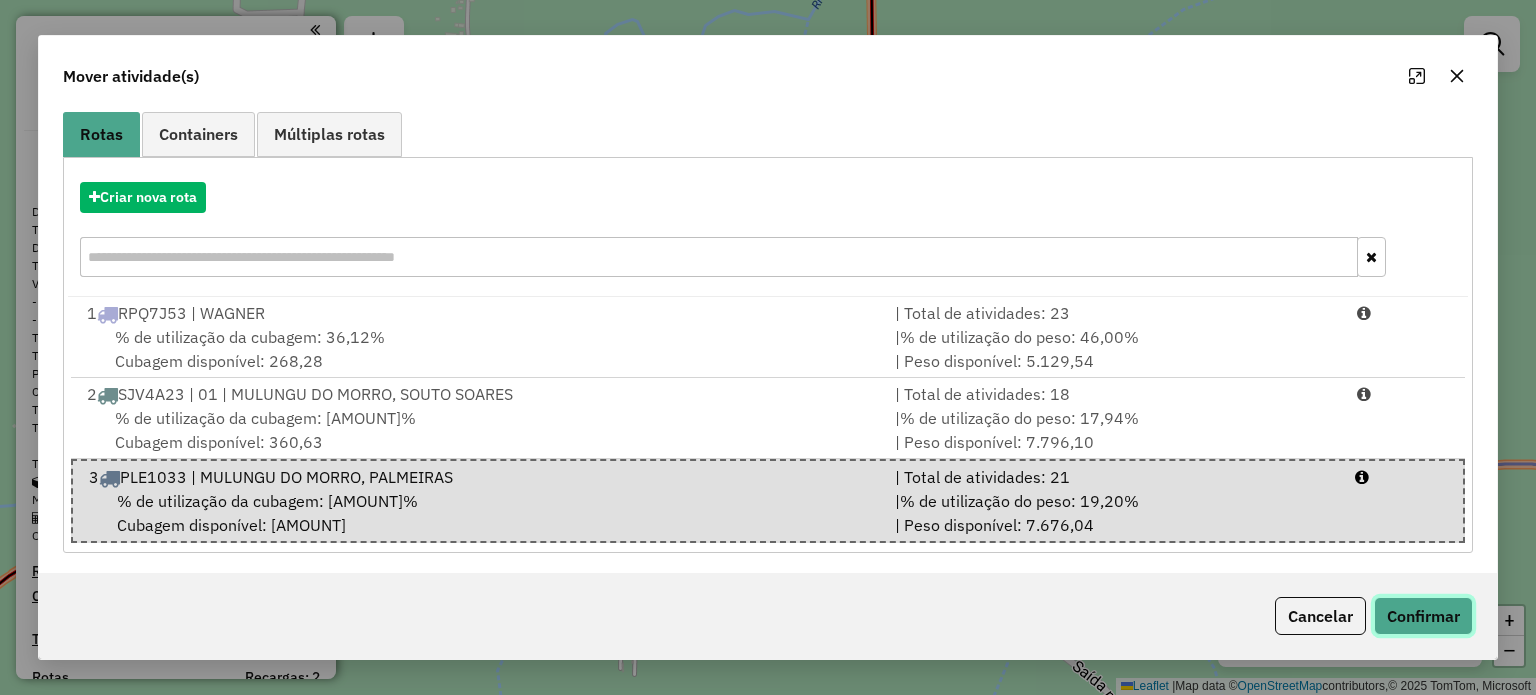 click on "Confirmar" 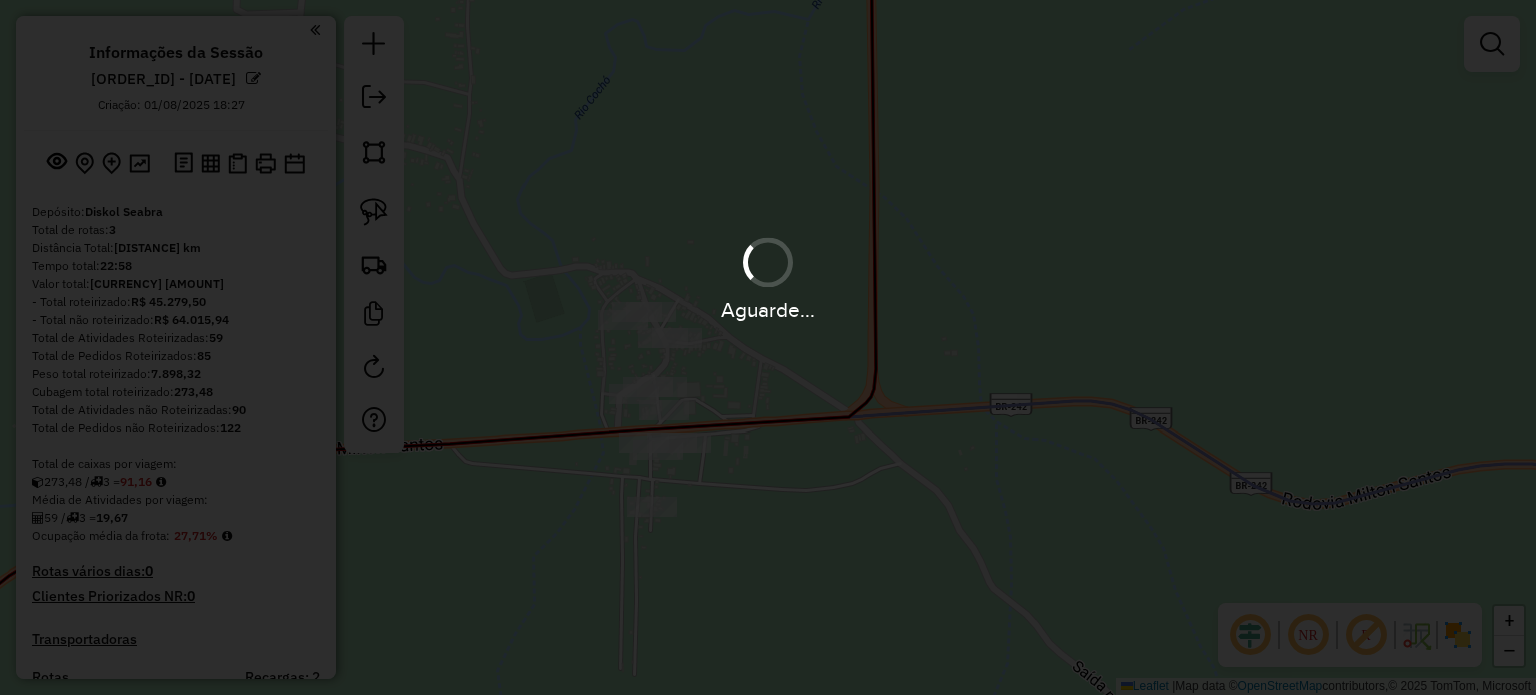 scroll, scrollTop: 0, scrollLeft: 0, axis: both 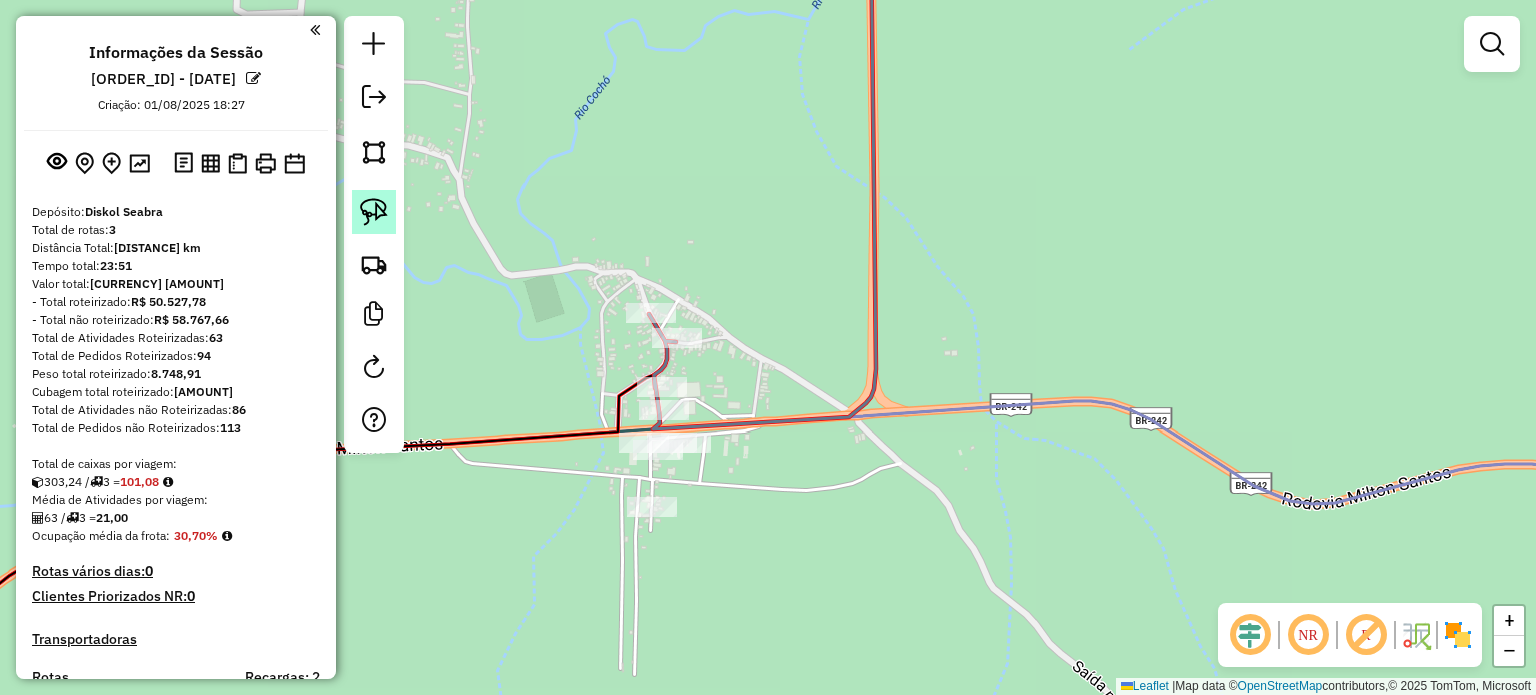 click 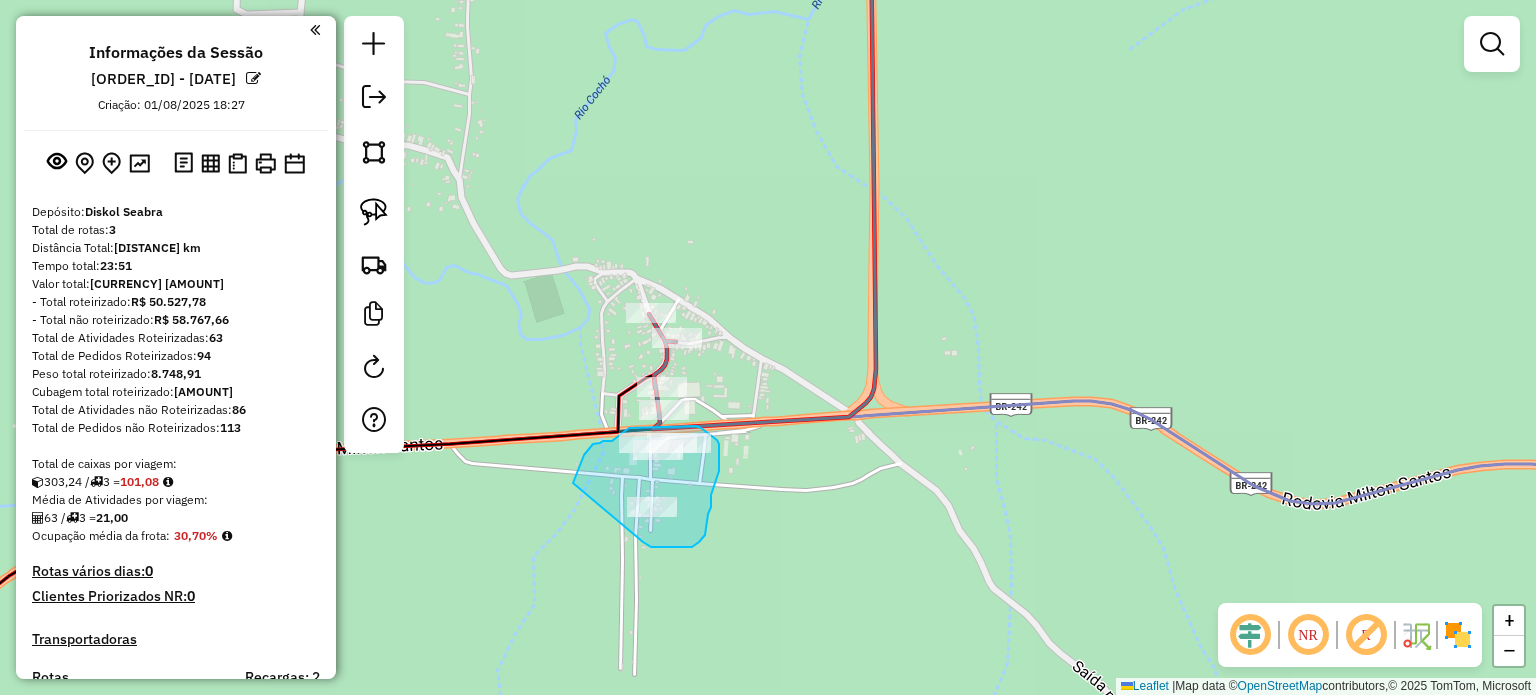 drag, startPoint x: 573, startPoint y: 483, endPoint x: 643, endPoint y: 542, distance: 91.5478 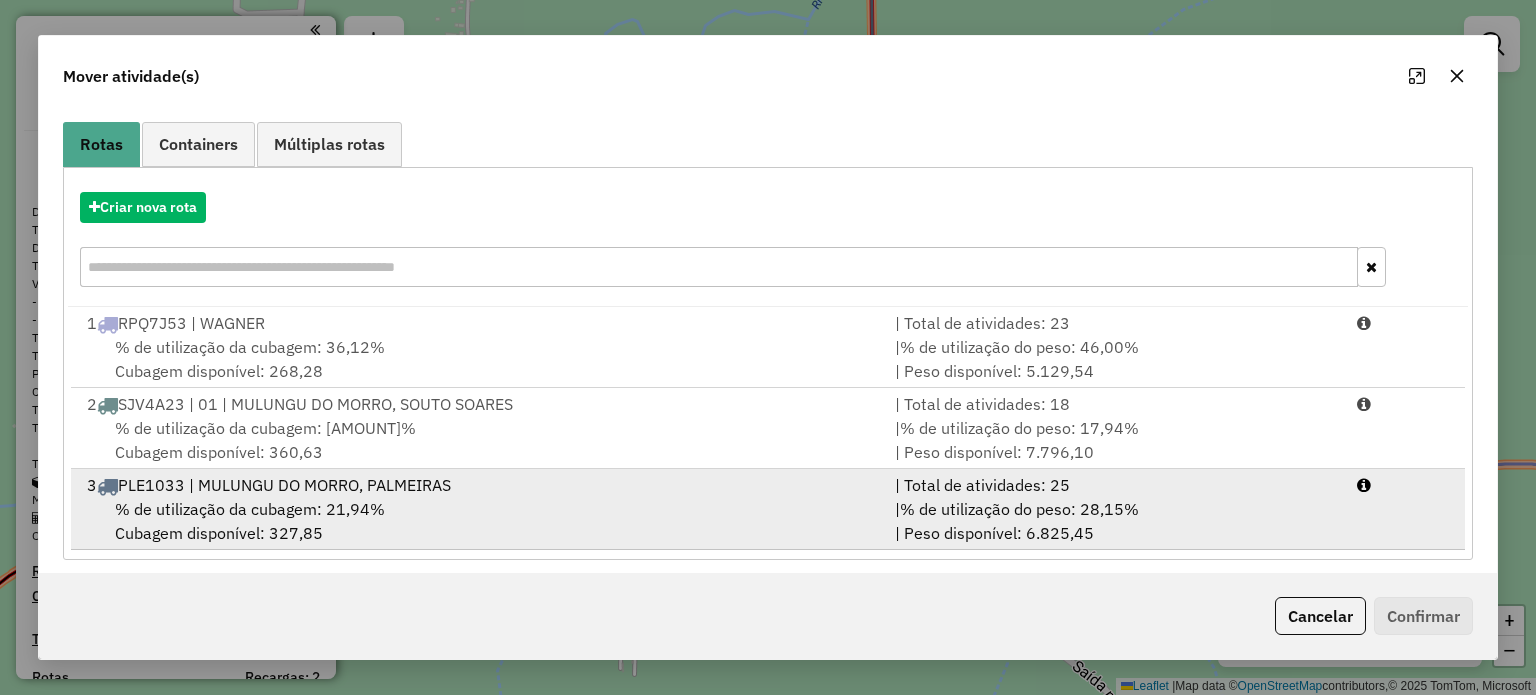 scroll, scrollTop: 160, scrollLeft: 0, axis: vertical 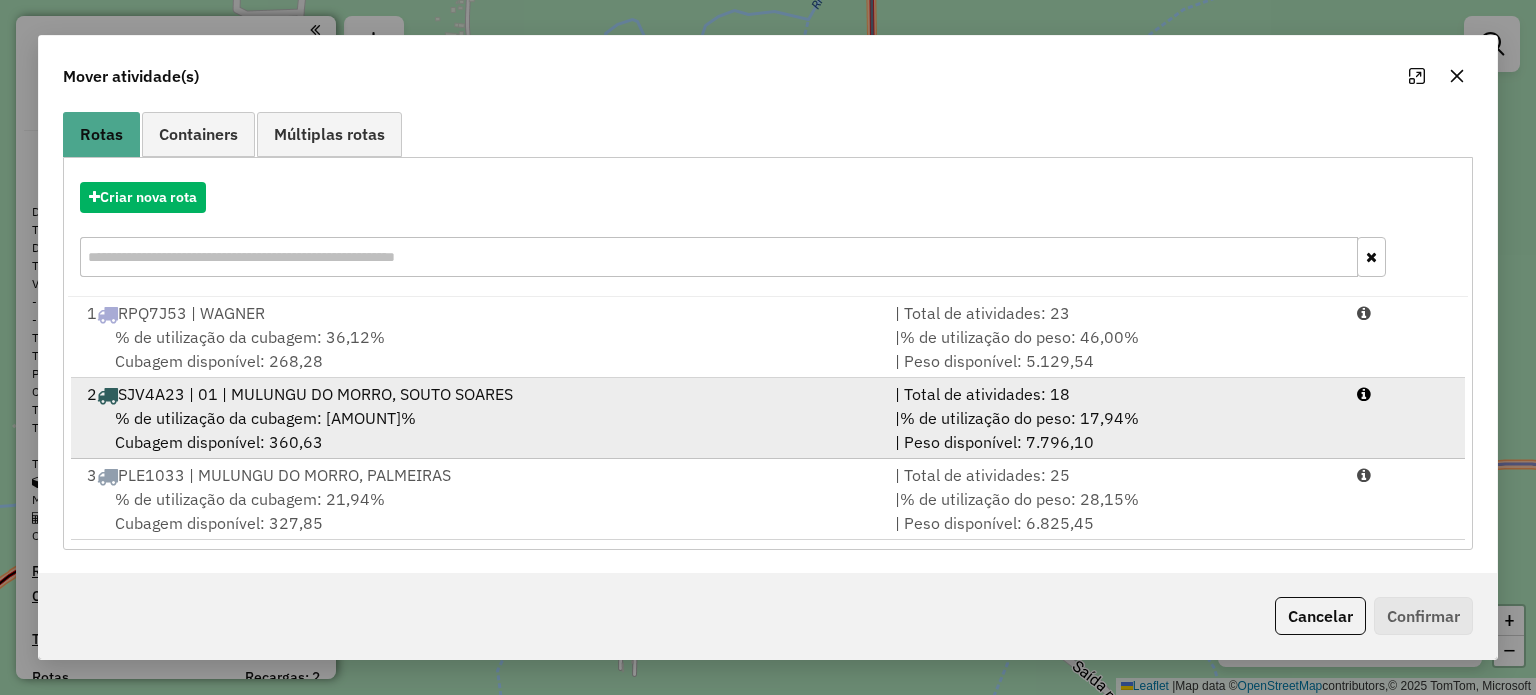 click on "SJV4A23 | 01 | MULUNGU DO MORRO, SOUTO SOARES" at bounding box center (315, 394) 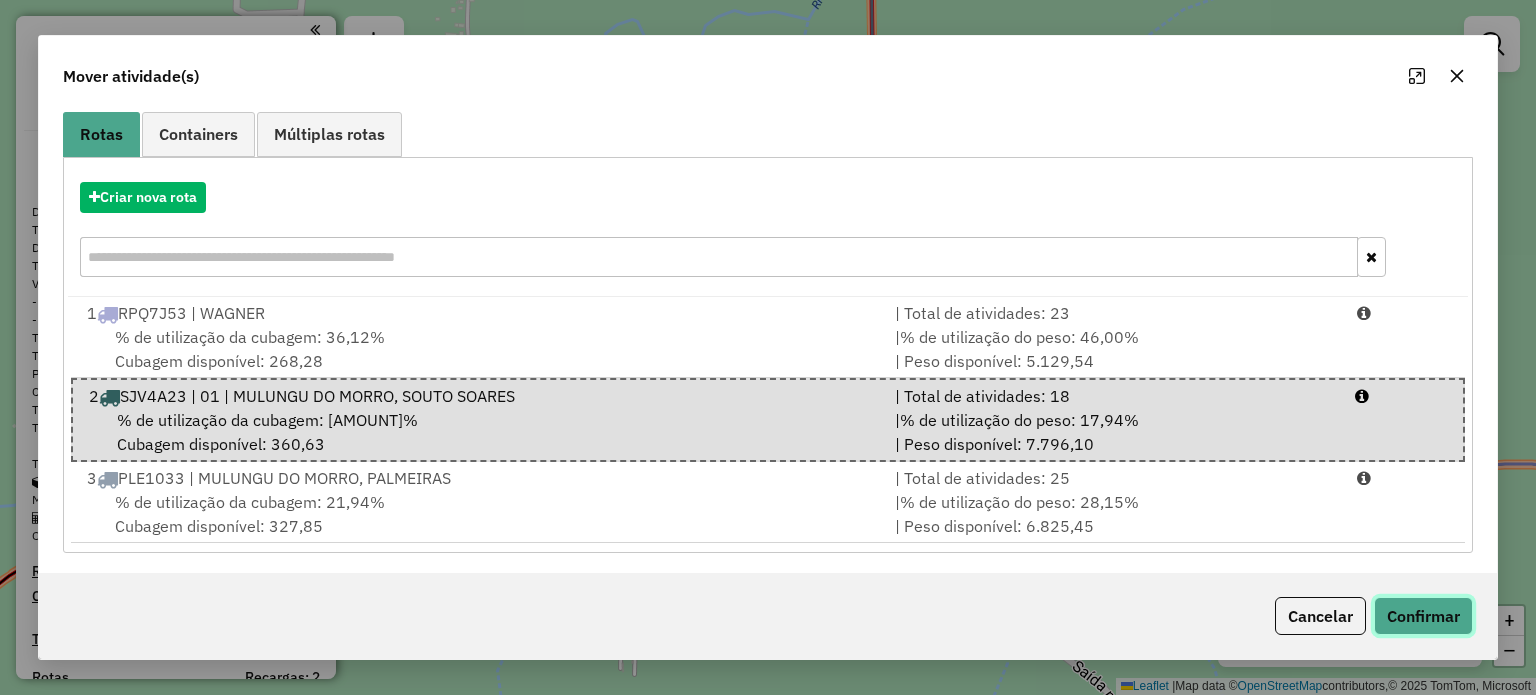 click on "Confirmar" 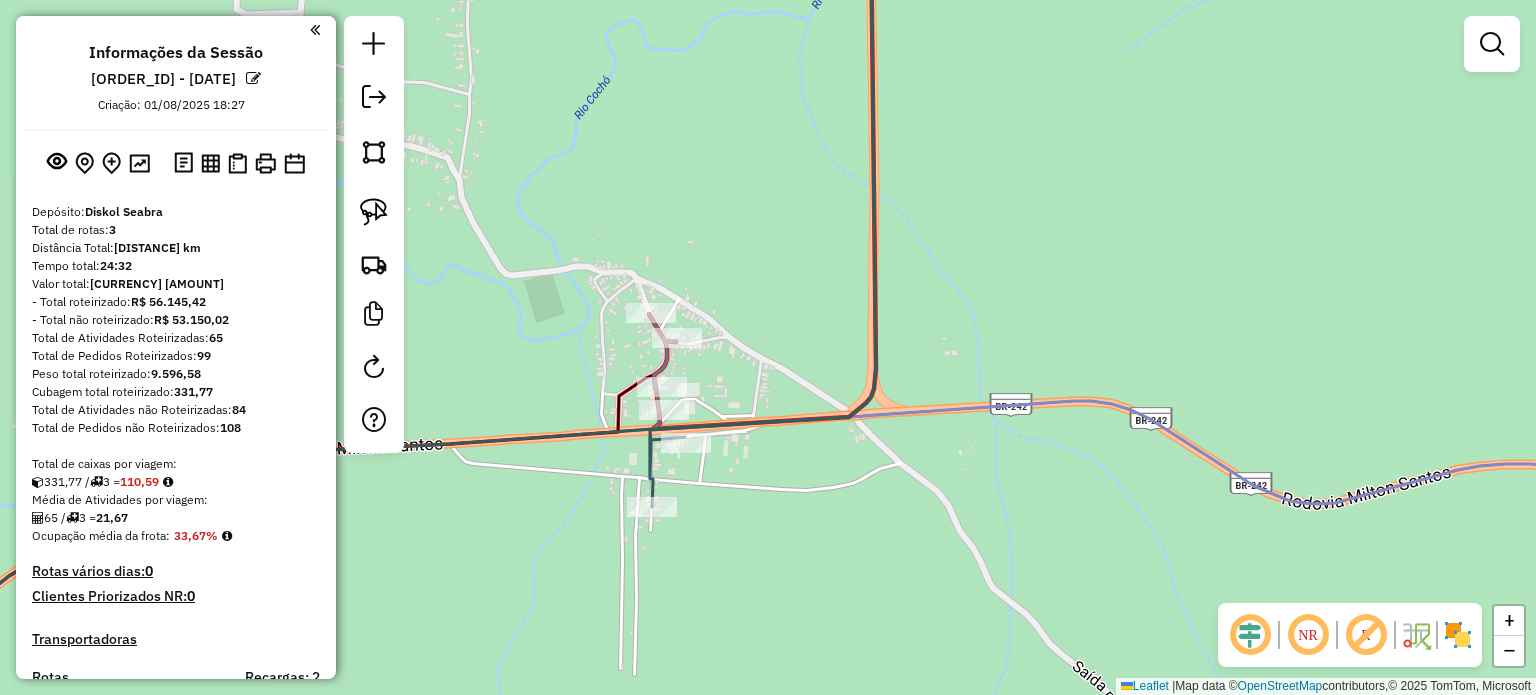 scroll, scrollTop: 0, scrollLeft: 0, axis: both 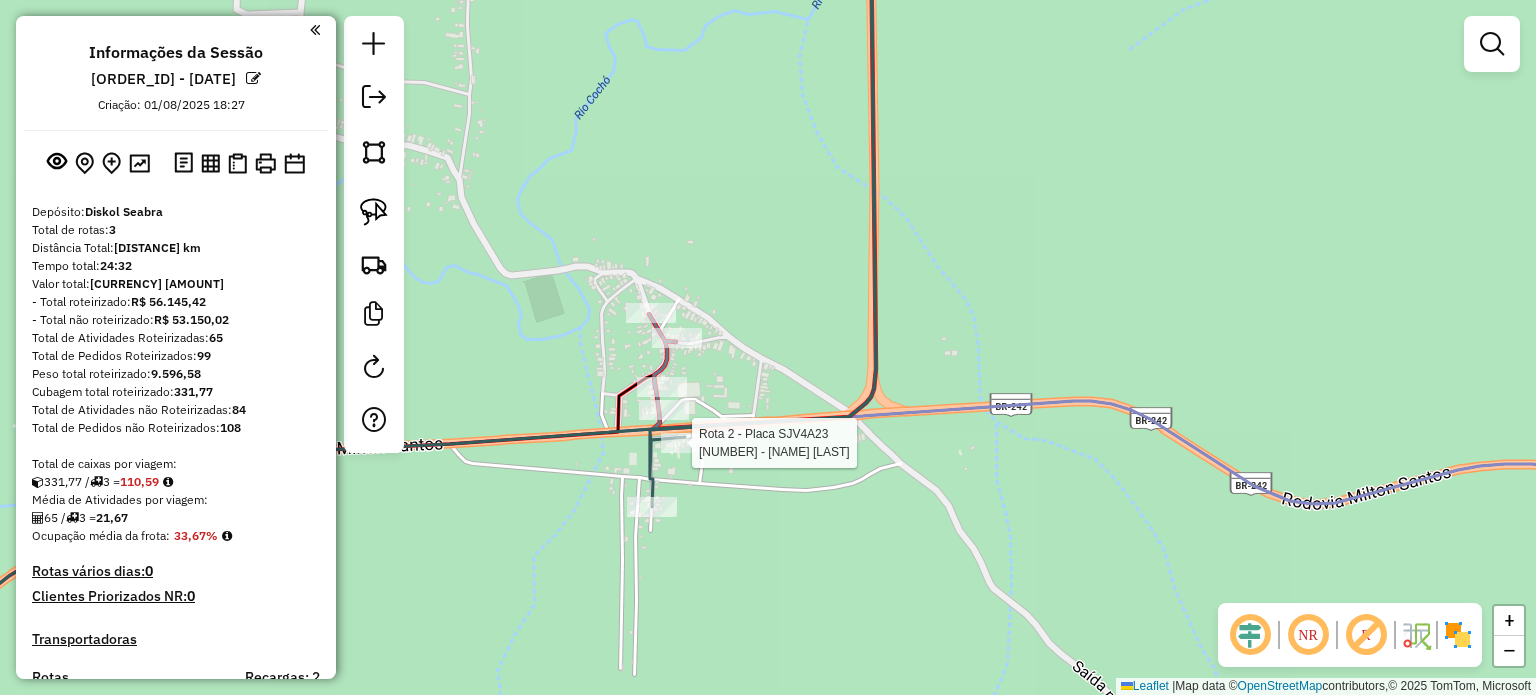 select on "**********" 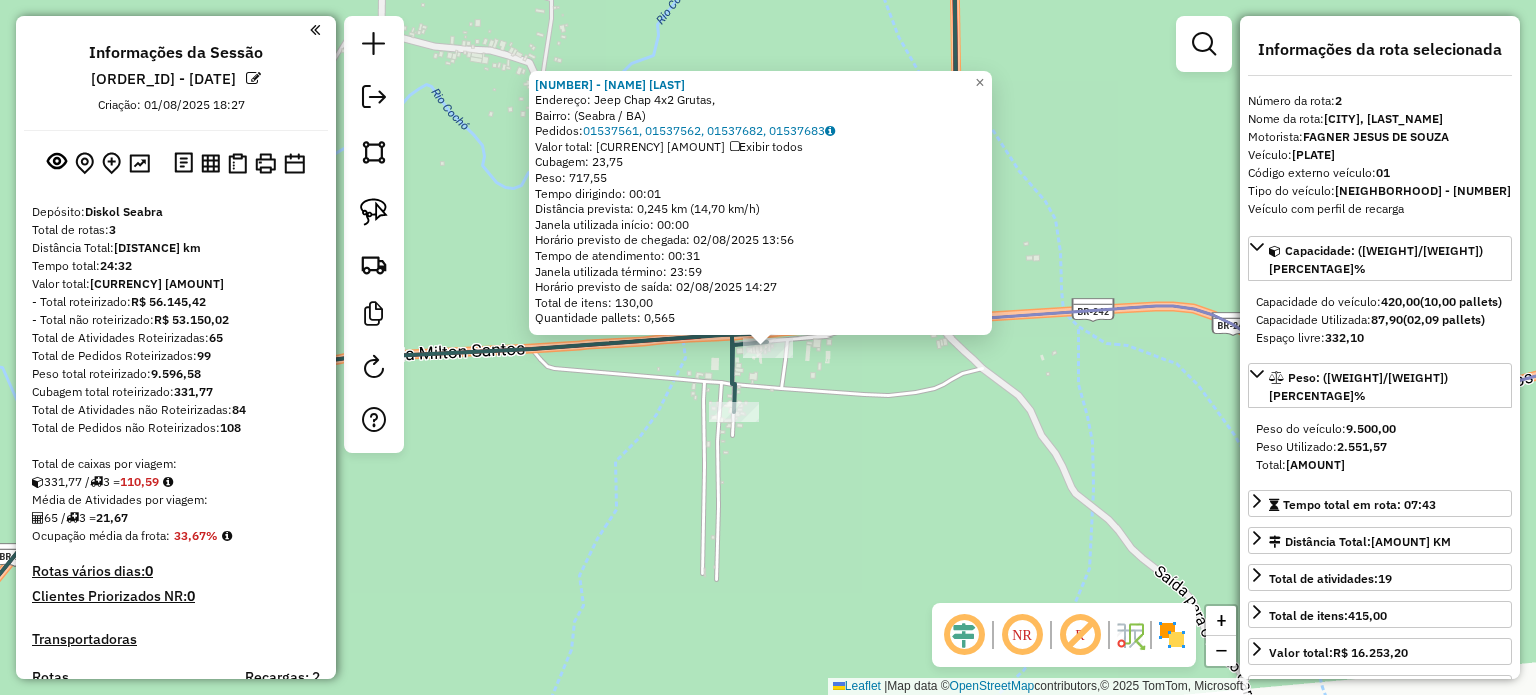 scroll, scrollTop: 820, scrollLeft: 0, axis: vertical 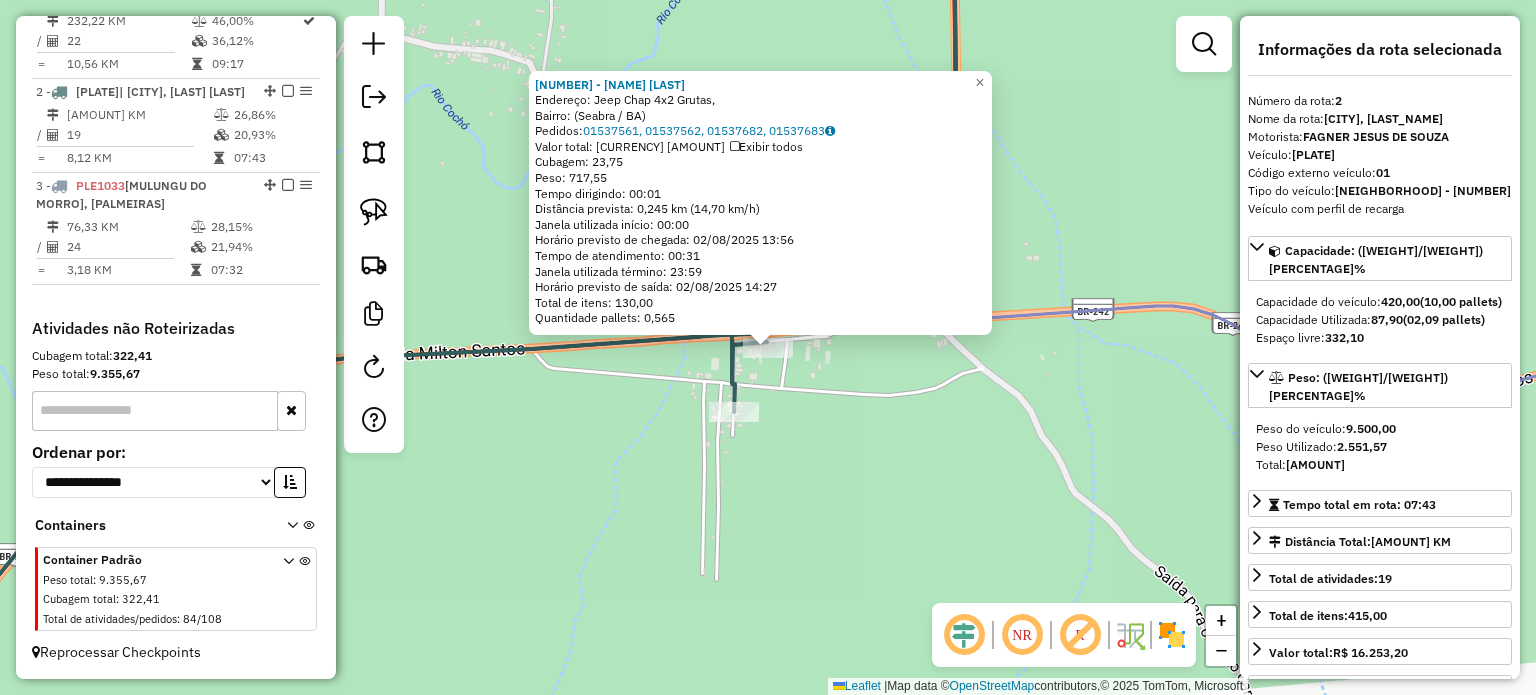 click on "[BUSINESS_NAME] Endereço: Jeep Chap 4x2 Grutas, Bairro: (Seabra / BA) Pedidos: [ORDER_ID] Valor total: R$ [PRICE] Exibir todos Cubagem: [CUBAGE] Peso: [WEIGHT] Tempo dirigindo: [TIME] Distância prevista: [DISTANCE] km ([SPEED] km/h) Janela utilizada início: [TIME] Horário previsto de chegada: [DATE] [TIME] Tempo de atendimento: [TIME] Janela utilizada término: [TIME] Horário previsto de saída: [DATE] [TIME] Total de itens: [ITEMS] Quantidade pallets: [PALLETS] × Janela de atendimento Grade de atendimento Capacidade Transportadoras Veículos Cliente Pedidos Rotas Selecione os dias de semana para filtrar as janelas de atendimento Seg Ter Qua Qui Sex Sáb Dom Informe o período da janela de atendimento: De: Até: Filtrar exatamente a janela do cliente Considerar janela de atendimento padrão Selecione os dias de semana para filtrar as grades de atendimento Seg Ter Qua Qui Sex Sáb Dom Considerar clientes sem dia de atendimento cadastrado Peso mínimo: De:" 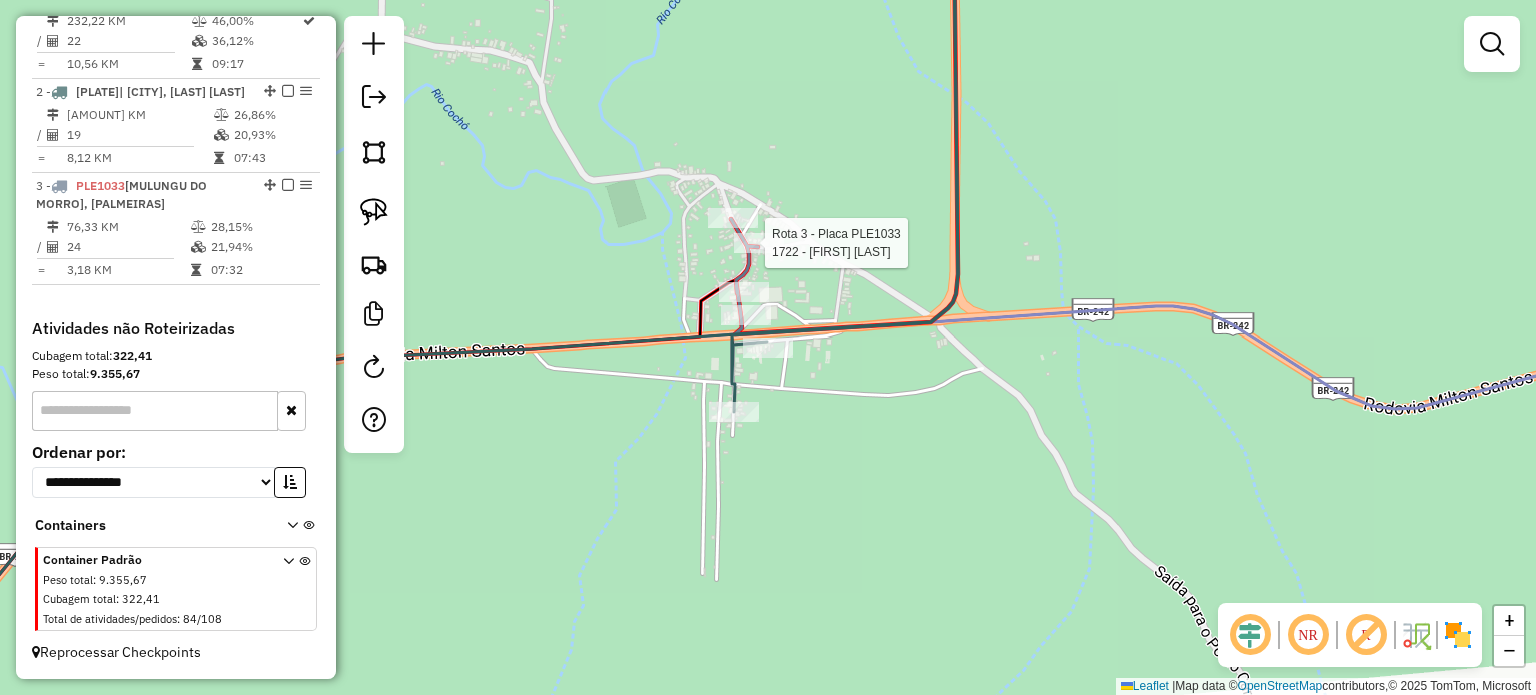 select on "**********" 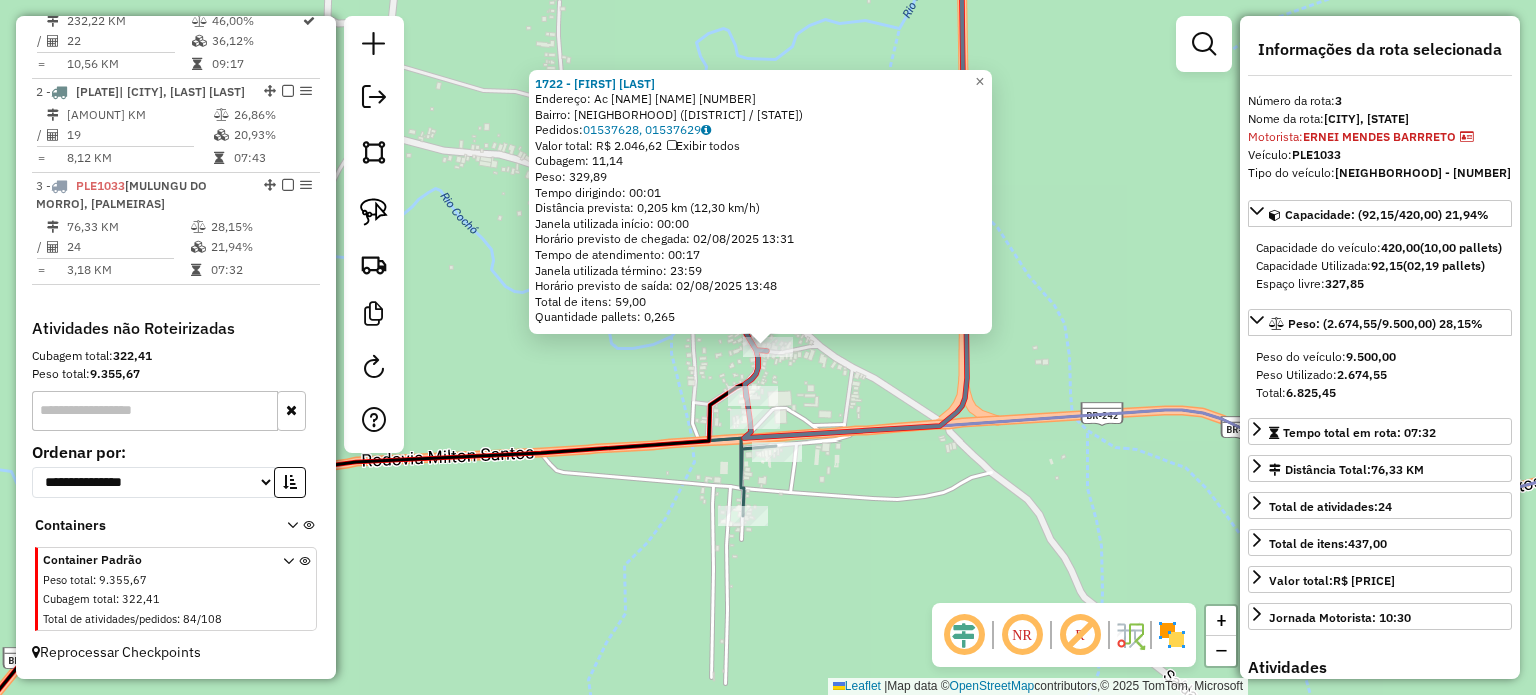 click 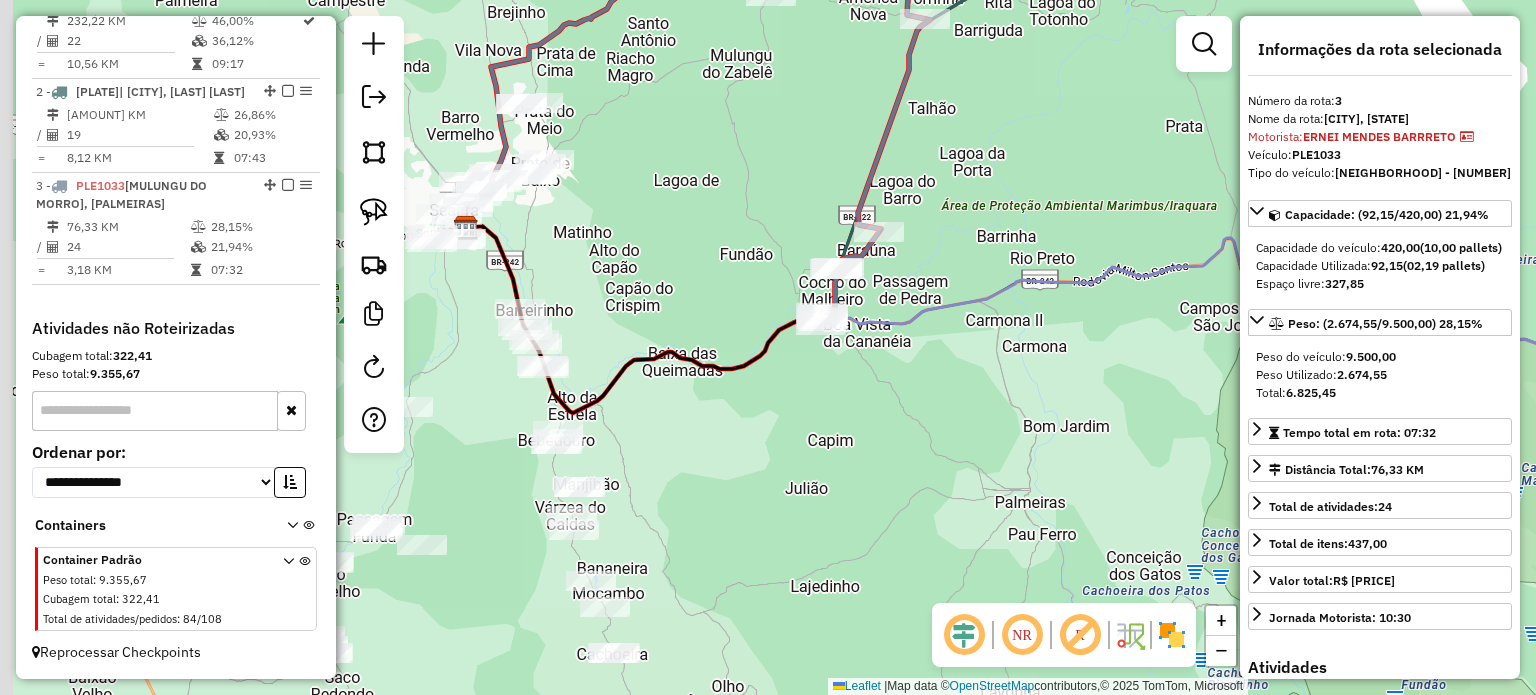drag, startPoint x: 700, startPoint y: 395, endPoint x: 916, endPoint y: 336, distance: 223.91293 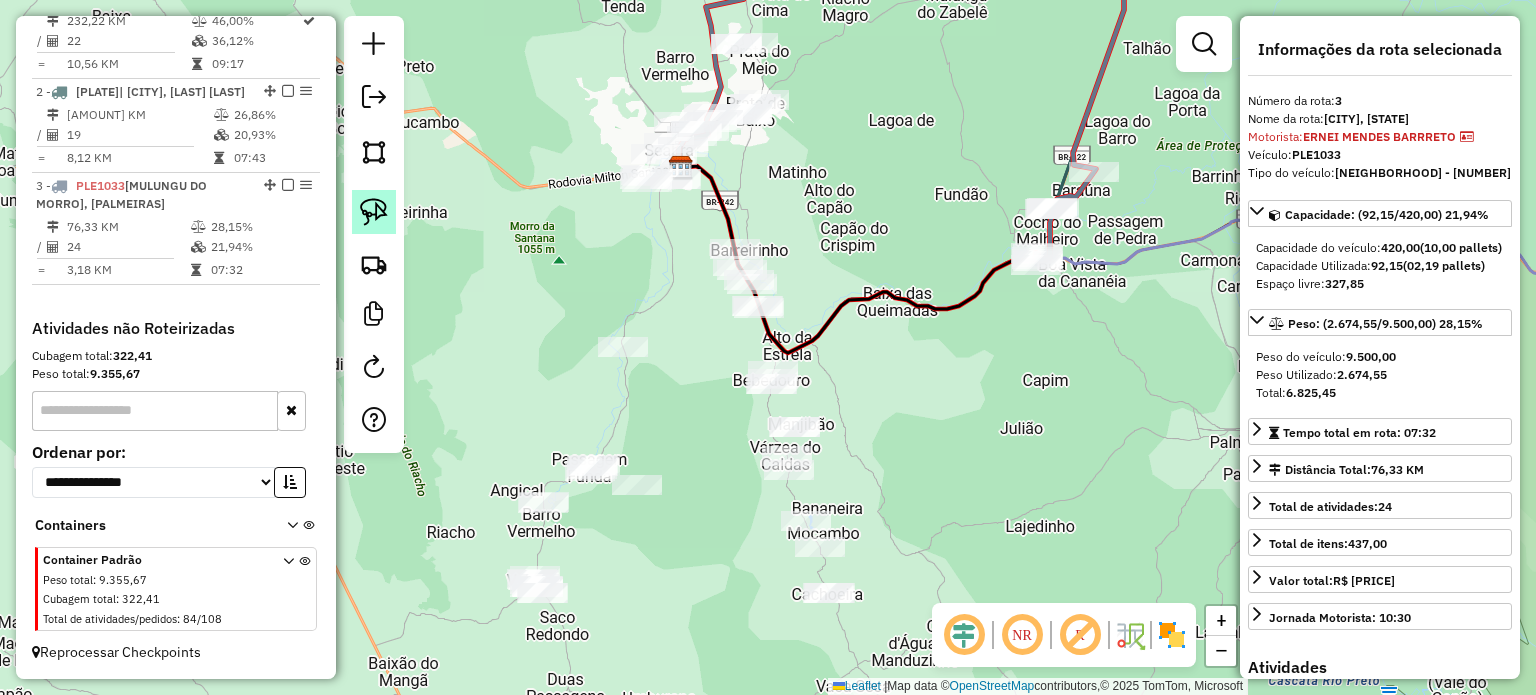 click 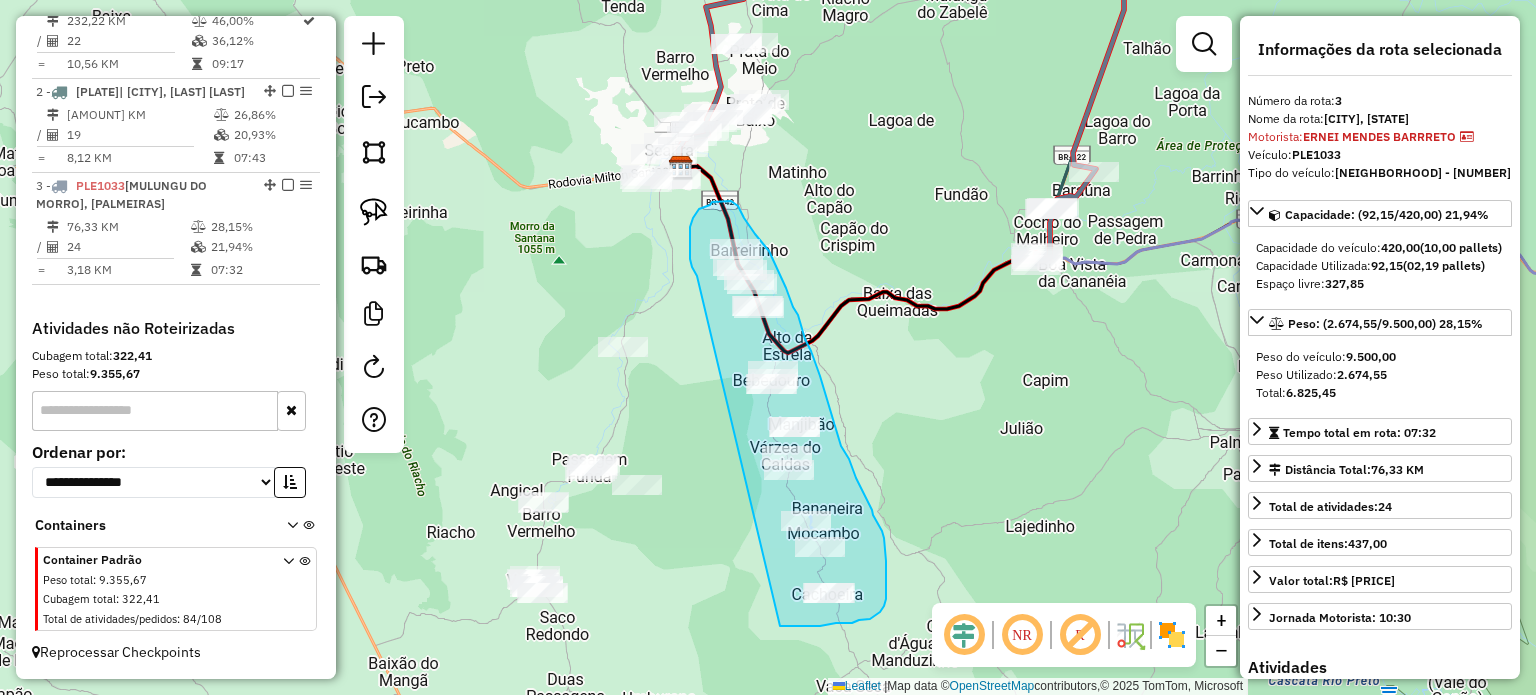 drag, startPoint x: 697, startPoint y: 276, endPoint x: 765, endPoint y: 585, distance: 316.39374 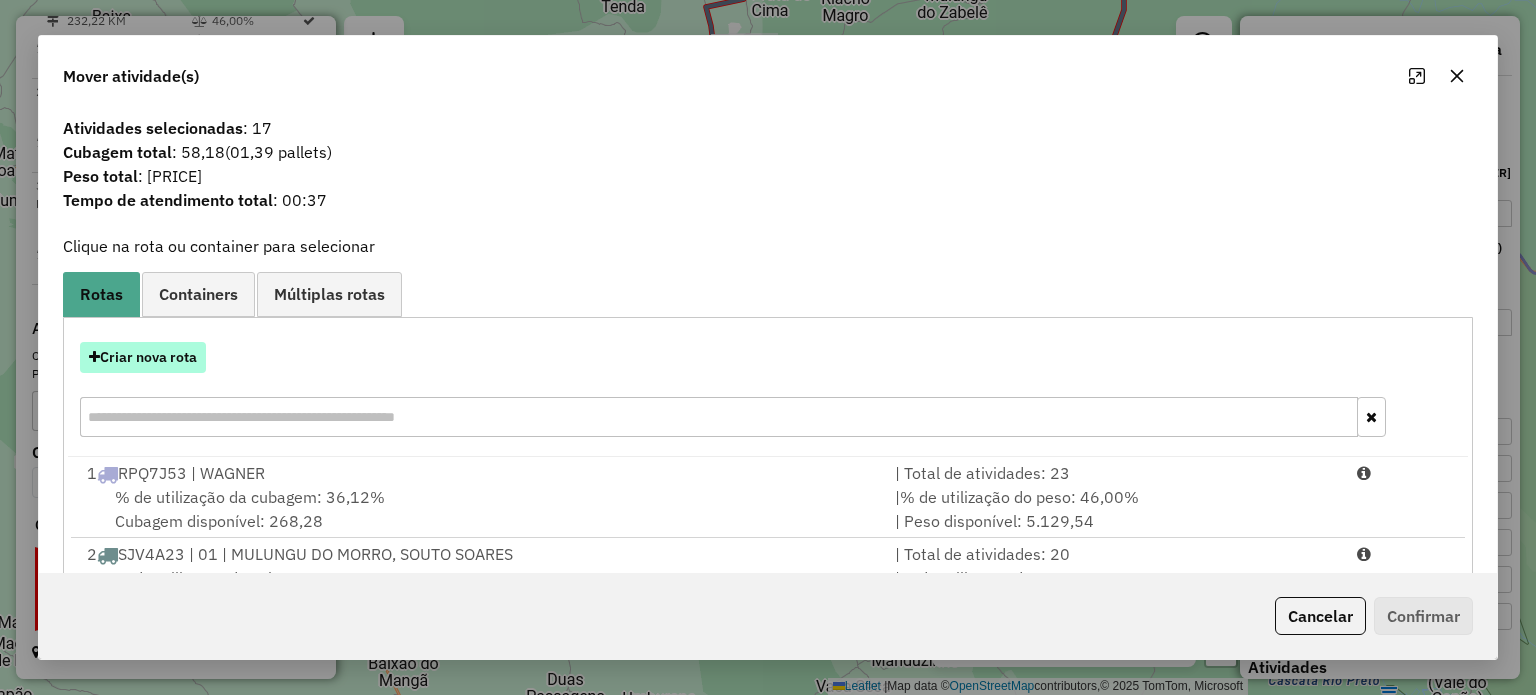 click on "Criar nova rota" at bounding box center [143, 357] 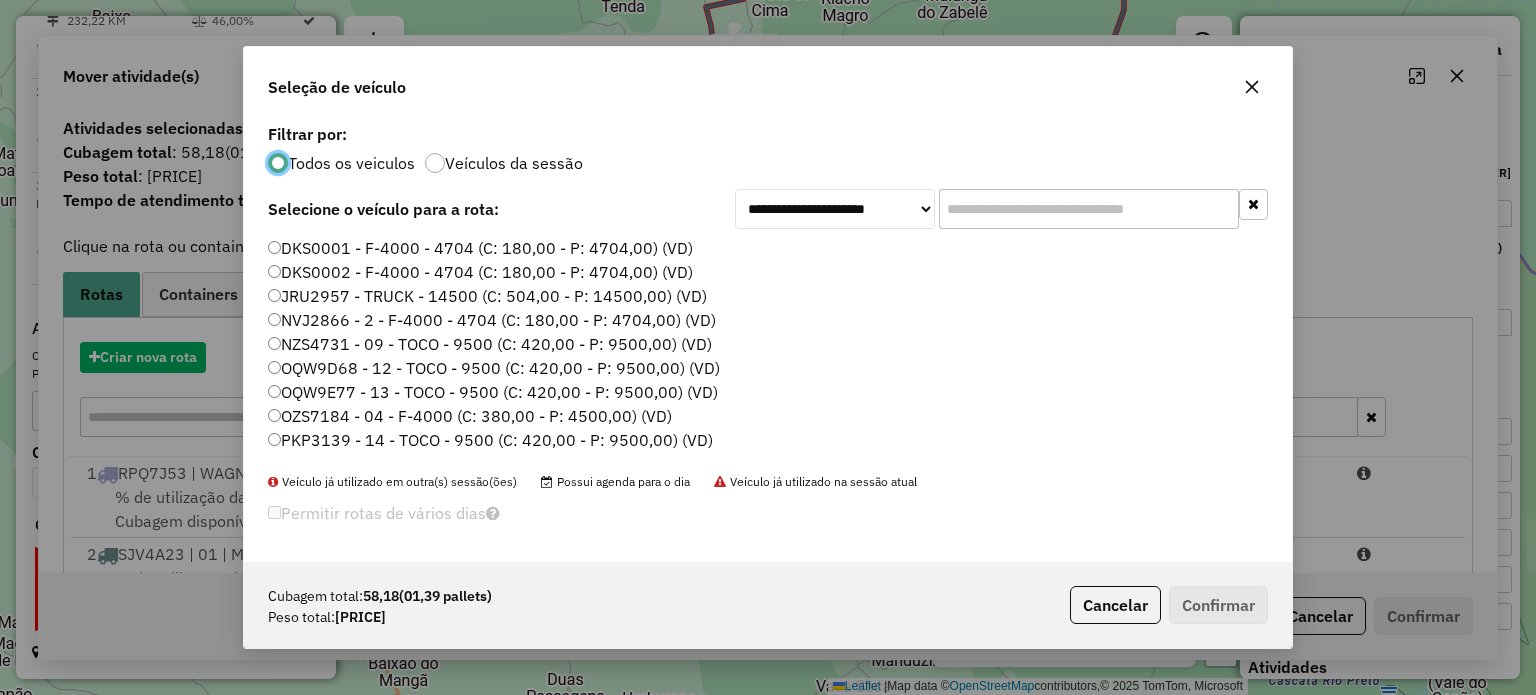 scroll, scrollTop: 10, scrollLeft: 6, axis: both 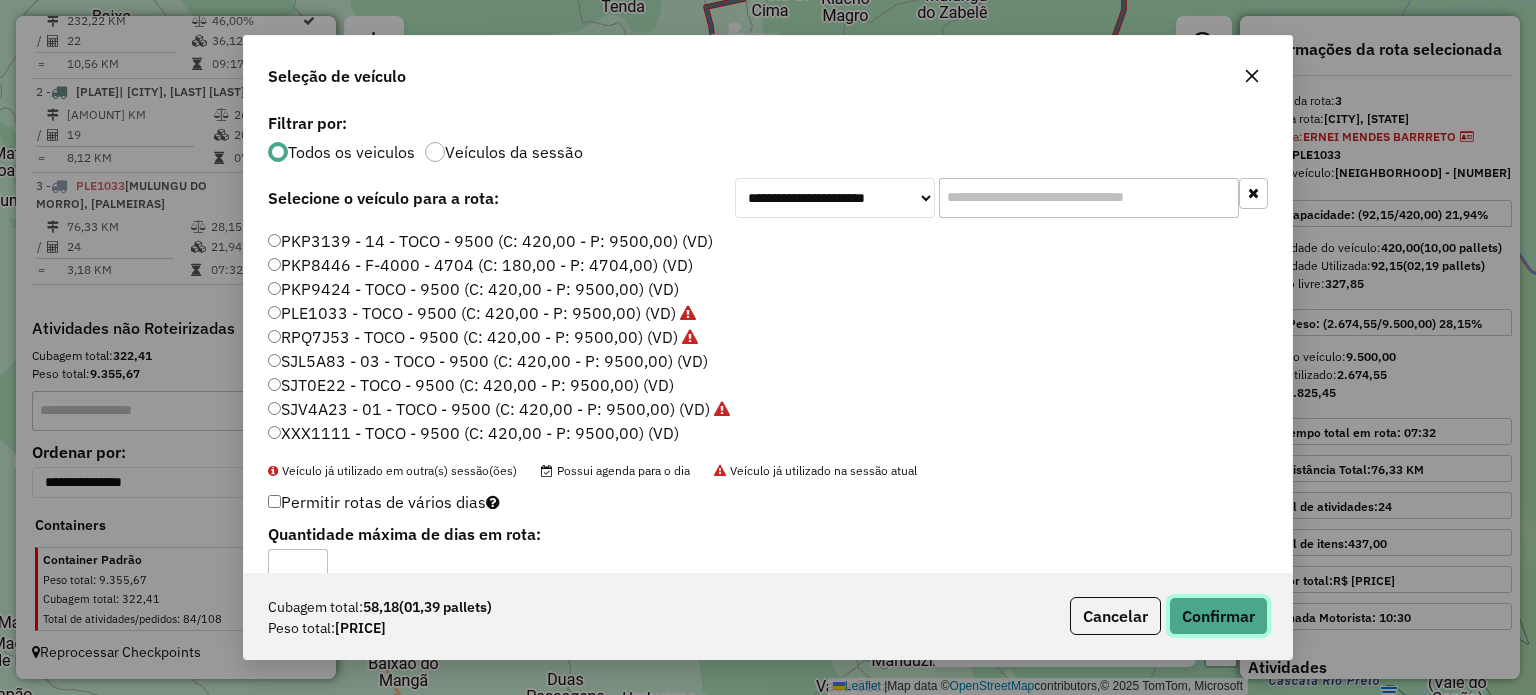 click on "Confirmar" 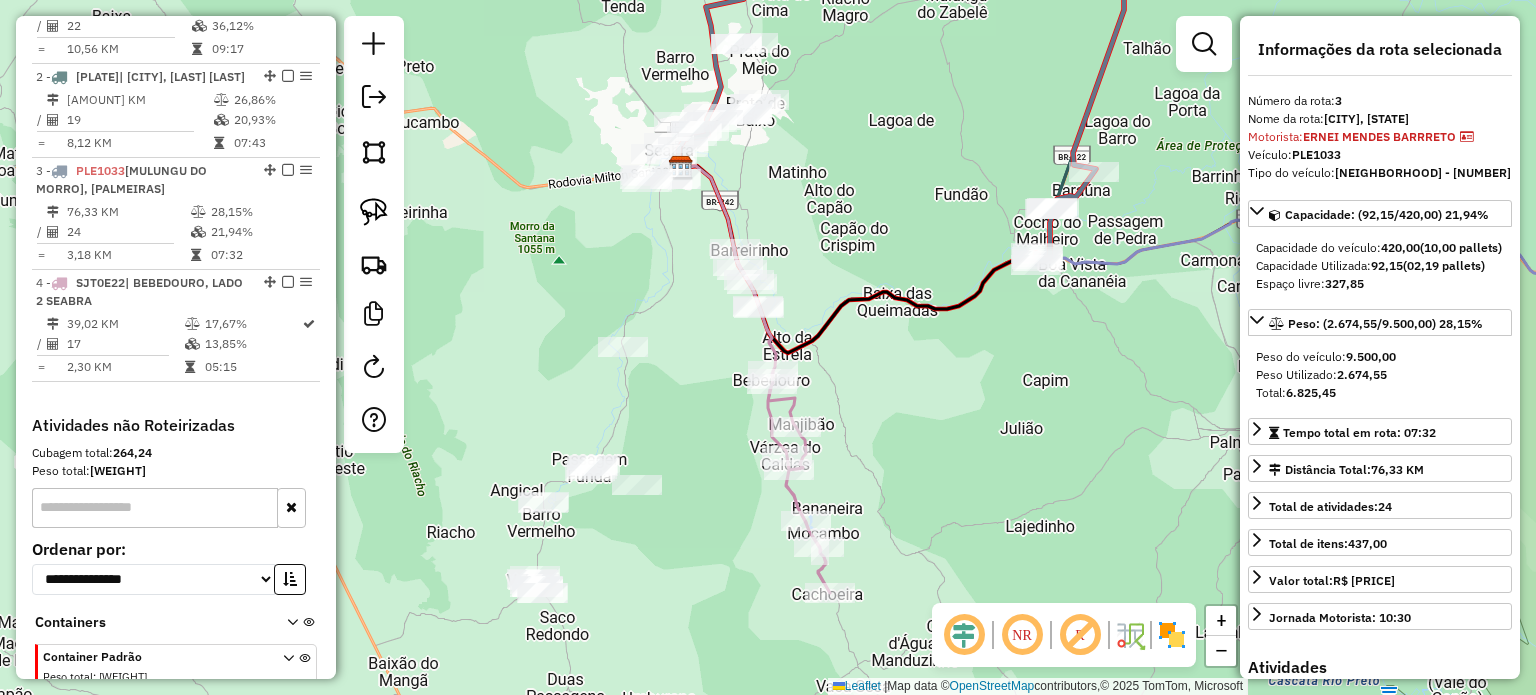 scroll, scrollTop: 932, scrollLeft: 0, axis: vertical 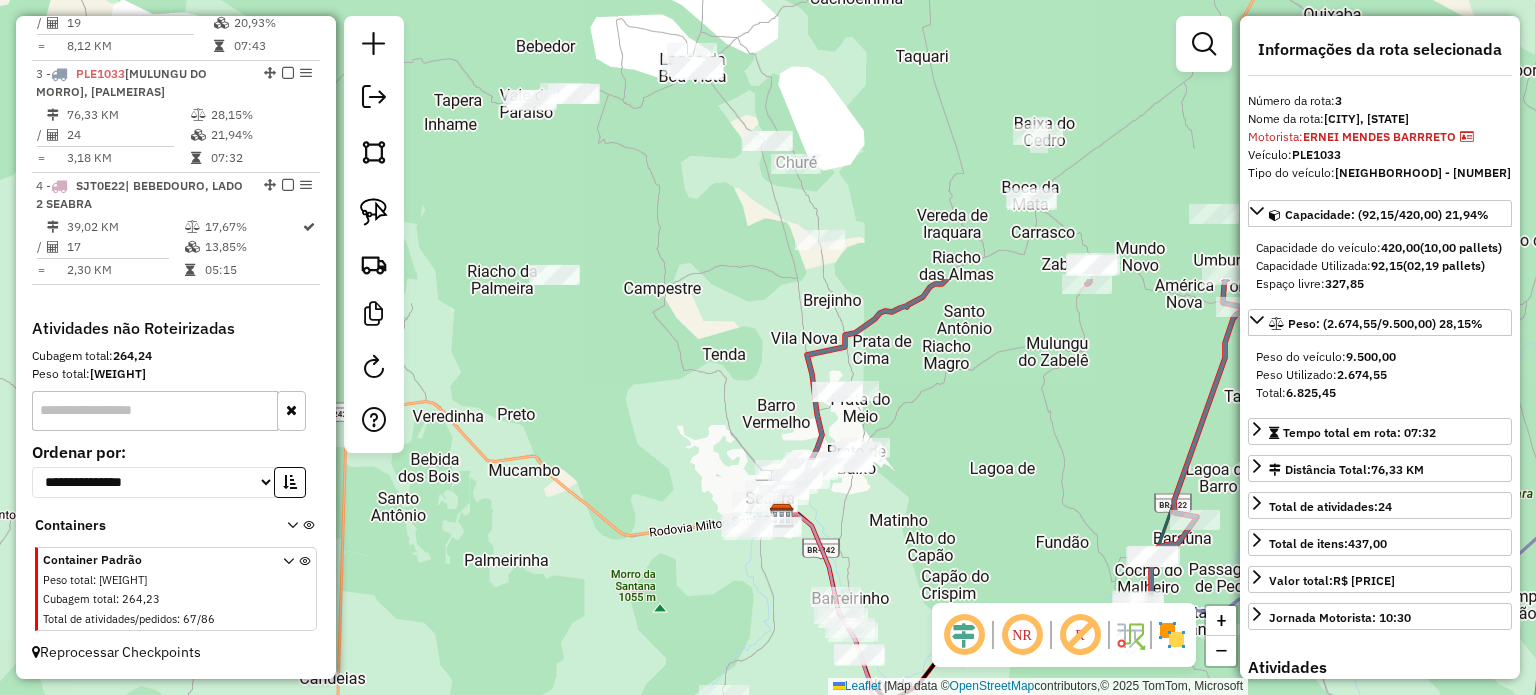 drag, startPoint x: 858, startPoint y: 183, endPoint x: 959, endPoint y: 531, distance: 362.36032 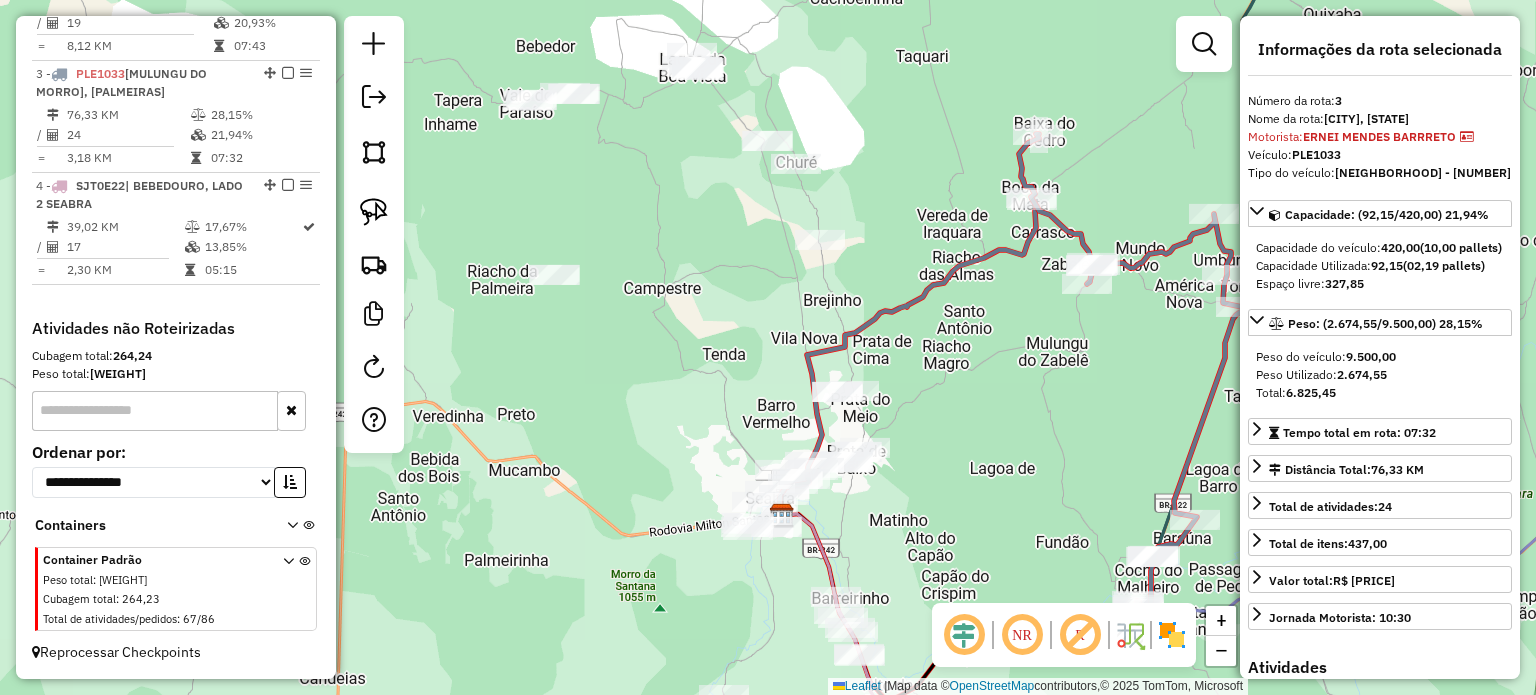 drag, startPoint x: 948, startPoint y: 391, endPoint x: 969, endPoint y: 471, distance: 82.710335 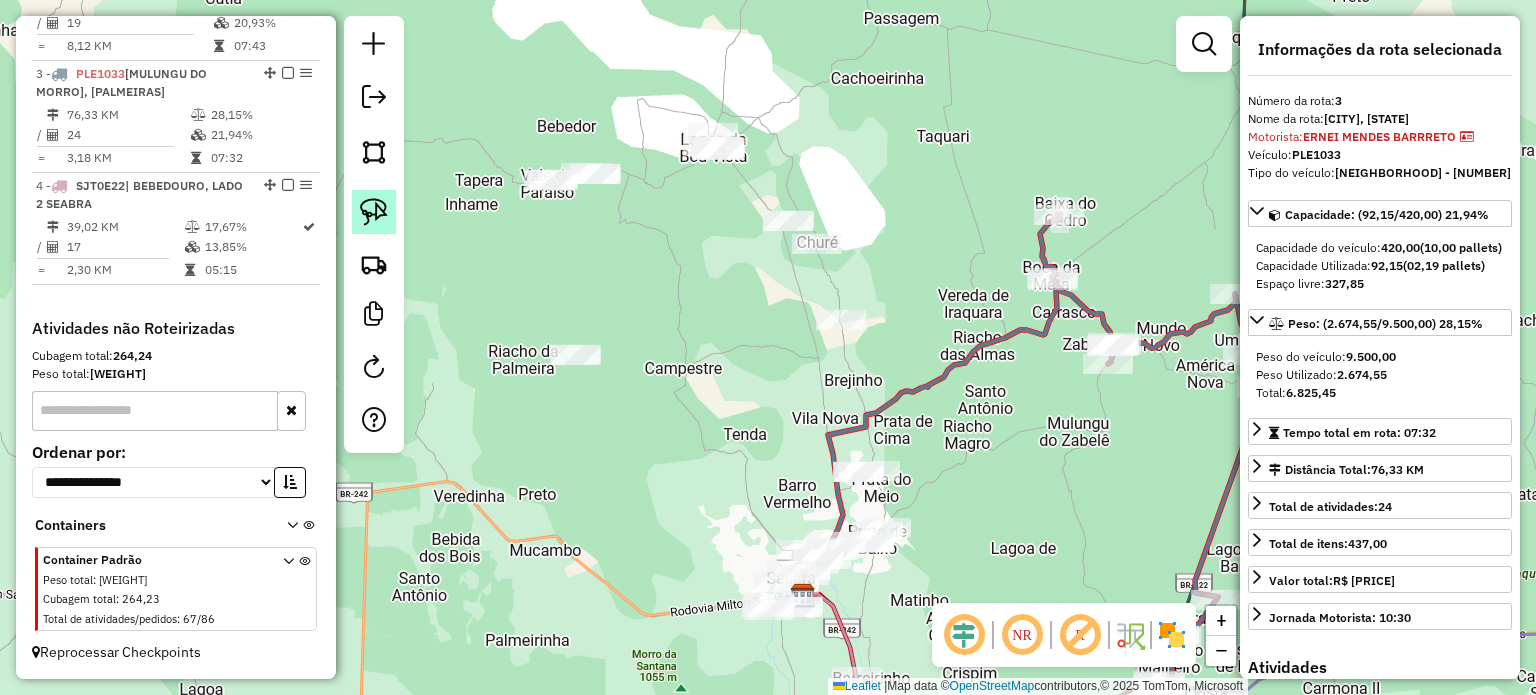 click 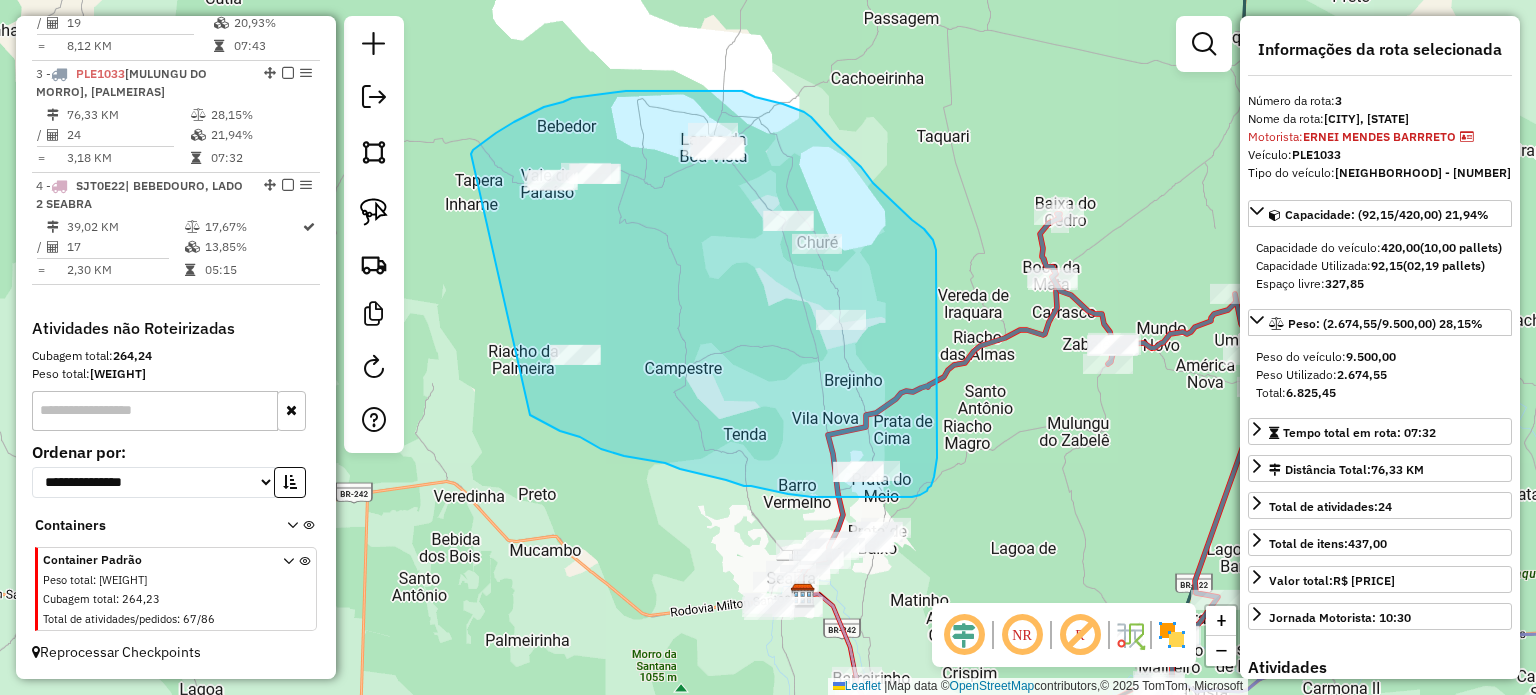 drag, startPoint x: 471, startPoint y: 154, endPoint x: 511, endPoint y: 323, distance: 173.66922 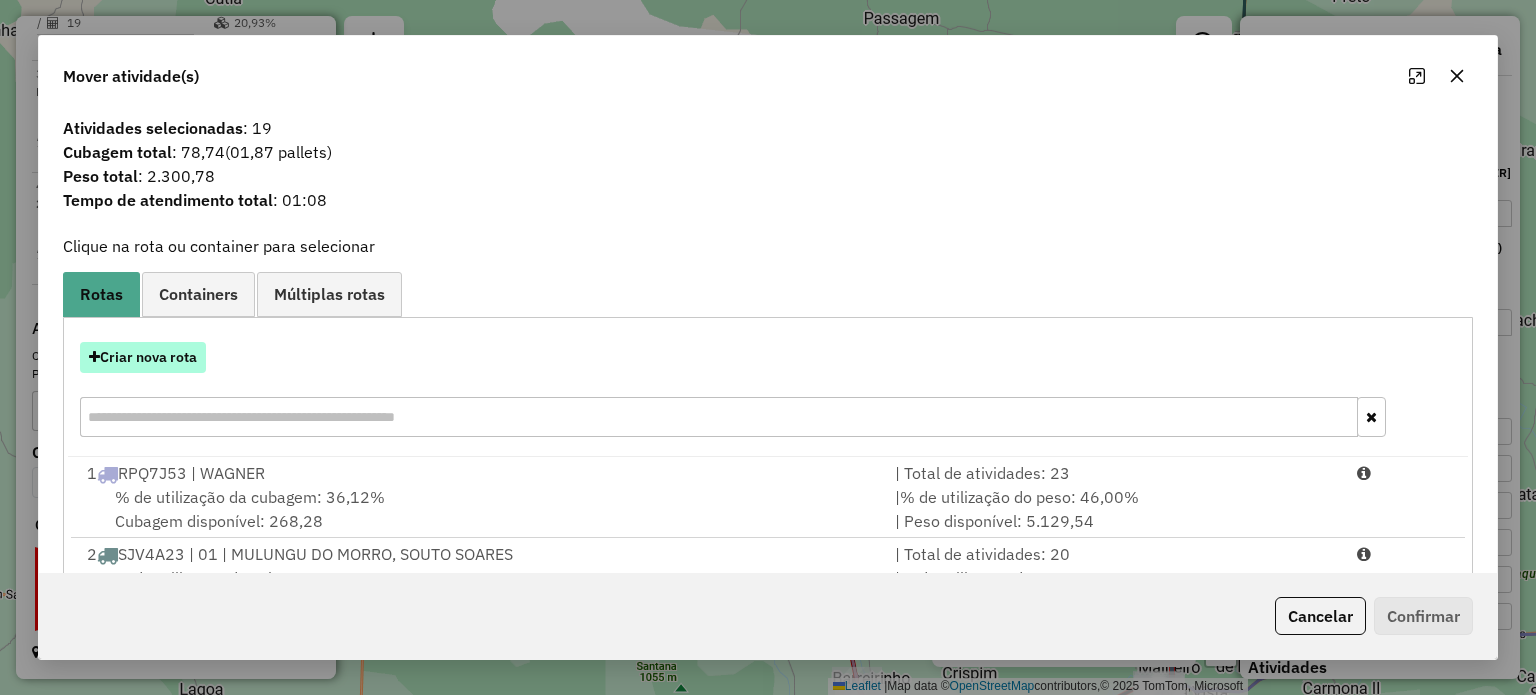 click on "Criar nova rota" at bounding box center [143, 357] 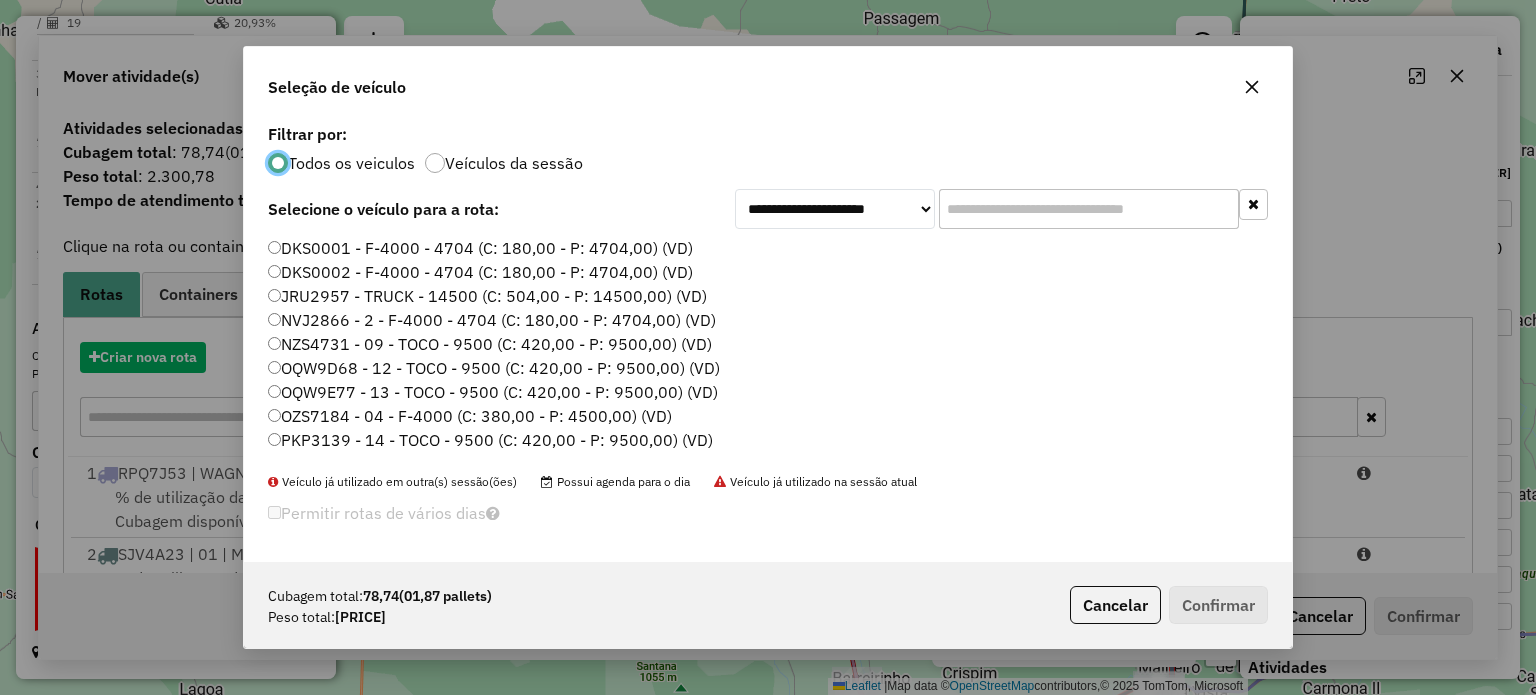 scroll, scrollTop: 10, scrollLeft: 6, axis: both 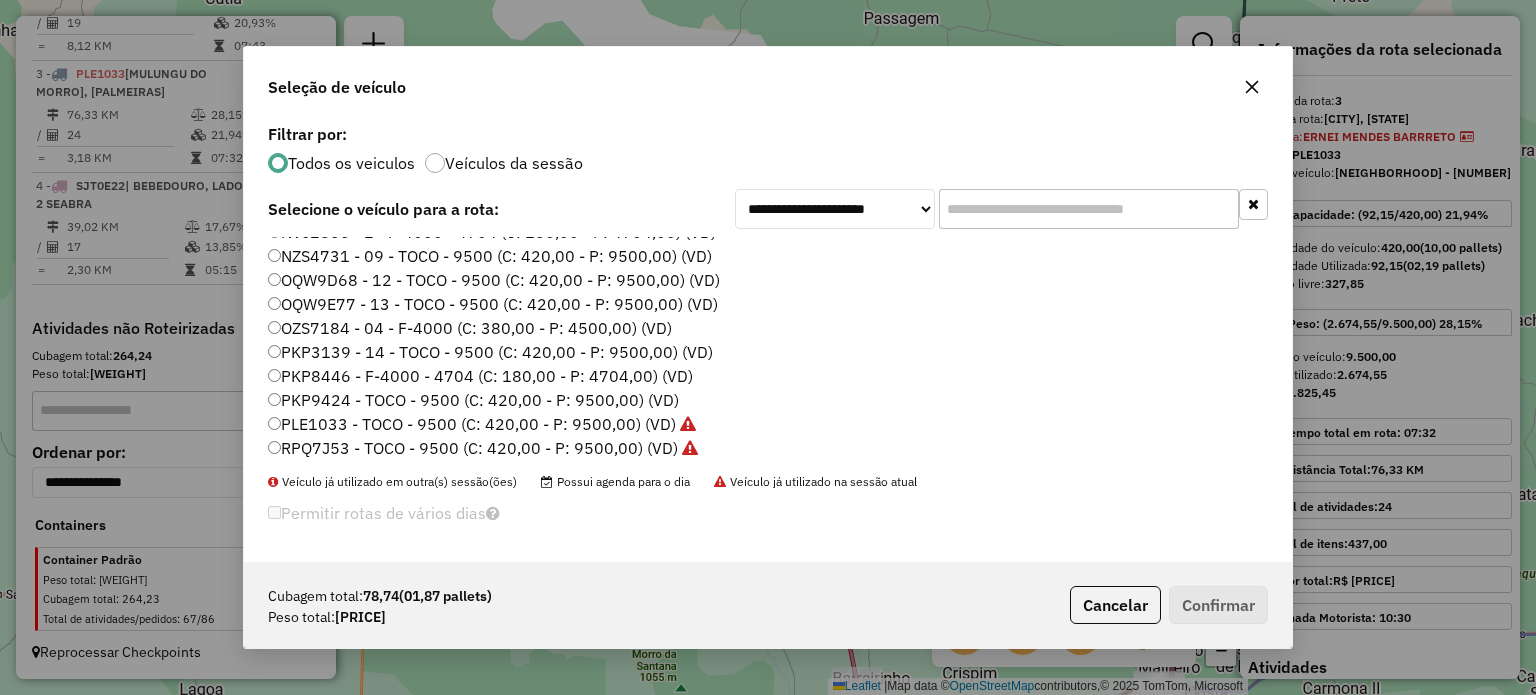 click on "PKP3139 - 14 - TOCO - 9500 (C: 420,00 - P: 9500,00) (VD)" 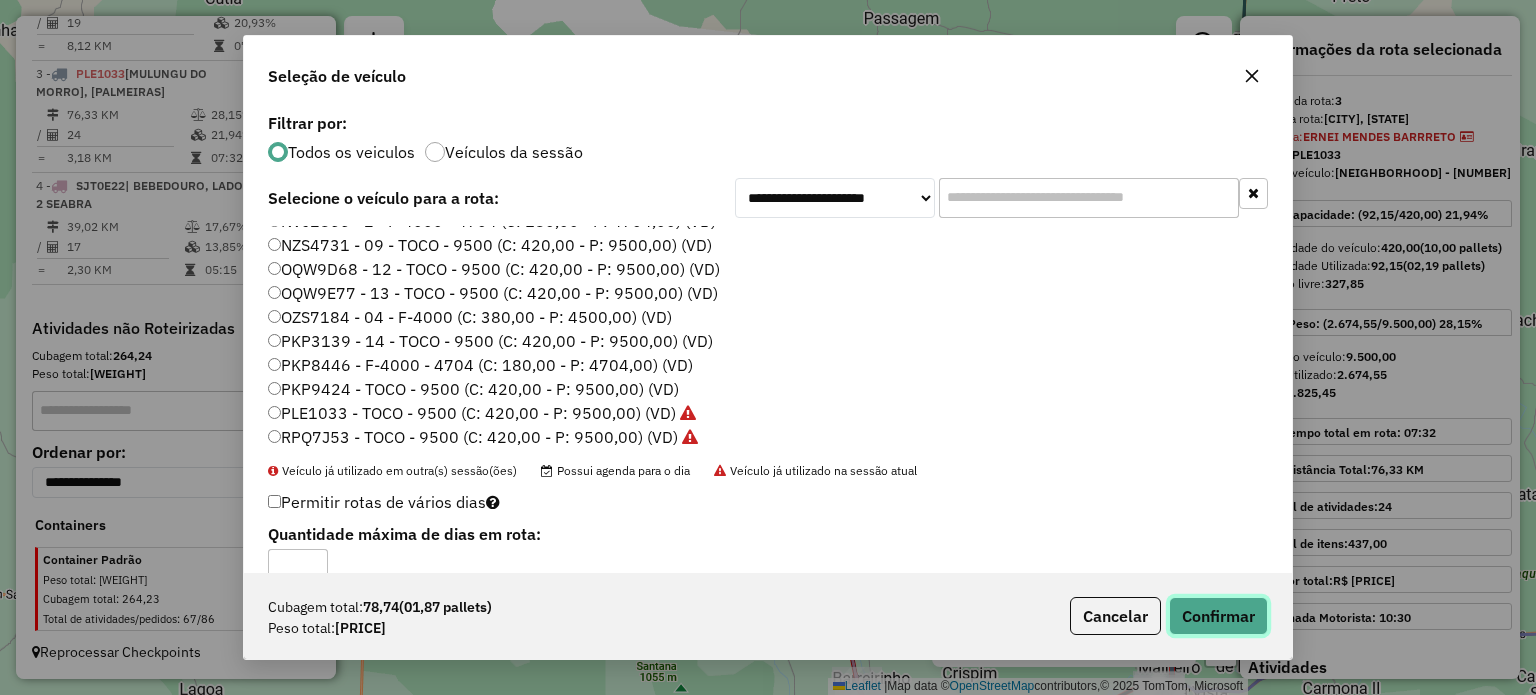 click on "Confirmar" 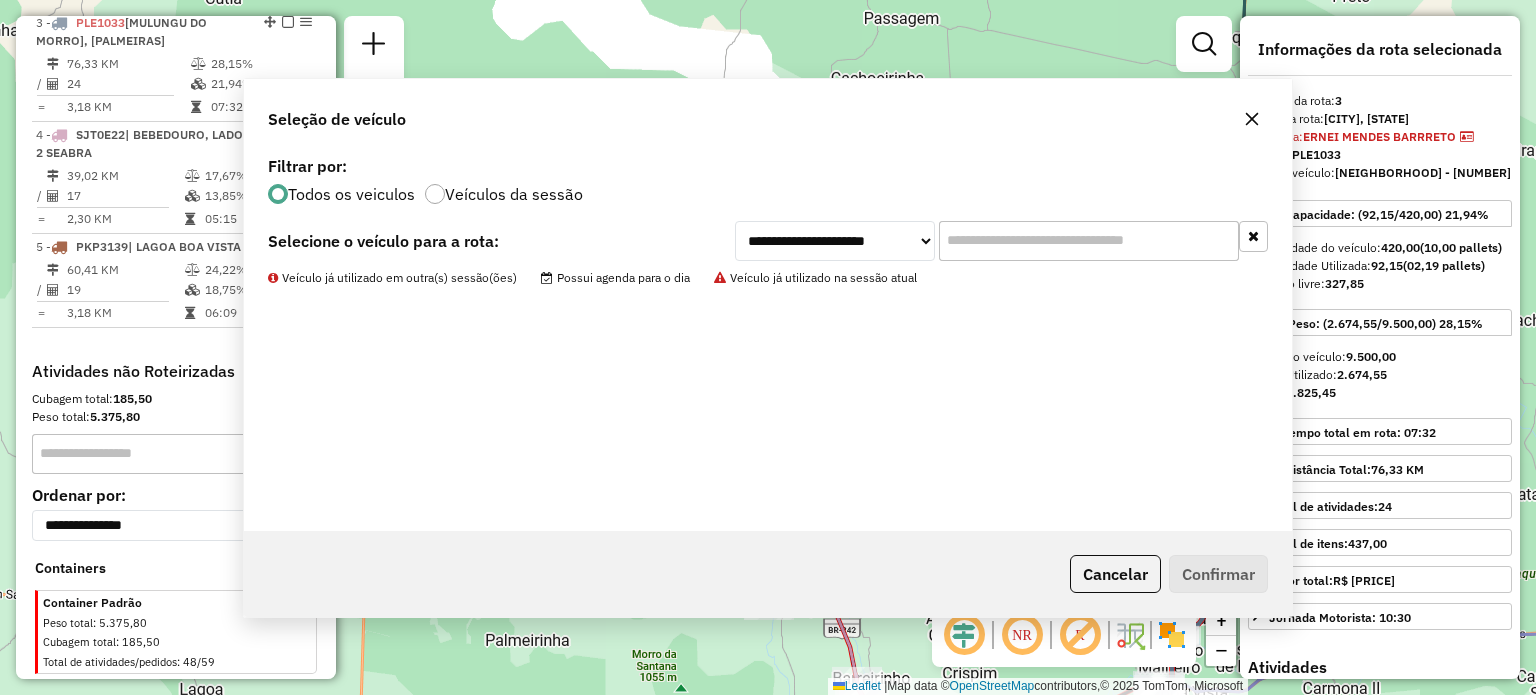 scroll, scrollTop: 980, scrollLeft: 0, axis: vertical 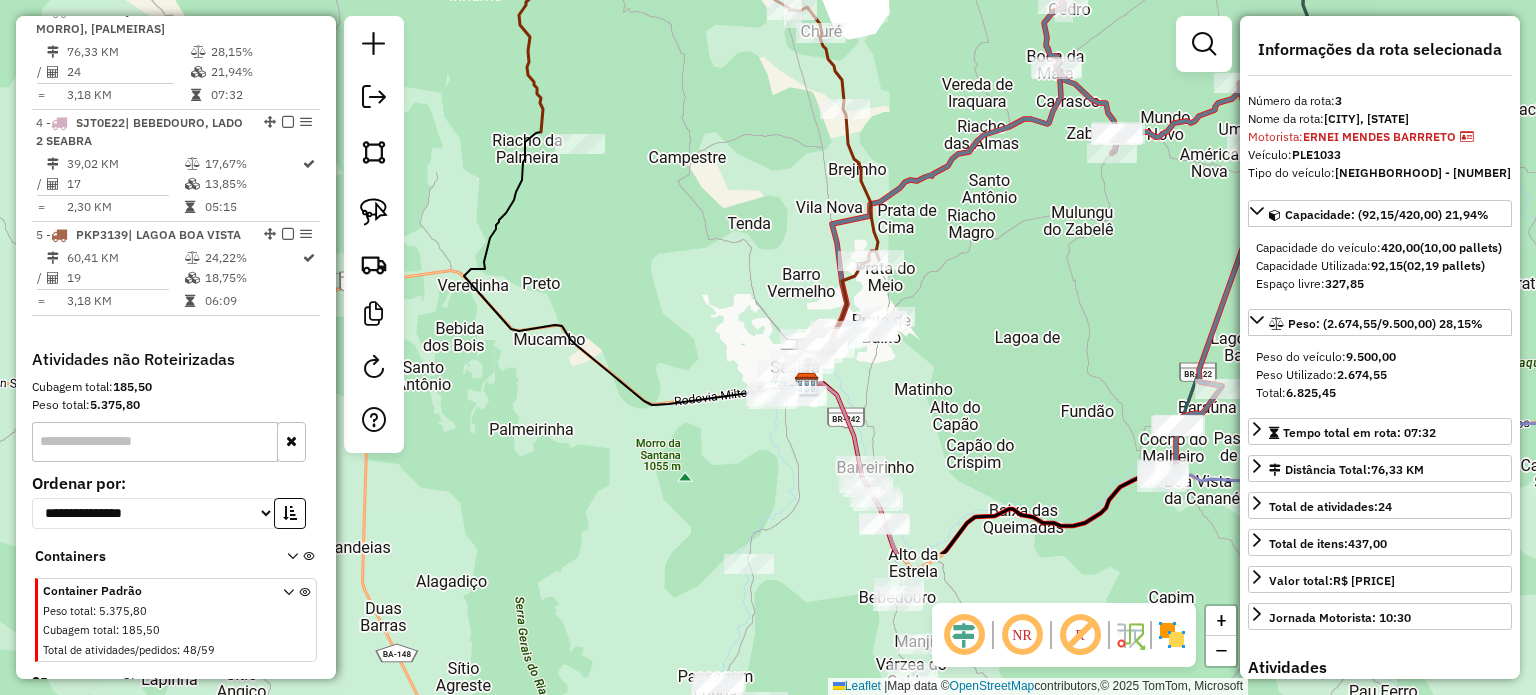 drag, startPoint x: 928, startPoint y: 568, endPoint x: 928, endPoint y: 368, distance: 200 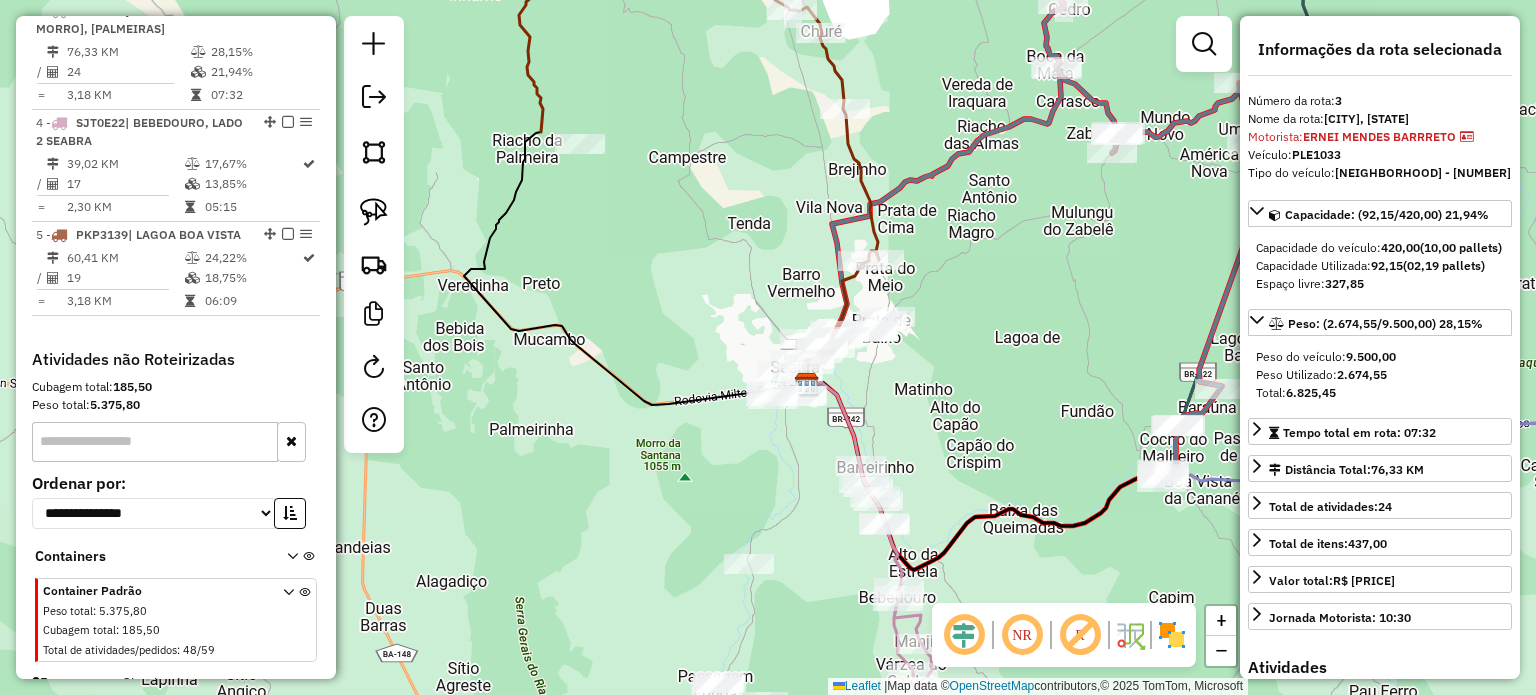 drag, startPoint x: 1044, startPoint y: 427, endPoint x: 1130, endPoint y: 371, distance: 102.625534 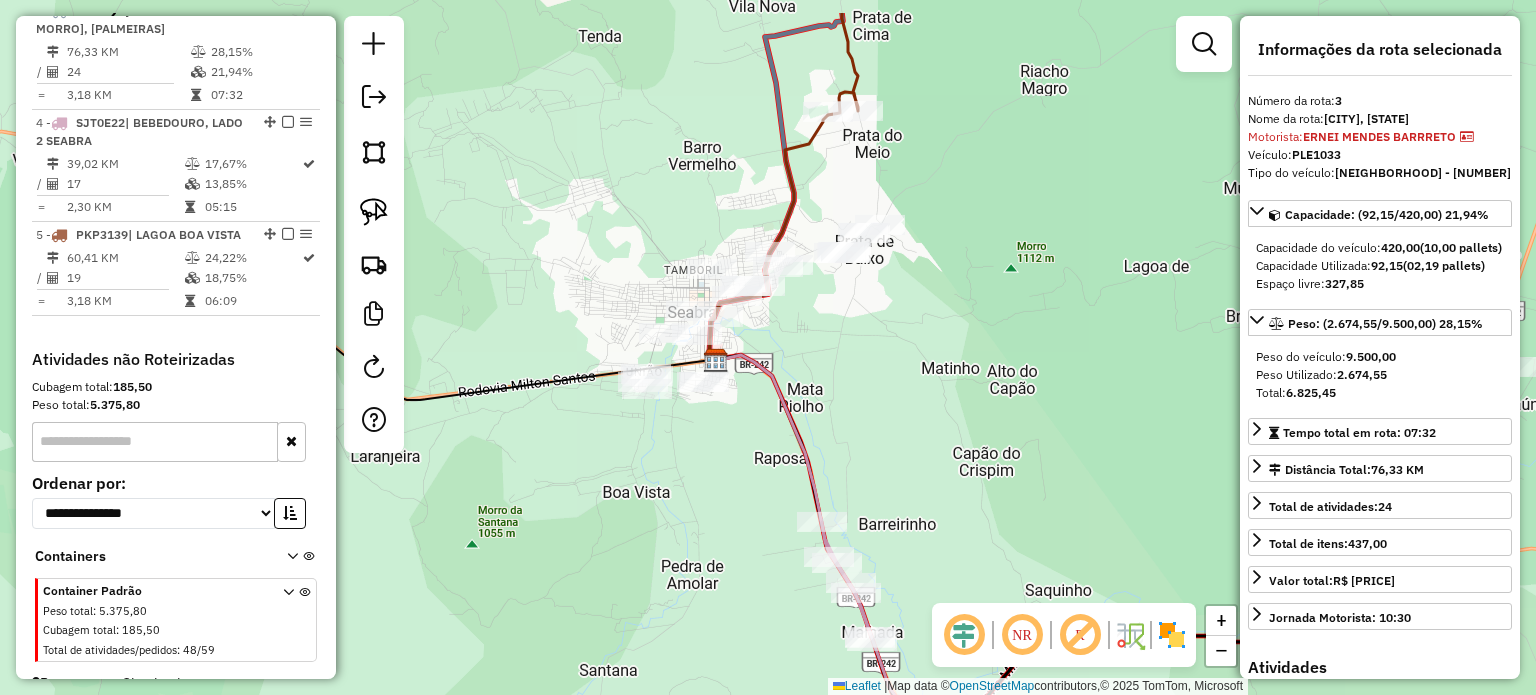 drag, startPoint x: 1042, startPoint y: 240, endPoint x: 781, endPoint y: 345, distance: 281.32898 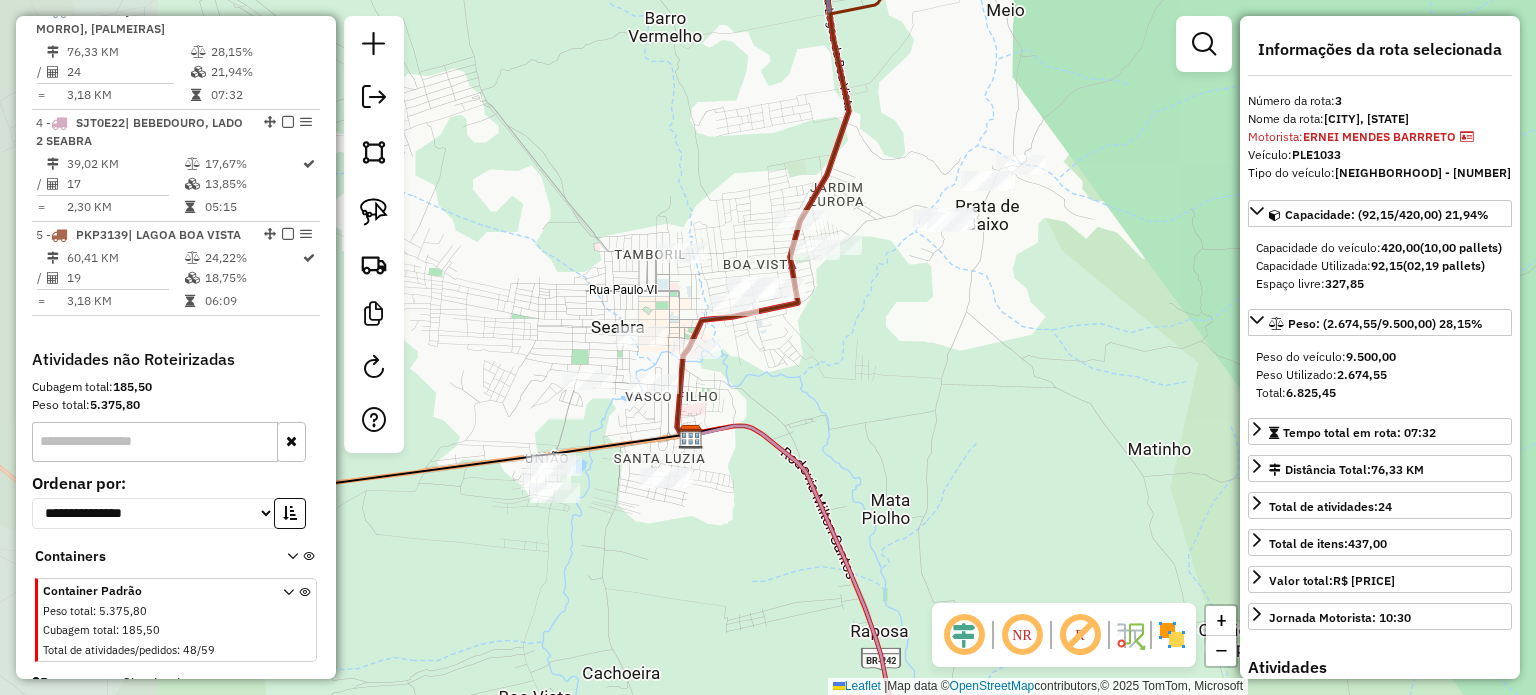 drag, startPoint x: 781, startPoint y: 345, endPoint x: 989, endPoint y: 351, distance: 208.08652 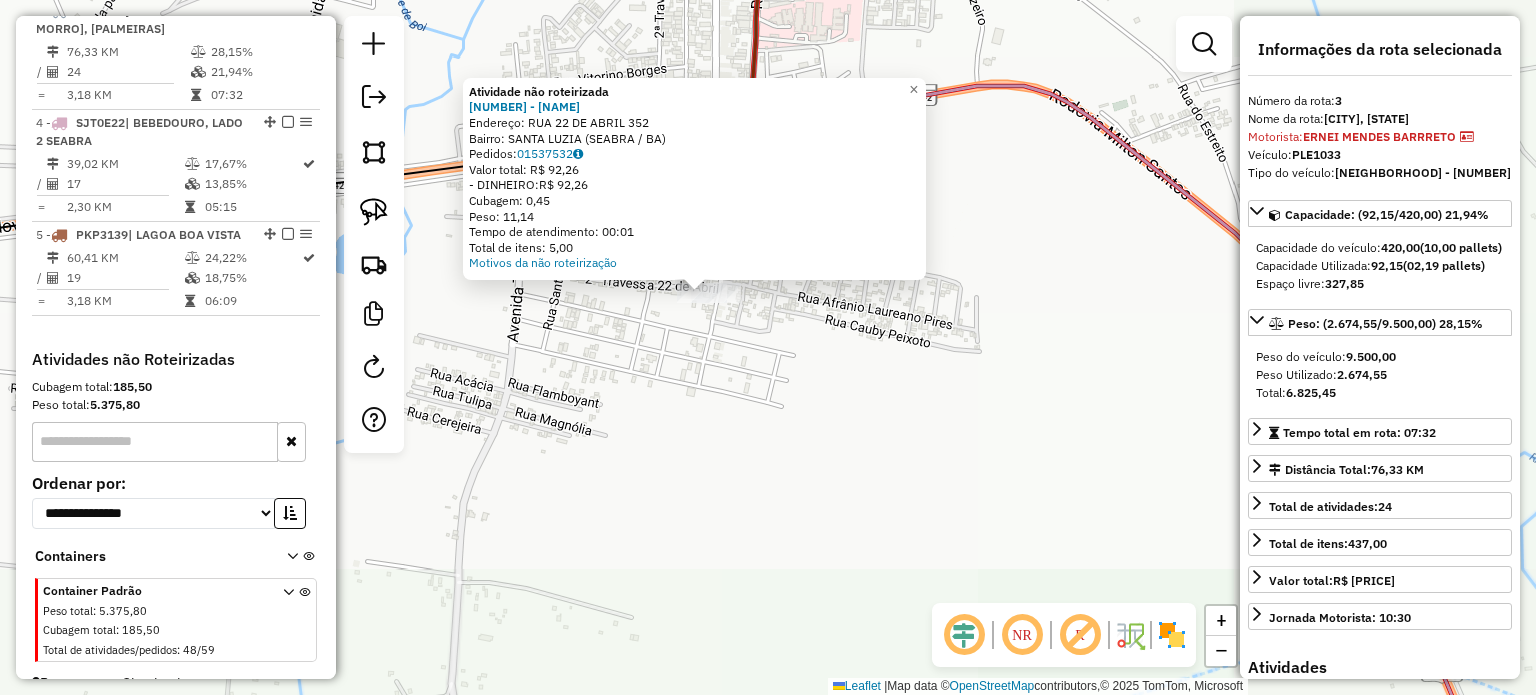 click on "Atividade não roteirizada [NUMBER] - [NAME] [LAST] Endereço: [NAME] [NAME] [NUMBER] Bairro: [NAME] [LAST] ([CITY] / [STATE]) Pedidos: [NUMBER] Valor total: [CURRENCY] [AMOUNT] - DINHEIRO: [CURRENCY] [AMOUNT] Cubagem: [AMOUNT] Peso: [AMOUNT] Tempo de atendimento: [TIME] Total de itens: [AMOUNT] Motivos da não roteirização × Janela de atendimento Grade de atendimento Capacidade Transportadoras Veículos Cliente Pedidos Rotas Selecione os dias de semana para filtrar as janelas de atendimento Seg Ter Qua Qui Sex Sáb Dom Informe o período da janela de atendimento: De: Até: Filtrar exatamente a janela do cliente Considerar janela de atendimento padrão Selecione os dias de semana para filtrar as grades de atendimento Seg Ter Qua Qui Sex Sáb Dom Considerar clientes sem dia de atendimento cadastrado Clientes fora do dia de atendimento selecionado Filtrar as atividades entre os valores definidos abaixo: Peso mínimo: Peso máximo: Cubagem mínima: Cubagem máxima: De: Até: De: Até:" 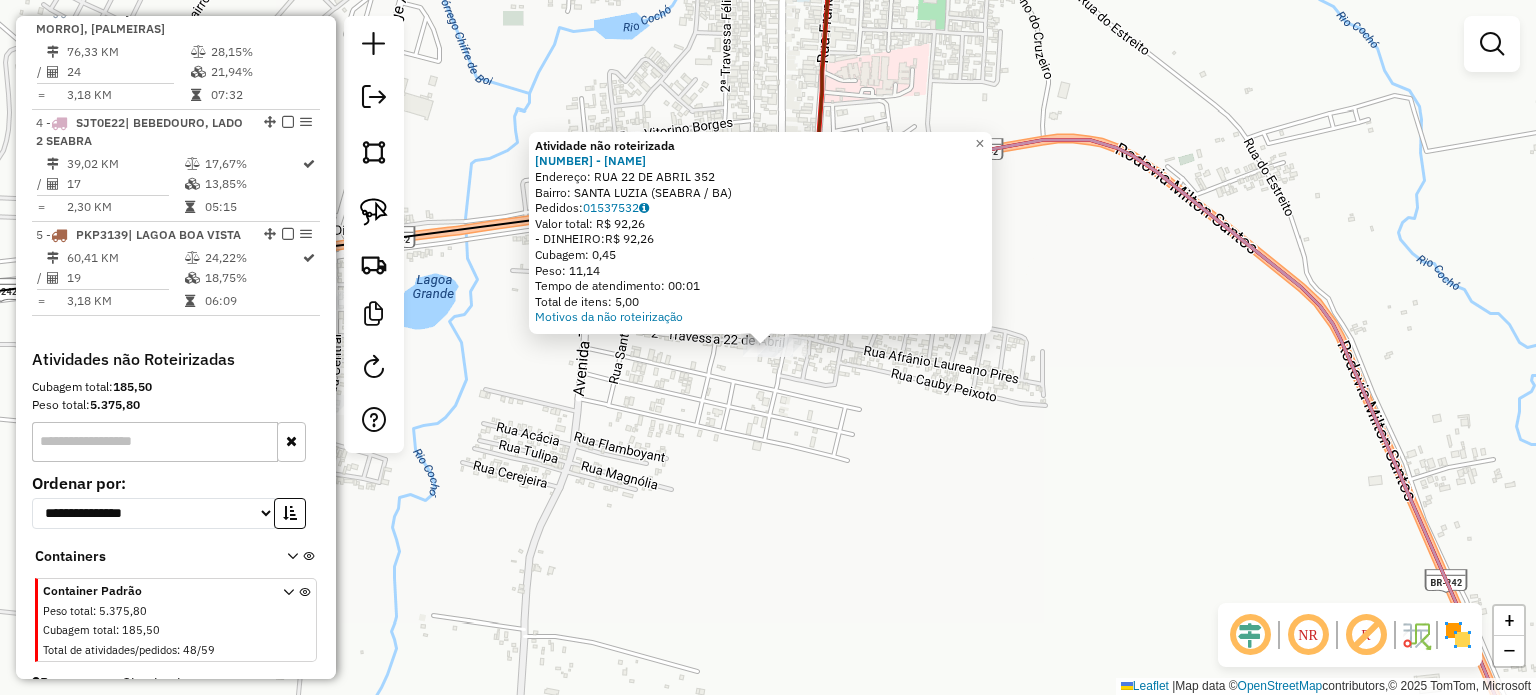 click on "Atividade não roteirizada [NUMBER] - [NAME] [LAST] Endereço: [NAME] [NAME] [NUMBER] Bairro: [NAME] [LAST] ([CITY] / [STATE]) Pedidos: [NUMBER] Valor total: [CURRENCY] [AMOUNT] - DINHEIRO: [CURRENCY] [AMOUNT] Cubagem: [AMOUNT] Peso: [AMOUNT] Tempo de atendimento: [TIME] Total de itens: [AMOUNT] Motivos da não roteirização × Janela de atendimento Grade de atendimento Capacidade Transportadoras Veículos Cliente Pedidos Rotas Selecione os dias de semana para filtrar as janelas de atendimento Seg Ter Qua Qui Sex Sáb Dom Informe o período da janela de atendimento: De: Até: Filtrar exatamente a janela do cliente Considerar janela de atendimento padrão Selecione os dias de semana para filtrar as grades de atendimento Seg Ter Qua Qui Sex Sáb Dom Considerar clientes sem dia de atendimento cadastrado Clientes fora do dia de atendimento selecionado Filtrar as atividades entre os valores definidos abaixo: Peso mínimo: Peso máximo: Cubagem mínima: Cubagem máxima: De: Até: De: Até:" 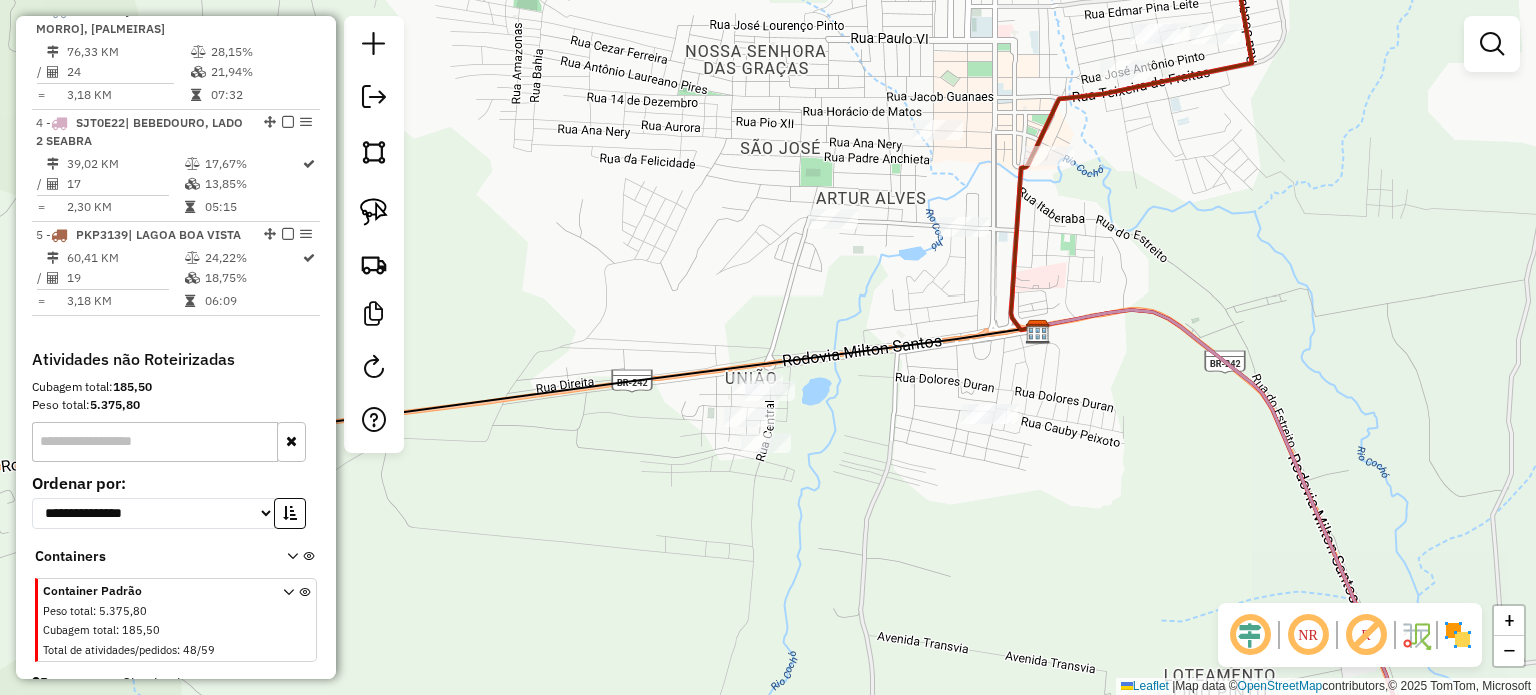 drag, startPoint x: 640, startPoint y: 466, endPoint x: 860, endPoint y: 465, distance: 220.00227 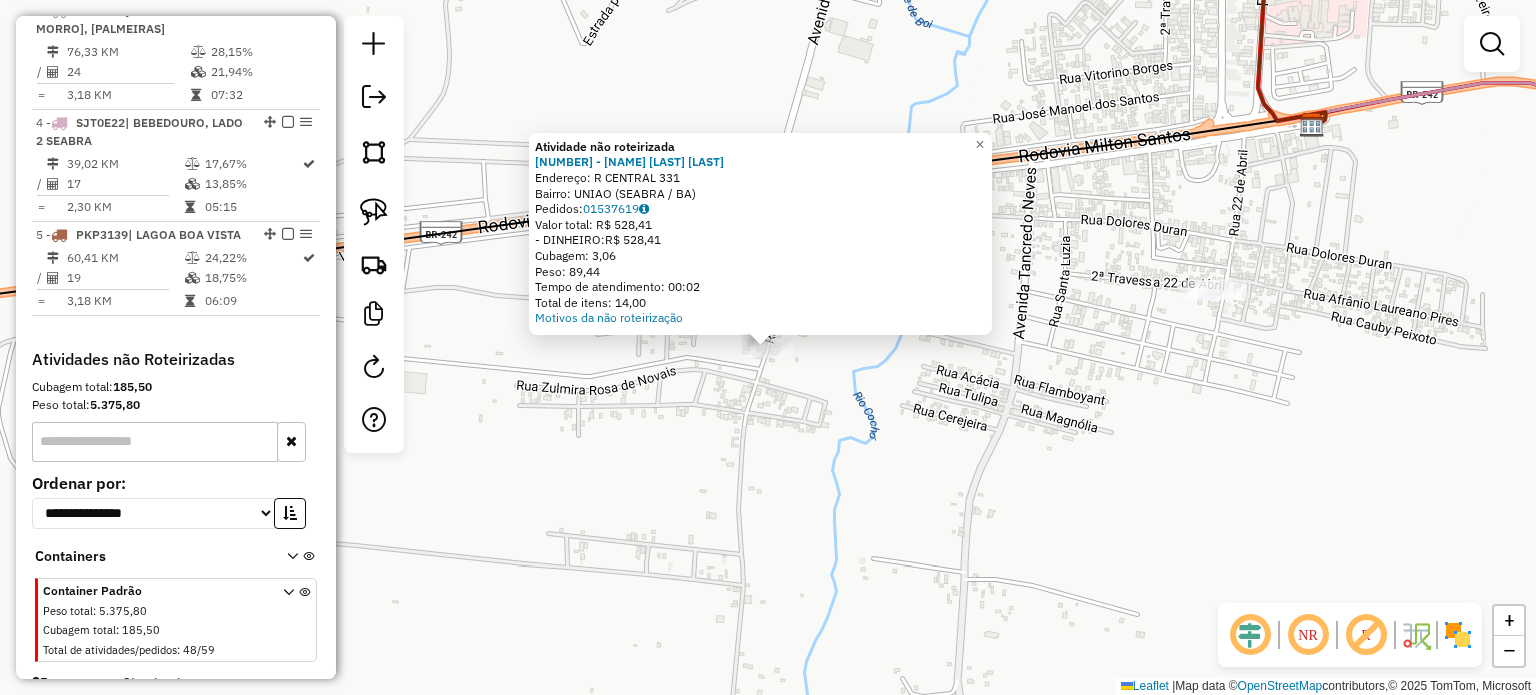 click on "Atividade não roteirizada [NUMBER] - [NAME] Endereço: R CENTRAL 331 Bairro: UNIAO ([CITY] / [STATE]) Pedidos: [NUMBER] Valor total: R$ 528,41 - DINHEIRO: R$ 528,41 Cubagem: 3,06 Peso: 89,44 Tempo de atendimento: 00:02 Total de itens: 14,00 Motivos da não roteirização × Janela de atendimento Grade de atendimento Capacidade Transportadoras Veículos Cliente Pedidos Rotas Selecione os dias de semana para filtrar as janelas de atendimento Seg Ter Qua Qui Sex Sáb Dom Informe o período da janela de atendimento: De: Até: Filtrar exatamente a janela do cliente Considerar janela de atendimento padrão Selecione os dias de semana para filtrar as grades de atendimento Seg Ter Qua Qui Sex Sáb Dom Considerar clientes sem dia de atendimento cadastrado Clientes fora do dia de atendimento selecionado Filtrar as atividades entre os valores definidos abaixo: Peso mínimo: Peso máximo: Cubagem mínima: Cubagem máxima: De:" 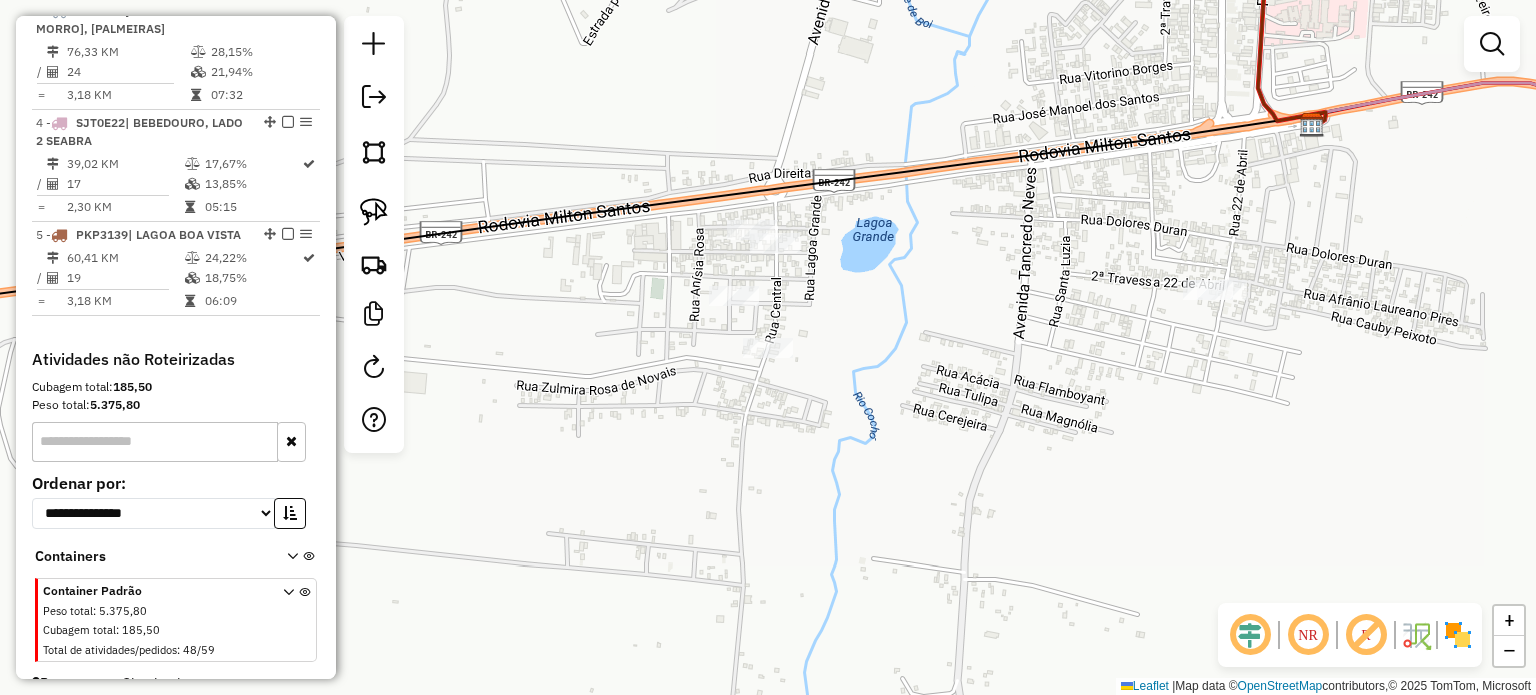 click 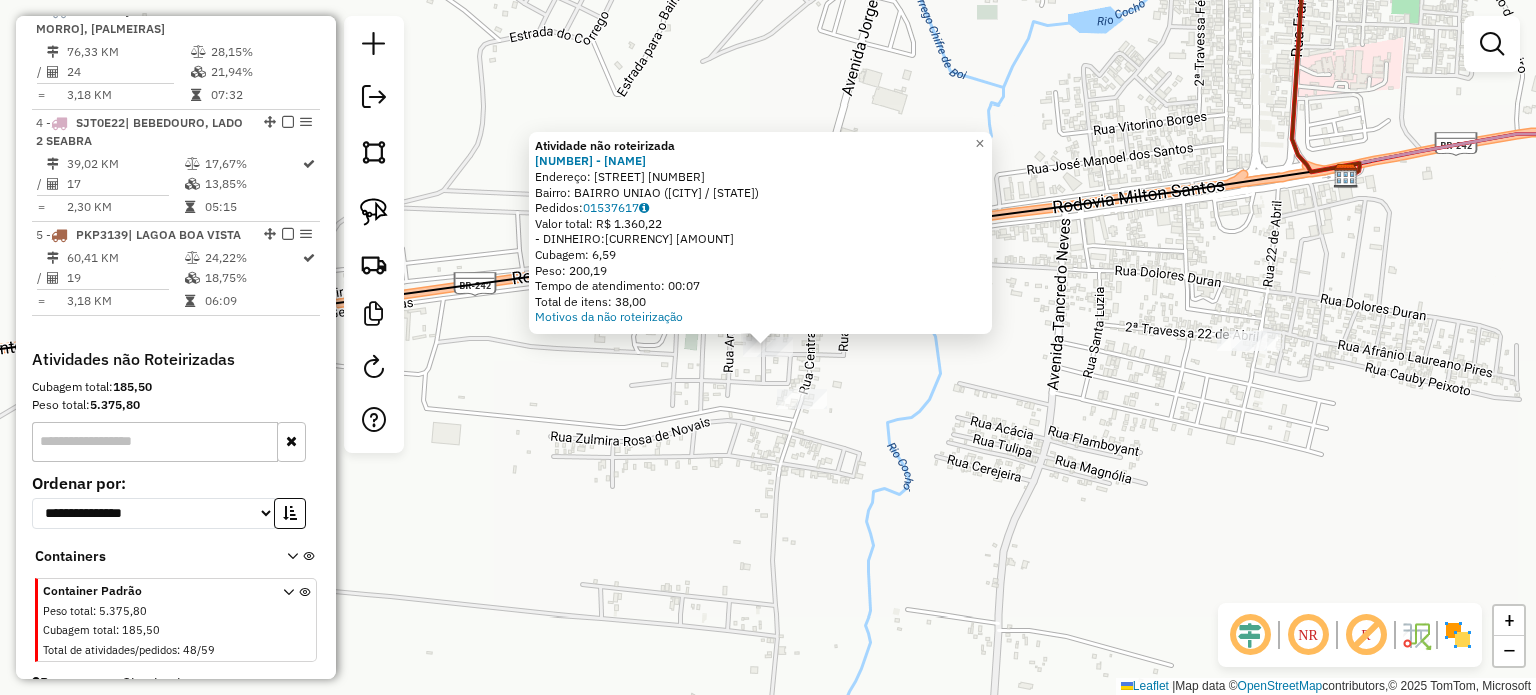 click on "Atividade não roteirizada 6432 - [BUSINESS_NAME] Endereço: CENTRAL 258 Bairro: BAIRRO UNIAO (SEABRA / BA) Pedidos: 01537617 Valor total: R$ 1.360,22 - DINHEIRO: R$ 1.360,22 Cubagem: 6,59 Peso: 200,19 Tempo de atendimento: 00:07 Total de itens: 38,00 Motivos da não roteirização × Janela de atendimento Grade de atendimento Capacidade Transportadoras Veículos Cliente Pedidos Rotas Selecione os dias de semana para filtrar as janelas de atendimento Seg Ter Qua Qui Sex Sáb Dom Informe o período da janela de atendimento: De: Até: Filtrar exatamente a janela do cliente Considerar janela de atendimento padrão Selecione os dias de semana para filtrar as grades de atendimento Seg Ter Qua Qui Sex Sáb Dom Considerar clientes sem dia de atendimento cadastrado Clientes fora do dia de atendimento selecionado Filtrar as atividades entre os valores definidos abaixo: Peso mínimo: Peso máximo: Cubagem mínima: Cubagem máxima: De: Até: De: Nome:" 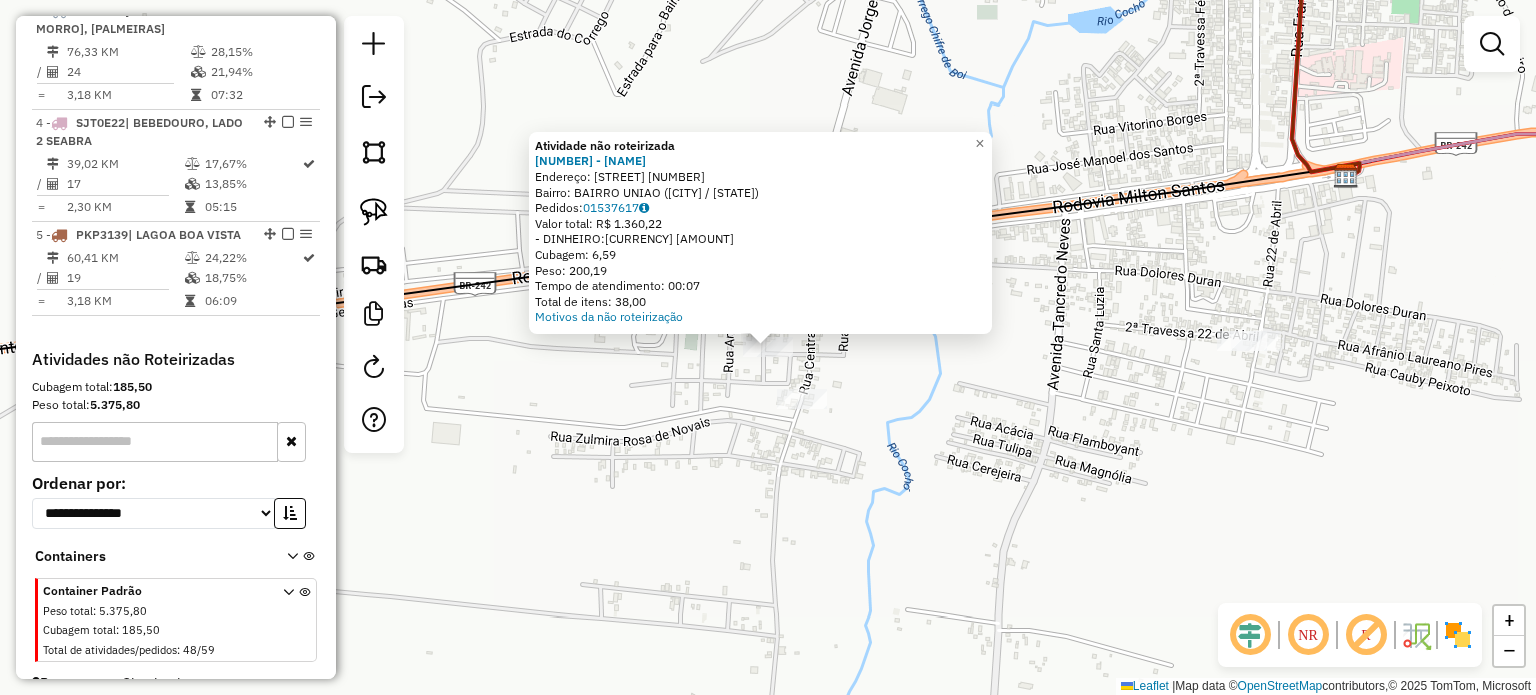 click on "Atividade não roteirizada 6432 - [BUSINESS_NAME] Endereço: CENTRAL 258 Bairro: BAIRRO UNIAO (SEABRA / BA) Pedidos: 01537617 Valor total: R$ 1.360,22 - DINHEIRO: R$ 1.360,22 Cubagem: 6,59 Peso: 200,19 Tempo de atendimento: 00:07 Total de itens: 38,00 Motivos da não roteirização × Janela de atendimento Grade de atendimento Capacidade Transportadoras Veículos Cliente Pedidos Rotas Selecione os dias de semana para filtrar as janelas de atendimento Seg Ter Qua Qui Sex Sáb Dom Informe o período da janela de atendimento: De: Até: Filtrar exatamente a janela do cliente Considerar janela de atendimento padrão Selecione os dias de semana para filtrar as grades de atendimento Seg Ter Qua Qui Sex Sáb Dom Considerar clientes sem dia de atendimento cadastrado Clientes fora do dia de atendimento selecionado Filtrar as atividades entre os valores definidos abaixo: Peso mínimo: Peso máximo: Cubagem mínima: Cubagem máxima: De: Até: De: Nome:" 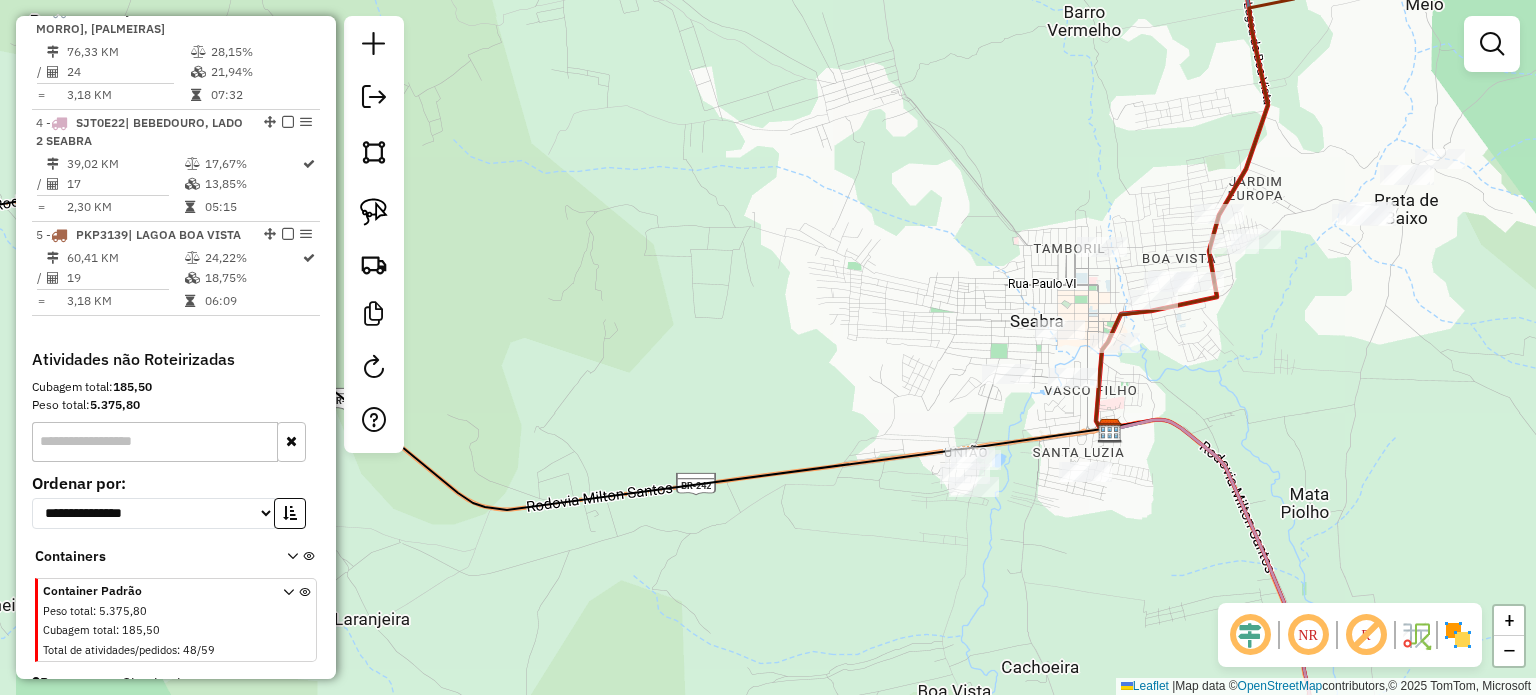 drag, startPoint x: 1243, startPoint y: 521, endPoint x: 1148, endPoint y: 511, distance: 95.524864 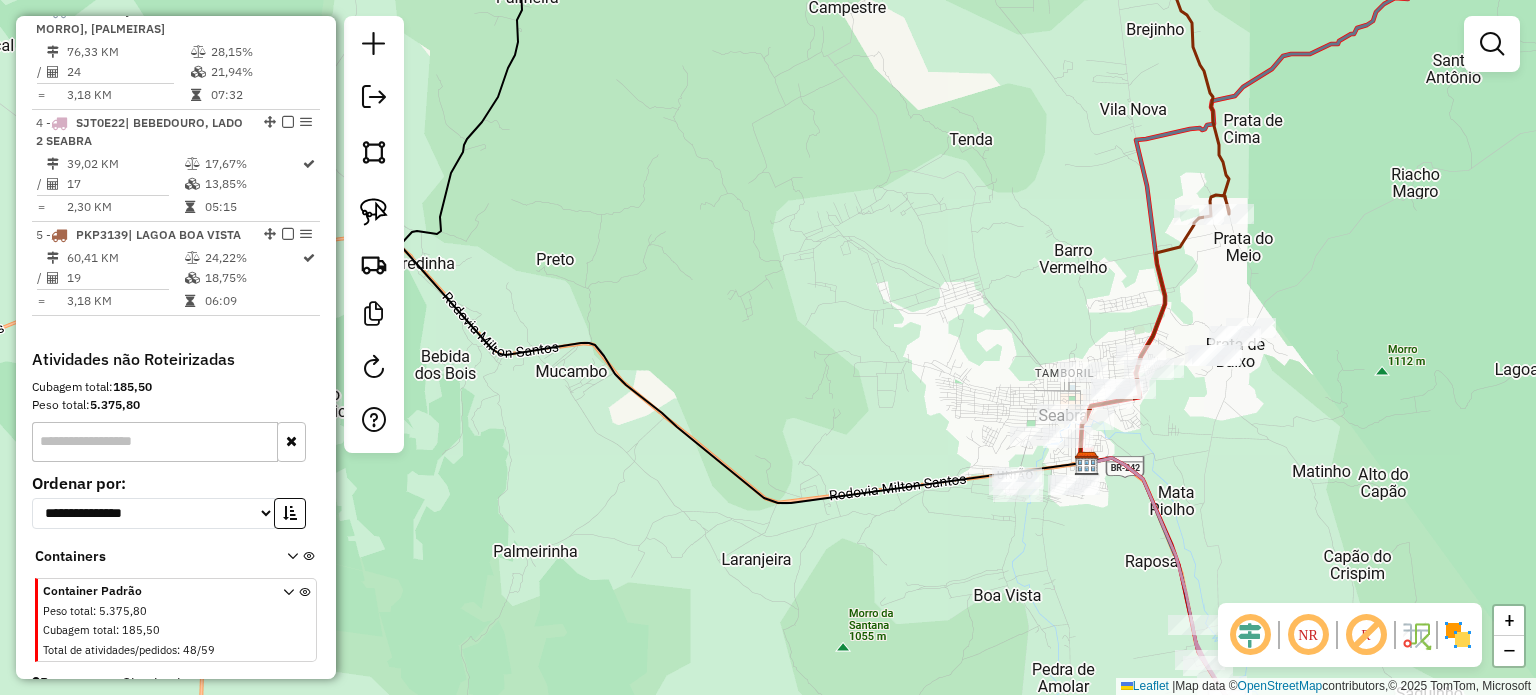 drag, startPoint x: 1231, startPoint y: 483, endPoint x: 1080, endPoint y: 415, distance: 165.60495 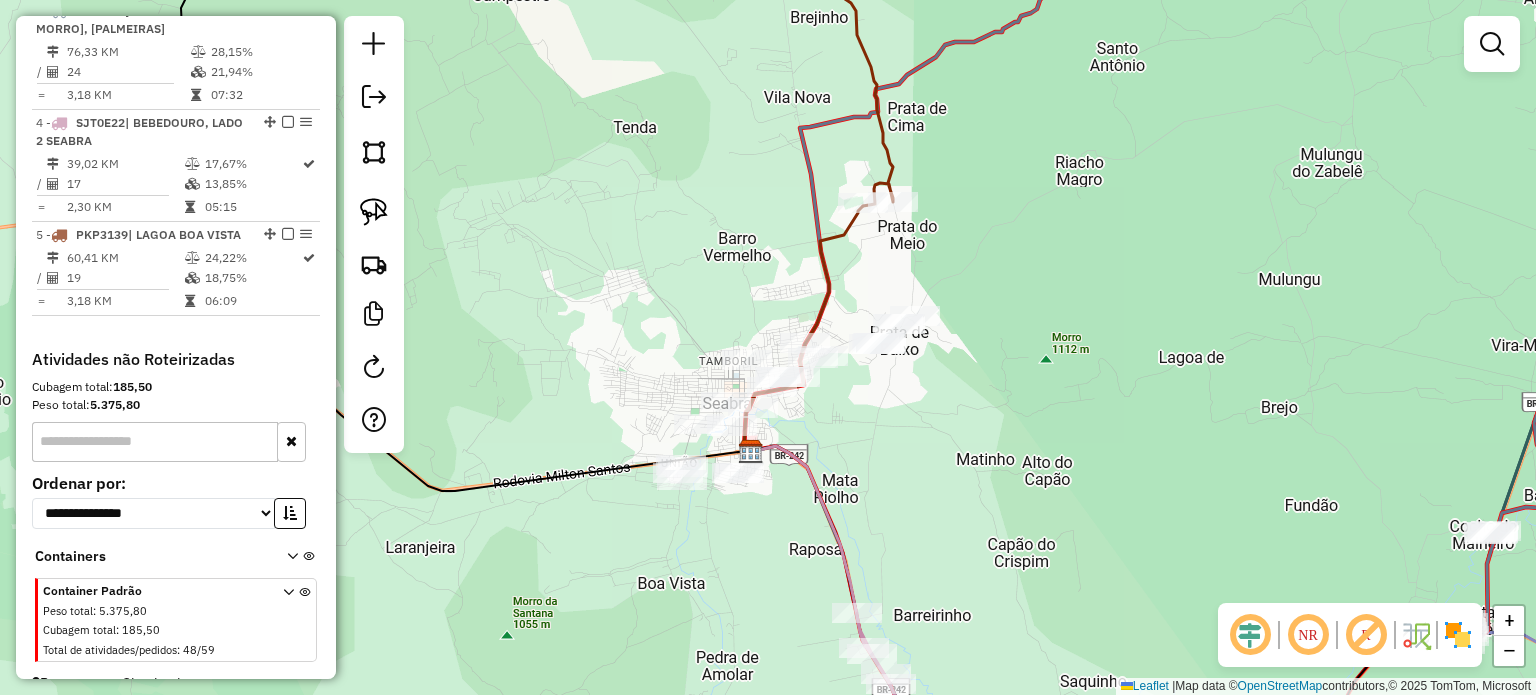 click 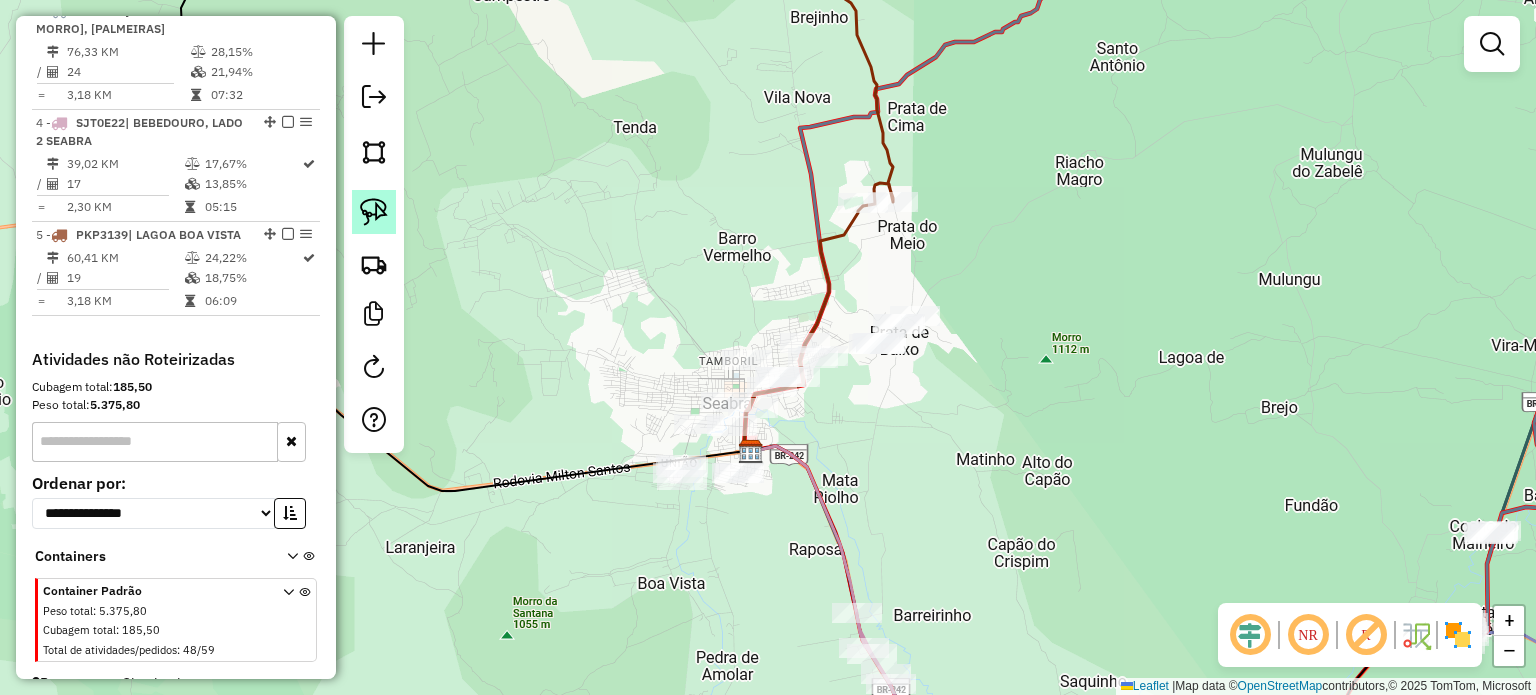 click 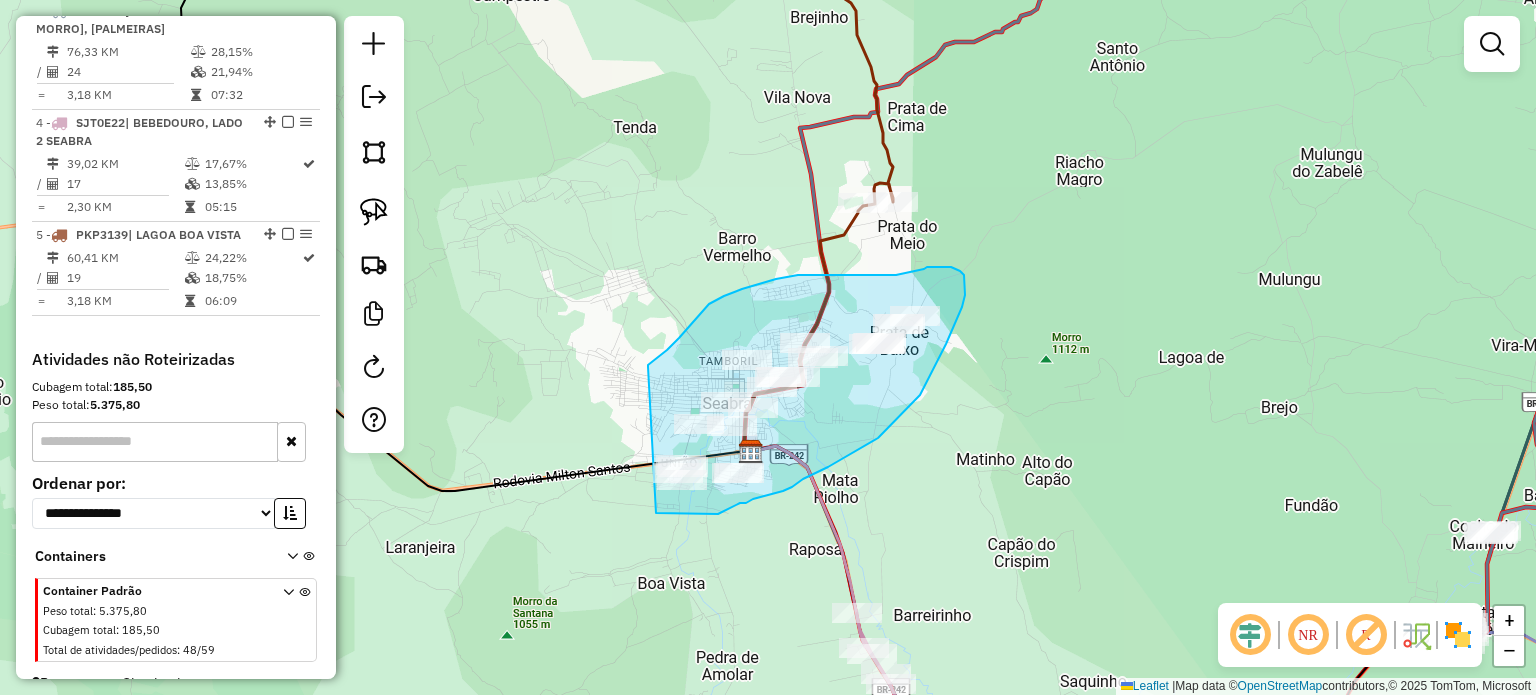 drag, startPoint x: 648, startPoint y: 367, endPoint x: 626, endPoint y: 487, distance: 122 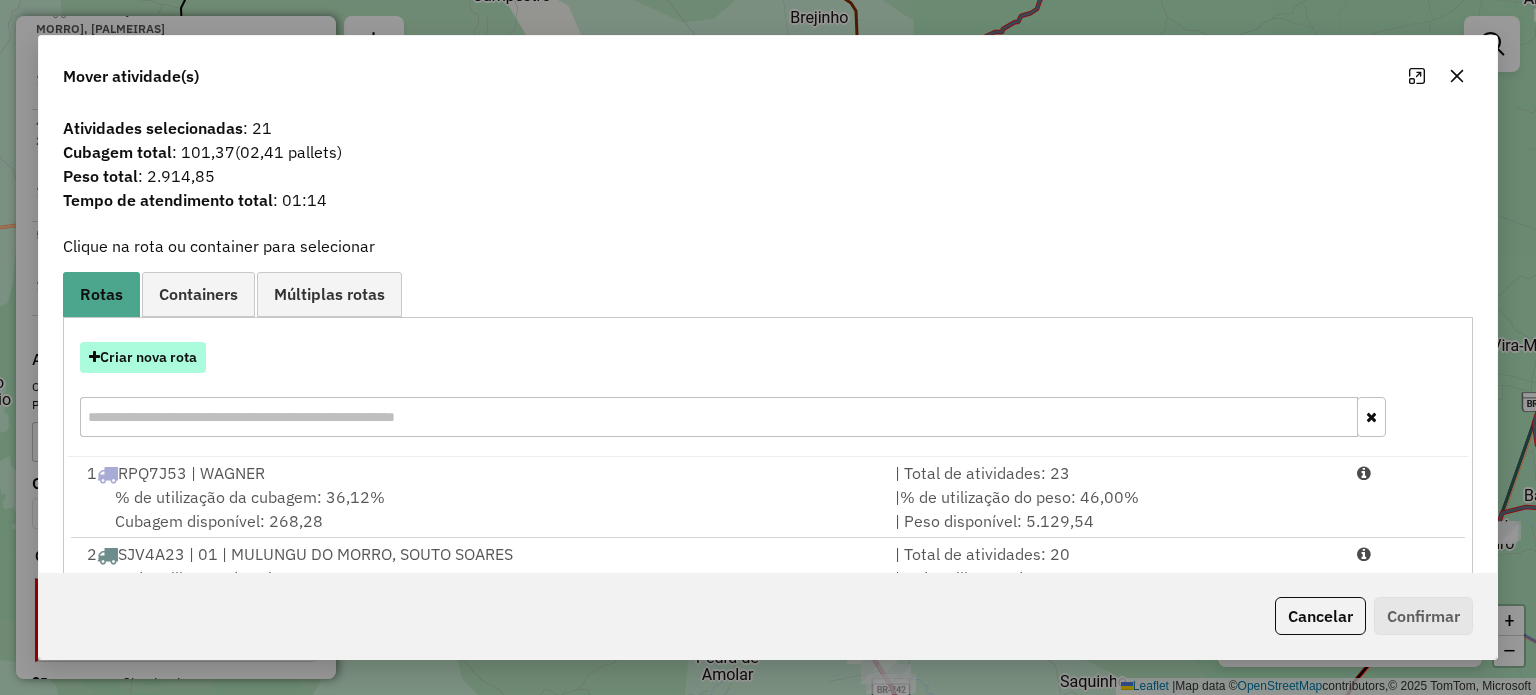 click on "Criar nova rota" at bounding box center [143, 357] 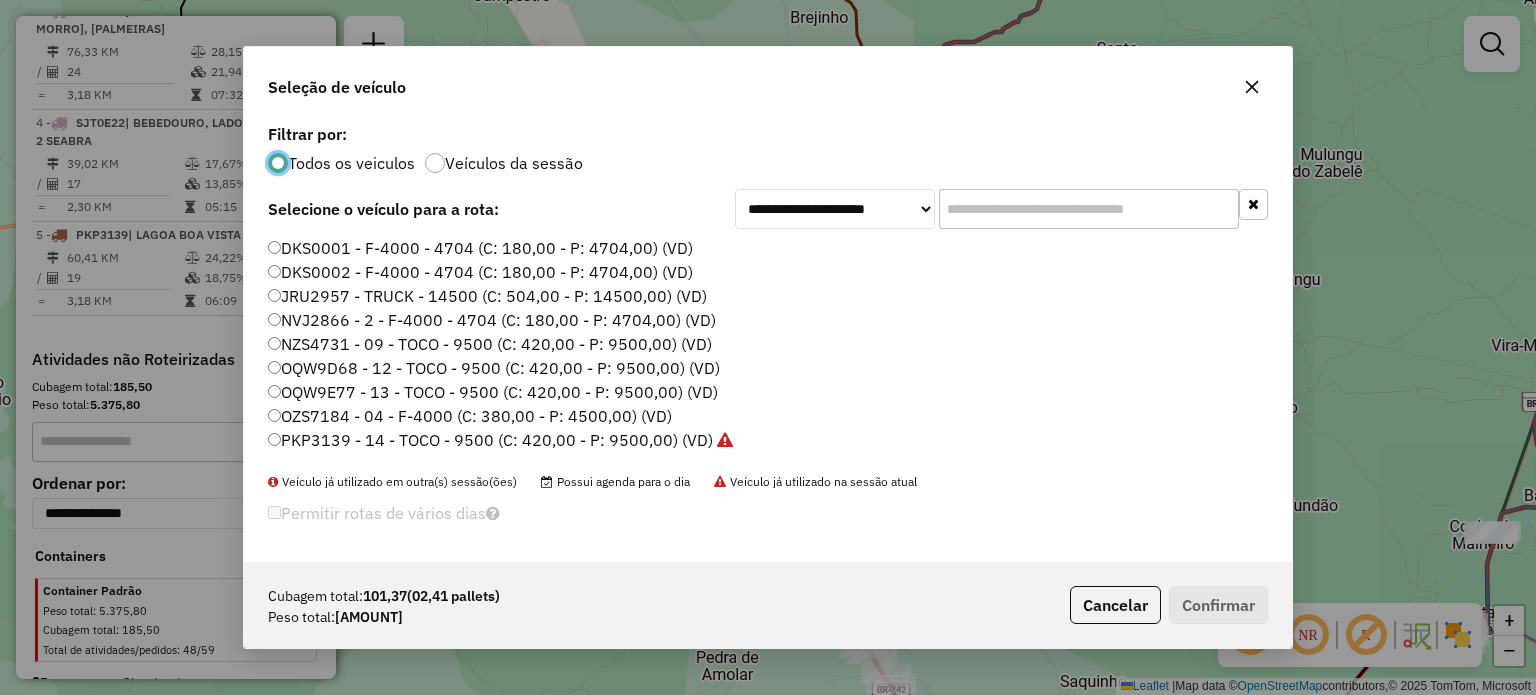 scroll, scrollTop: 10, scrollLeft: 6, axis: both 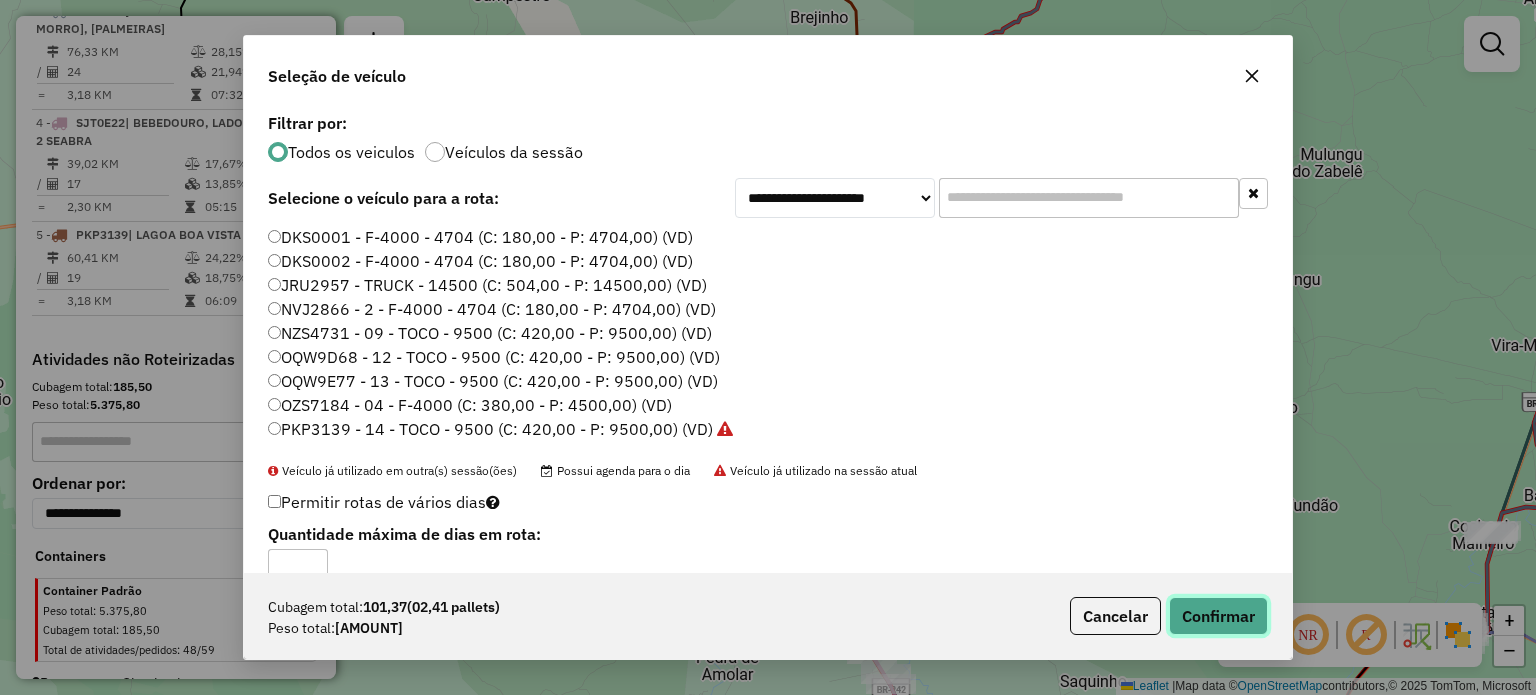 click on "Confirmar" 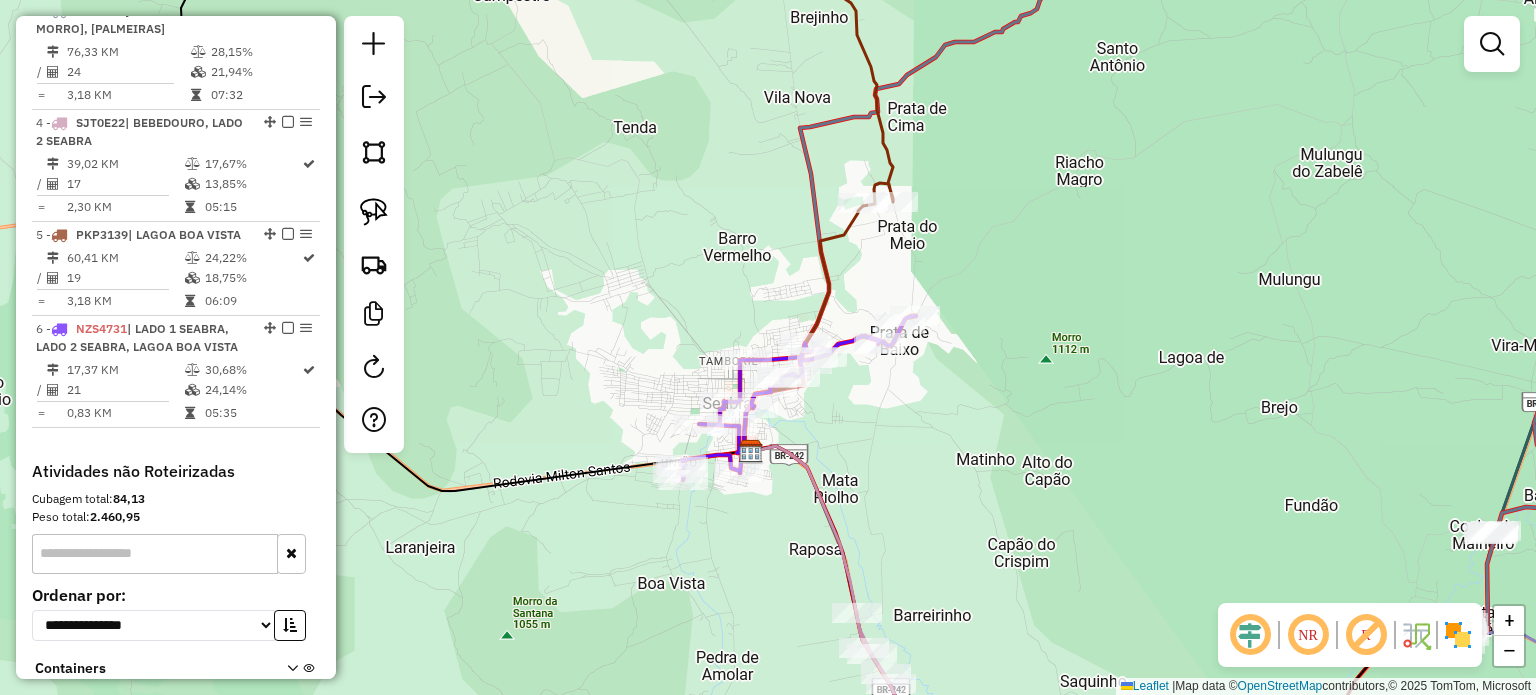 drag, startPoint x: 738, startPoint y: 571, endPoint x: 808, endPoint y: 462, distance: 129.5415 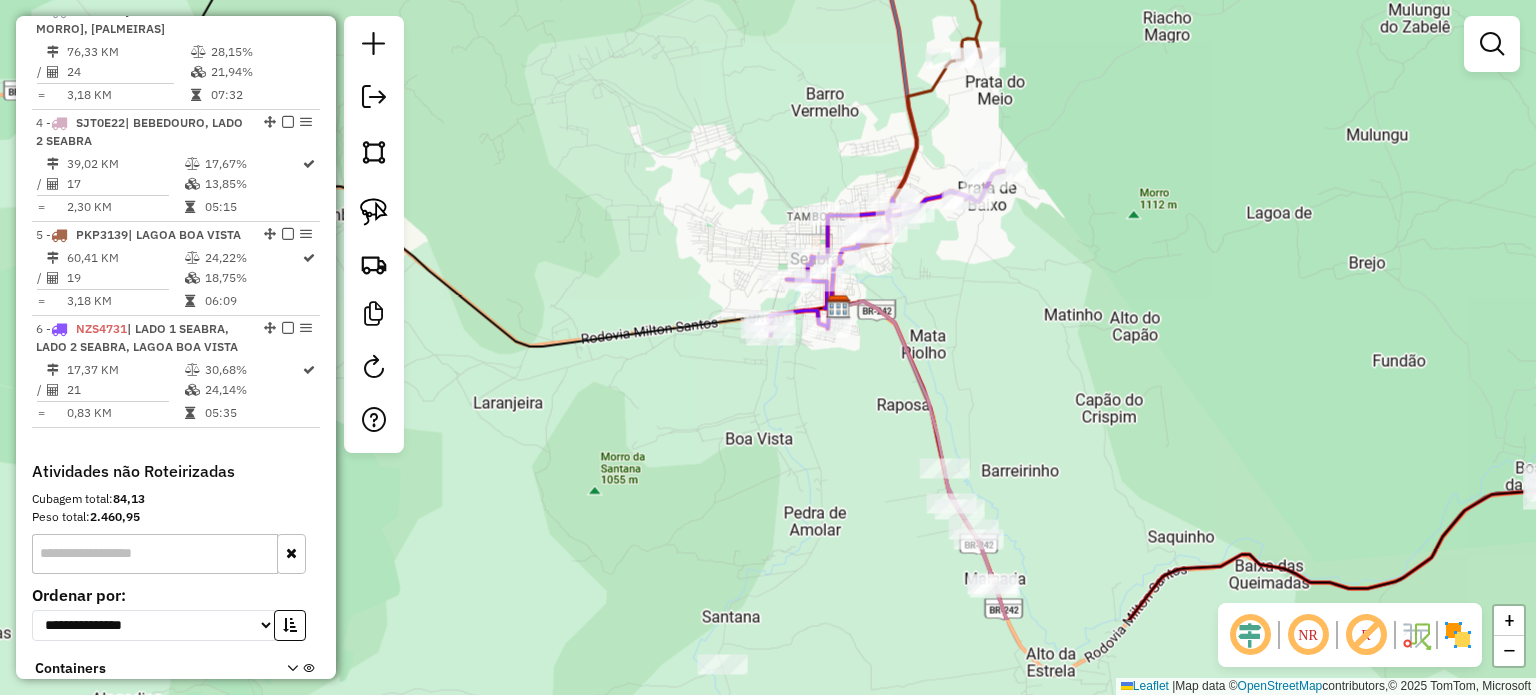 click on "Janela de atendimento Grade de atendimento Capacidade Transportadoras Veículos Cliente Pedidos  Rotas Selecione os dias de semana para filtrar as janelas de atendimento  Seg   Ter   Qua   Qui   Sex   Sáb   Dom  Informe o período da janela de atendimento: De: Até:  Filtrar exatamente a janela do cliente  Considerar janela de atendimento padrão  Selecione os dias de semana para filtrar as grades de atendimento  Seg   Ter   Qua   Qui   Sex   Sáb   Dom   Considerar clientes sem dia de atendimento cadastrado  Clientes fora do dia de atendimento selecionado Filtrar as atividades entre os valores definidos abaixo:  Peso mínimo:   Peso máximo:   Cubagem mínima:   Cubagem máxima:   De:   Até:  Filtrar as atividades entre o tempo de atendimento definido abaixo:  De:   Até:   Considerar capacidade total dos clientes não roteirizados Transportadora: Selecione um ou mais itens Tipo de veículo: Selecione um ou mais itens Veículo: Selecione um ou mais itens Motorista: Selecione um ou mais itens Nome: Rótulo:" 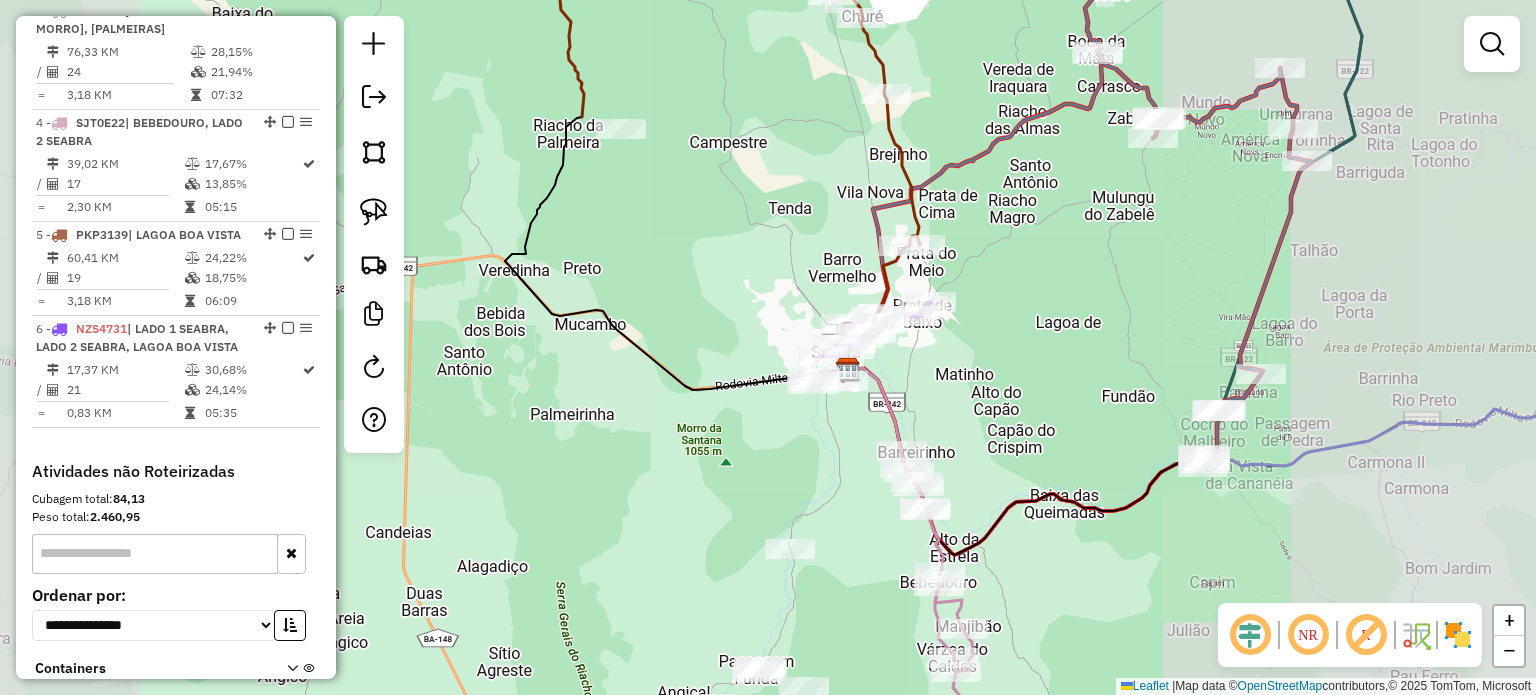 drag, startPoint x: 841, startPoint y: 534, endPoint x: 841, endPoint y: 502, distance: 32 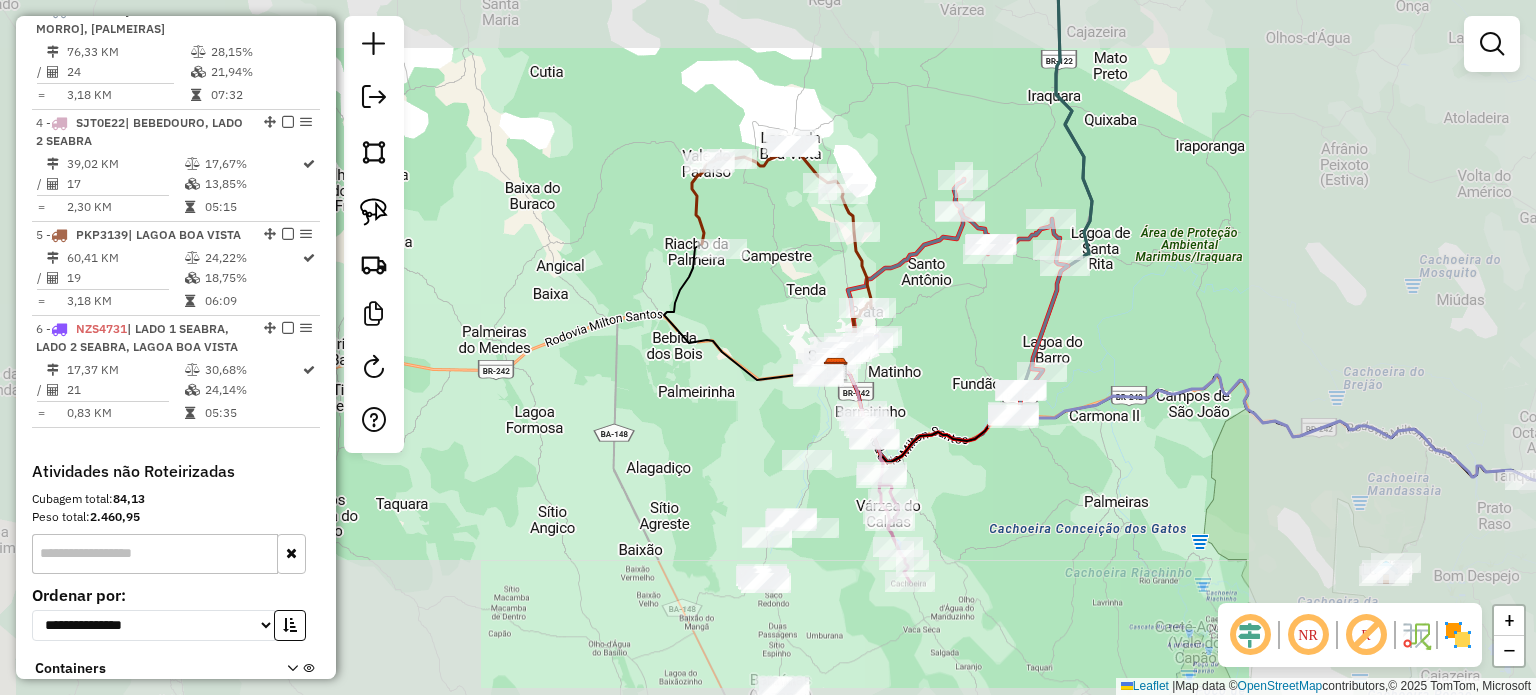 drag, startPoint x: 828, startPoint y: 539, endPoint x: 819, endPoint y: 471, distance: 68.593 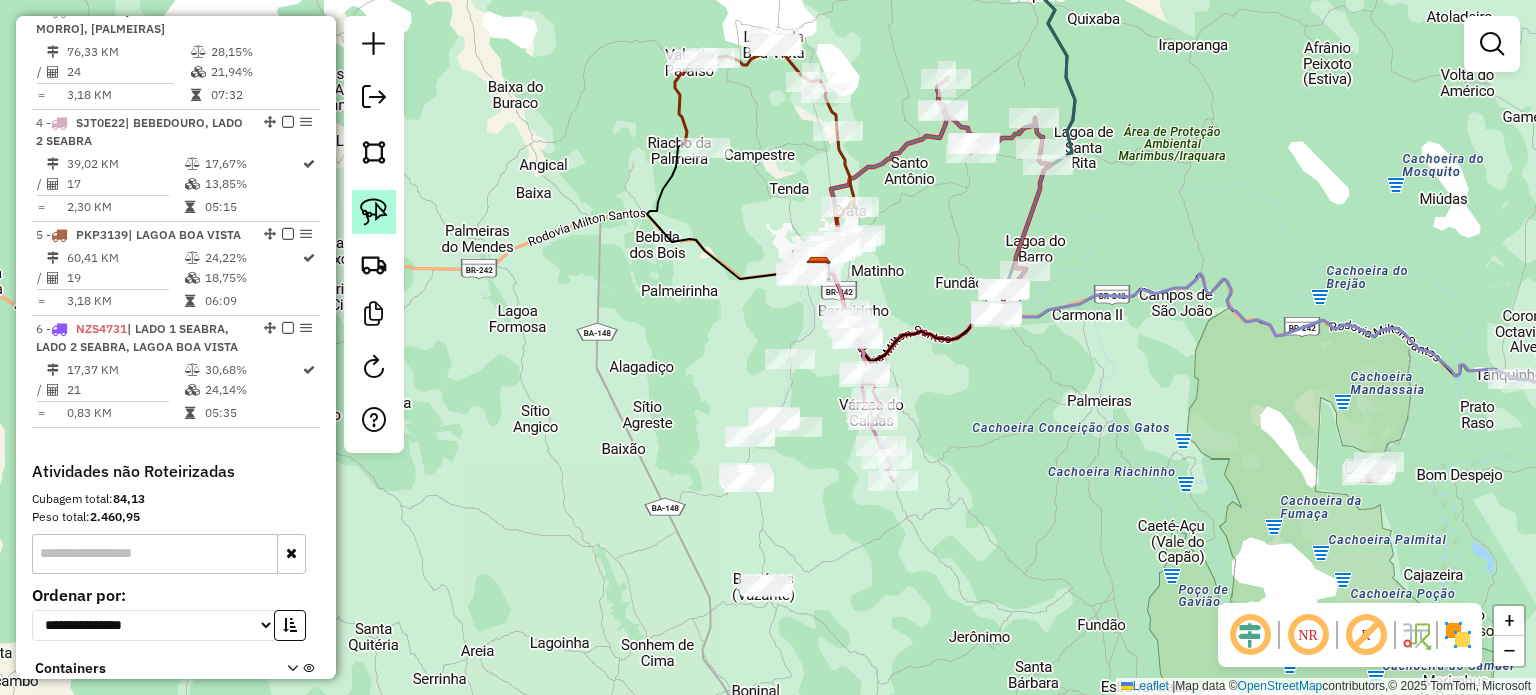 click 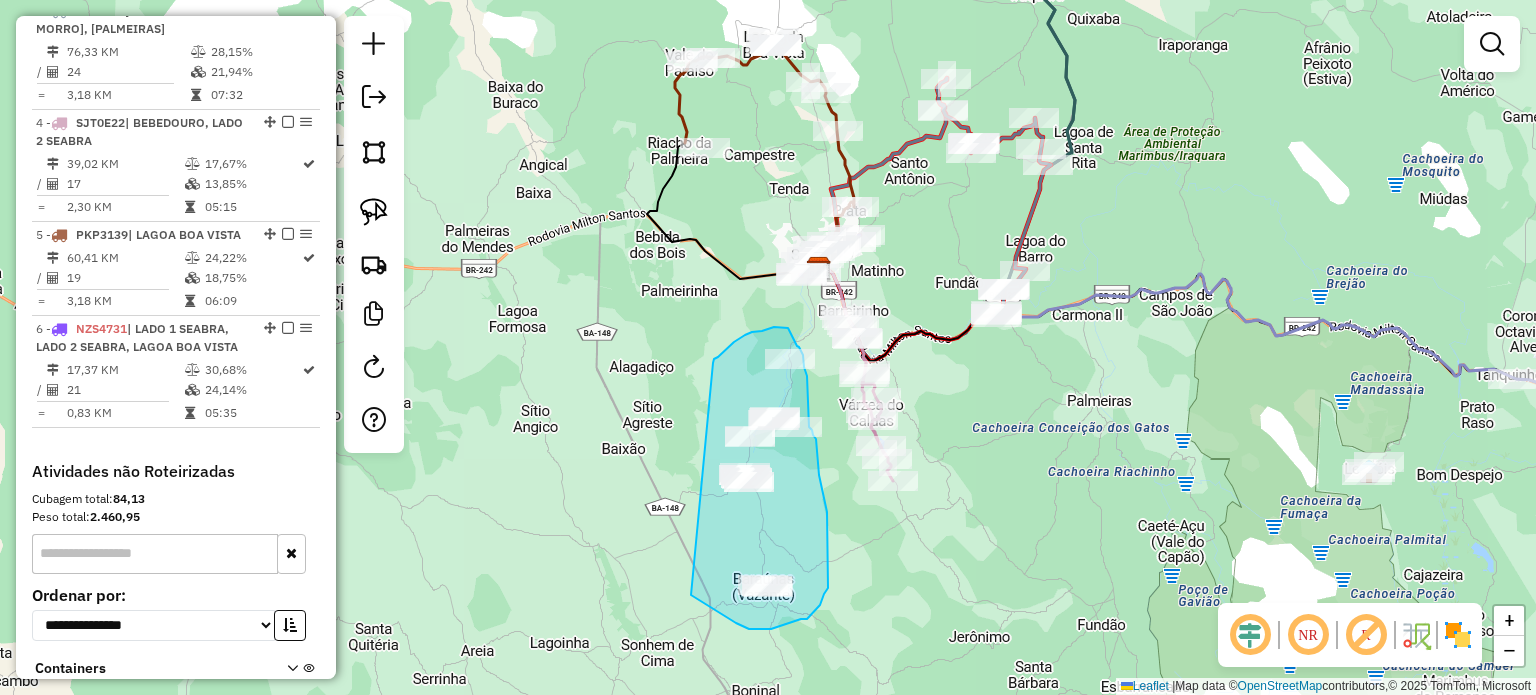 drag, startPoint x: 713, startPoint y: 363, endPoint x: 671, endPoint y: 519, distance: 161.55495 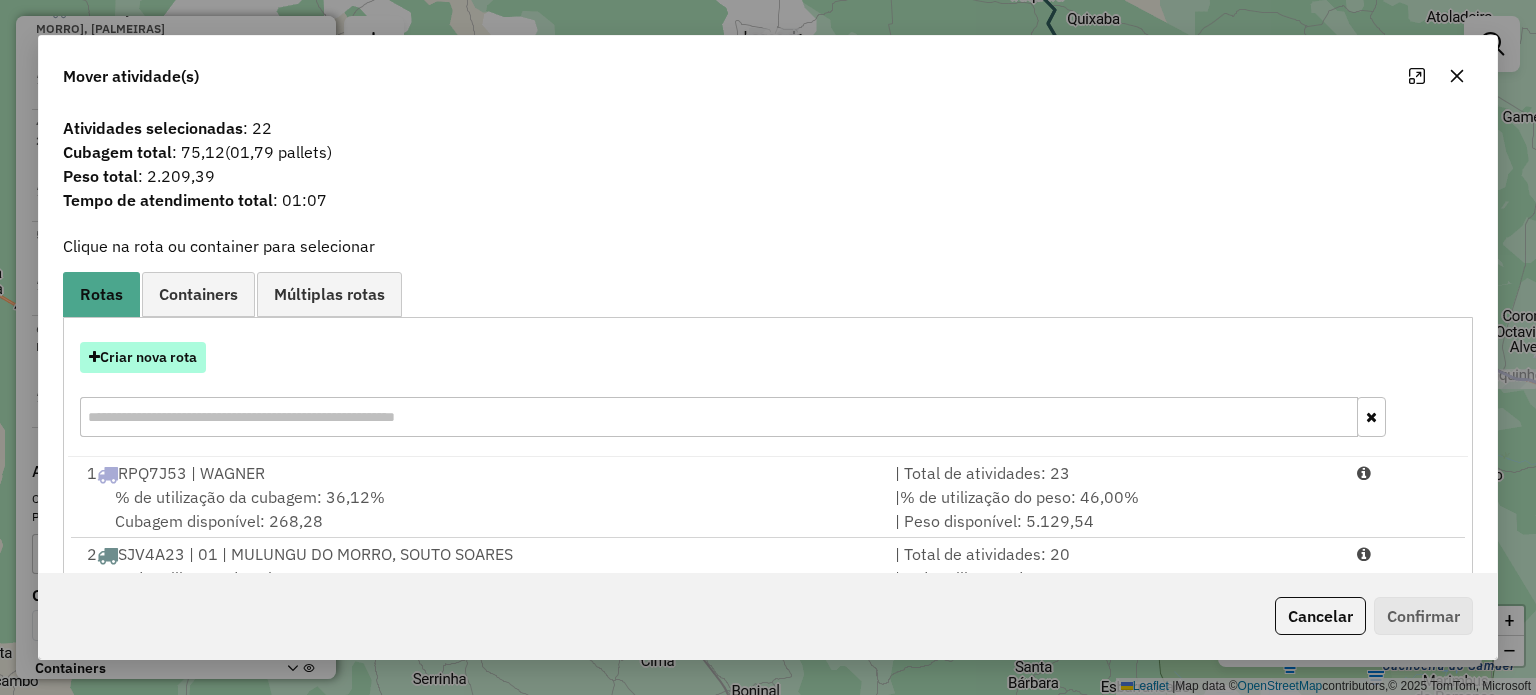 click on "Criar nova rota" at bounding box center [143, 357] 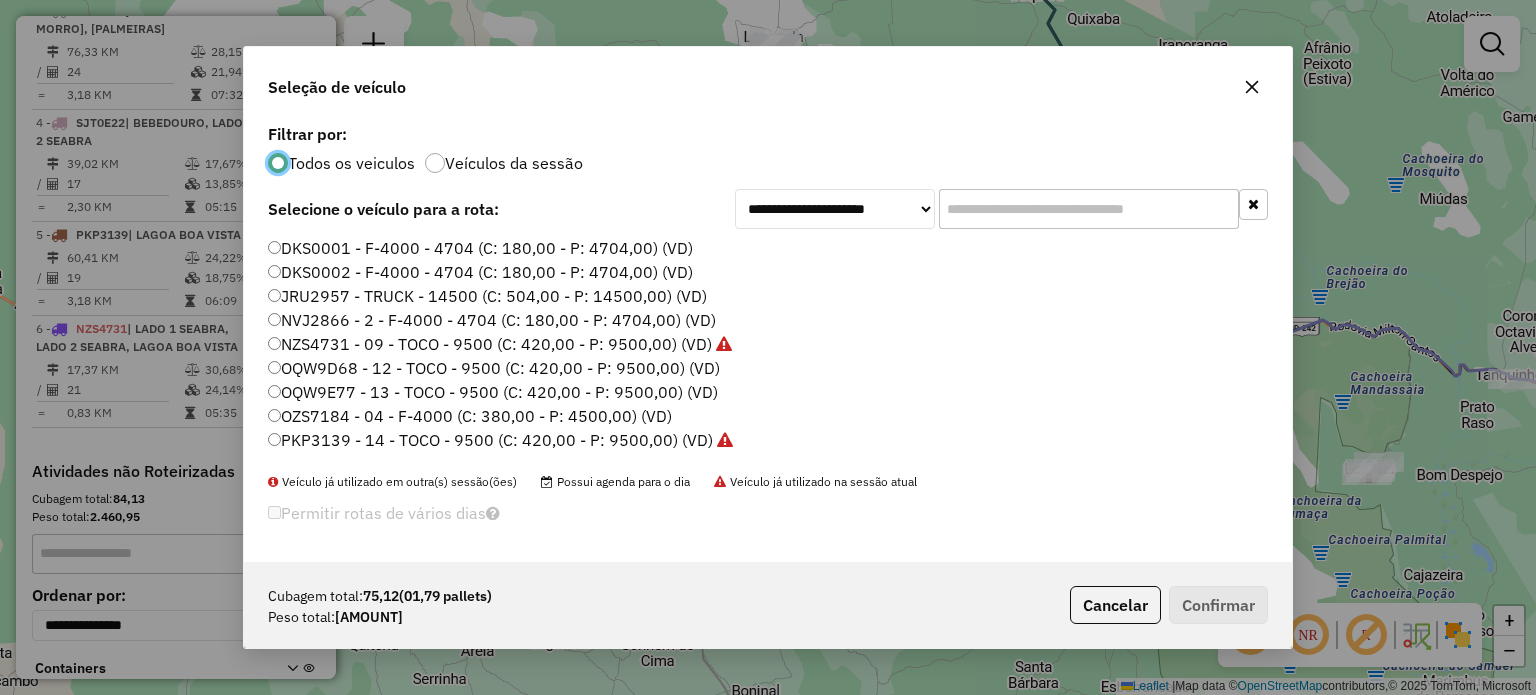 scroll, scrollTop: 10, scrollLeft: 6, axis: both 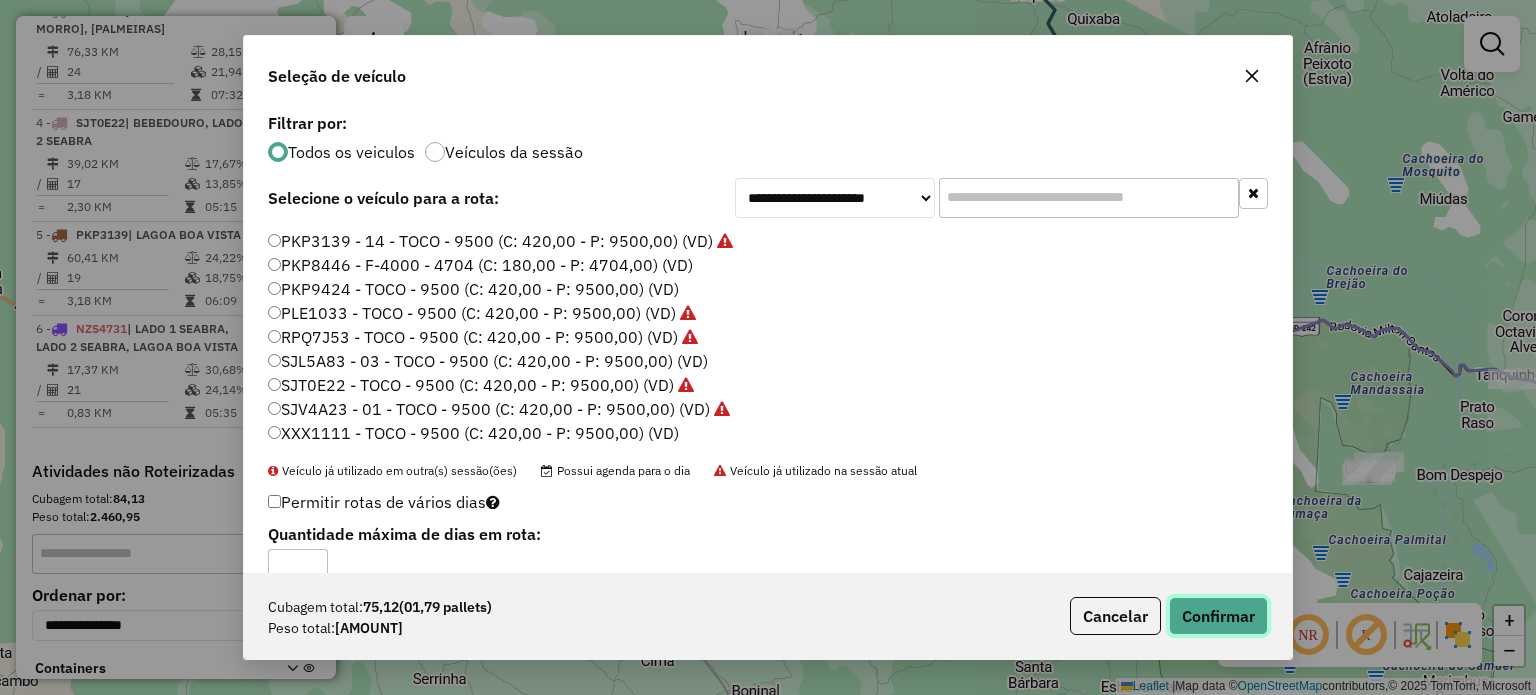 click on "Confirmar" 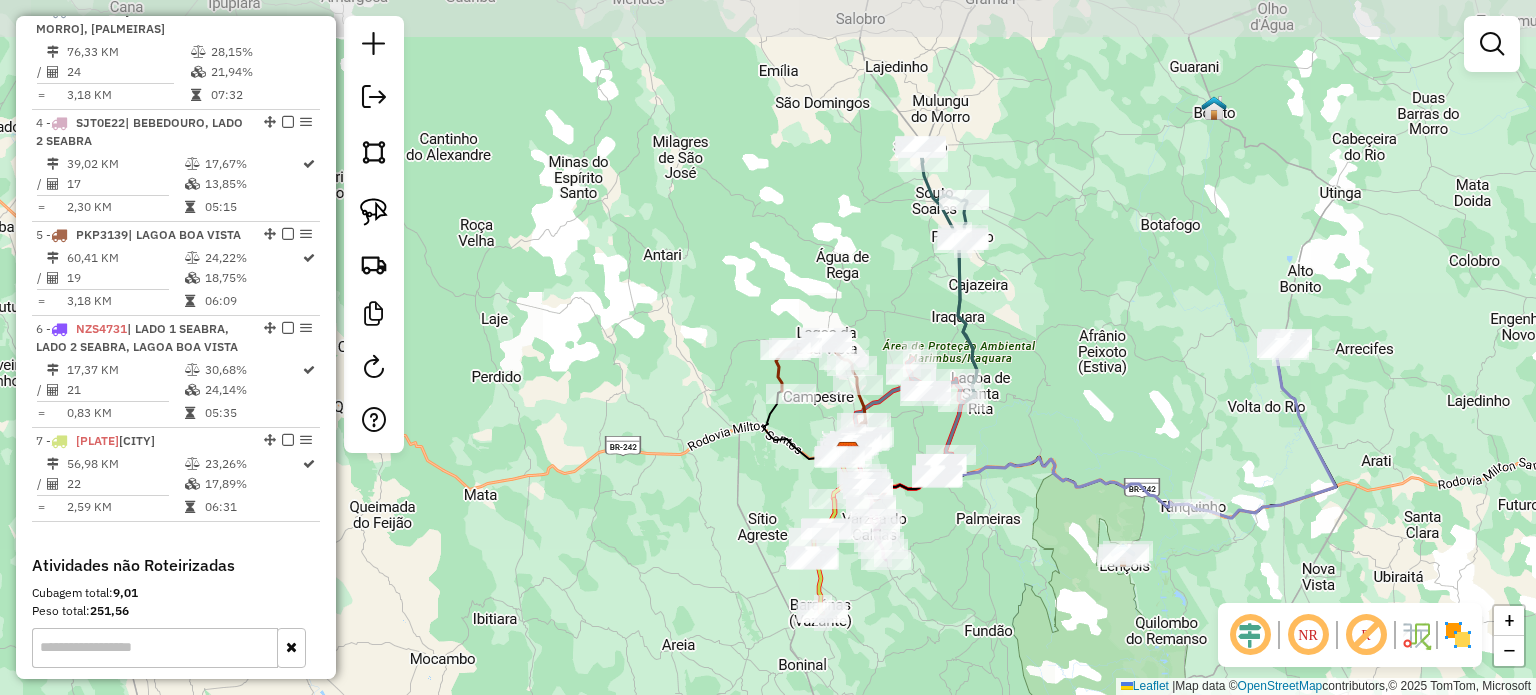 drag, startPoint x: 1222, startPoint y: 236, endPoint x: 1065, endPoint y: 431, distance: 250.34776 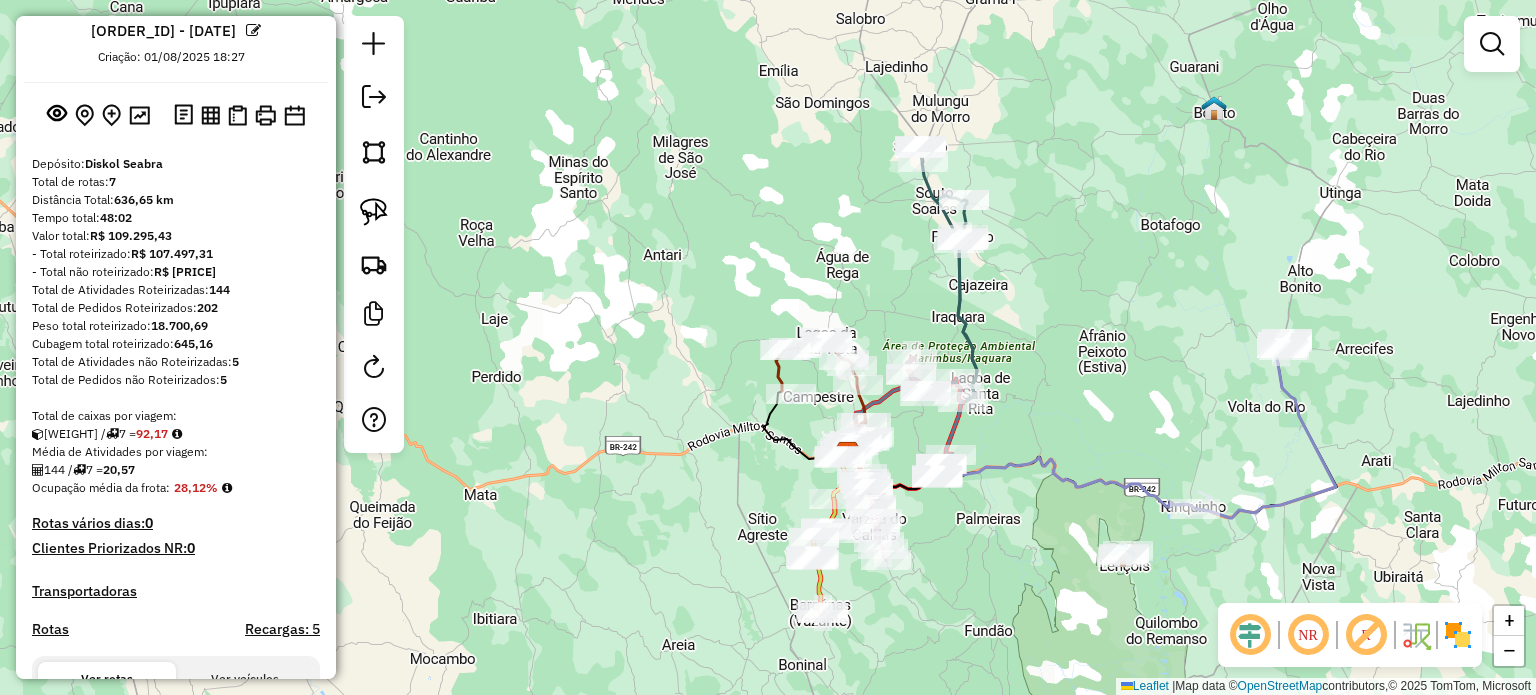 scroll, scrollTop: 0, scrollLeft: 0, axis: both 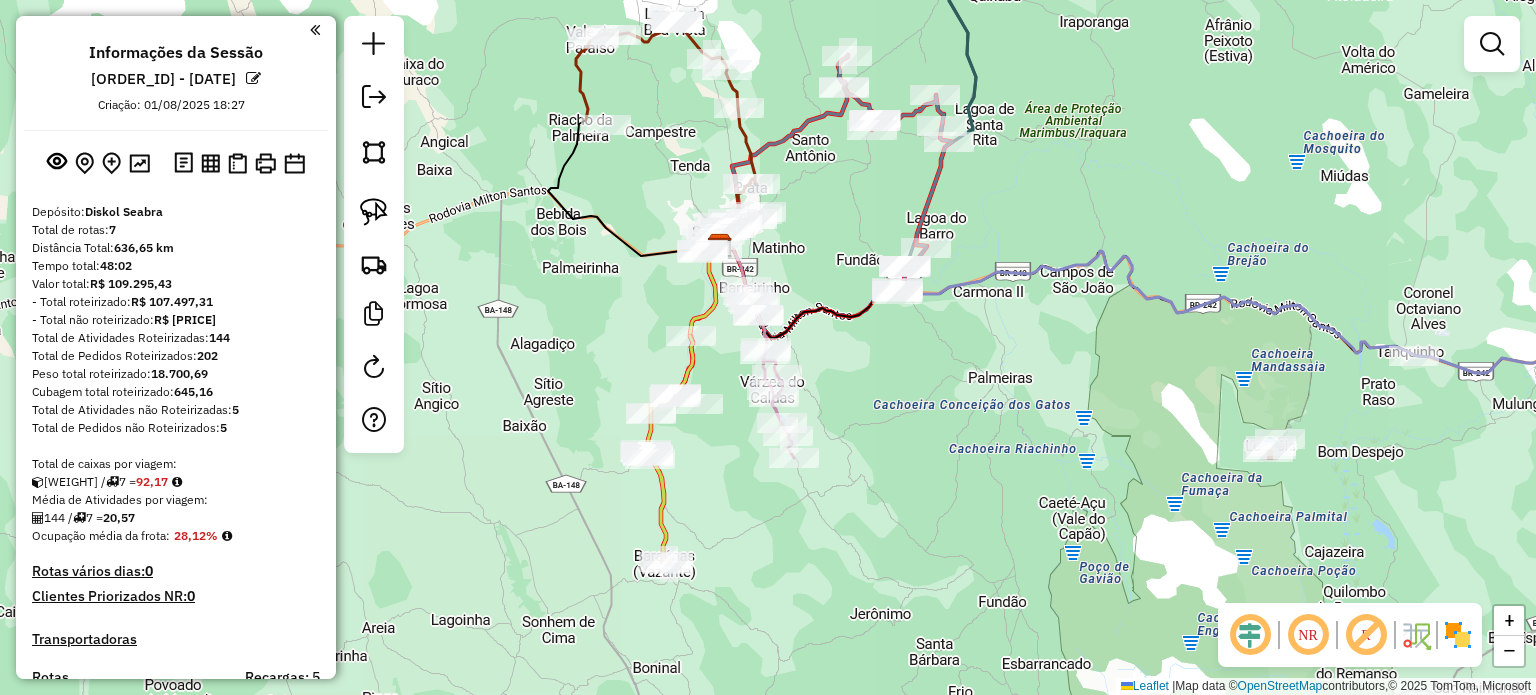 drag, startPoint x: 790, startPoint y: 566, endPoint x: 726, endPoint y: 445, distance: 136.88316 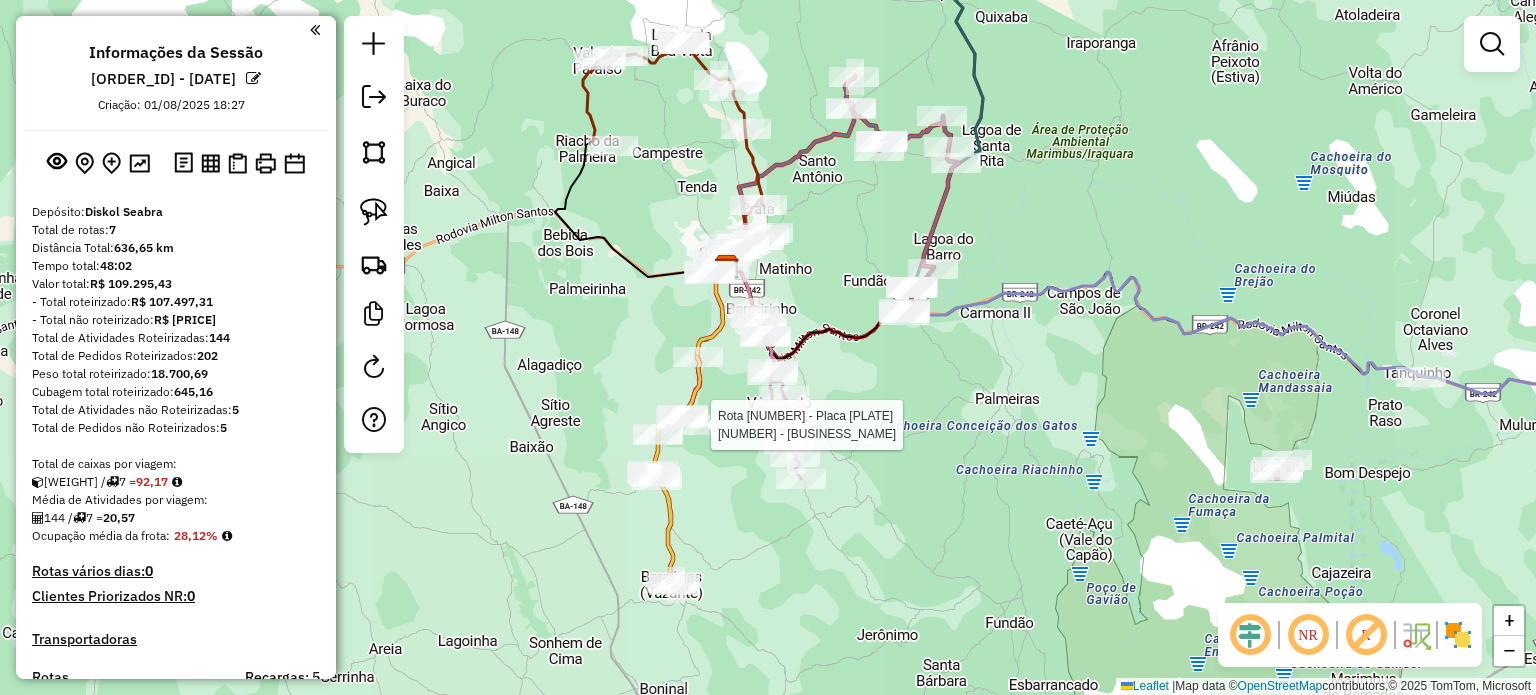 select on "**********" 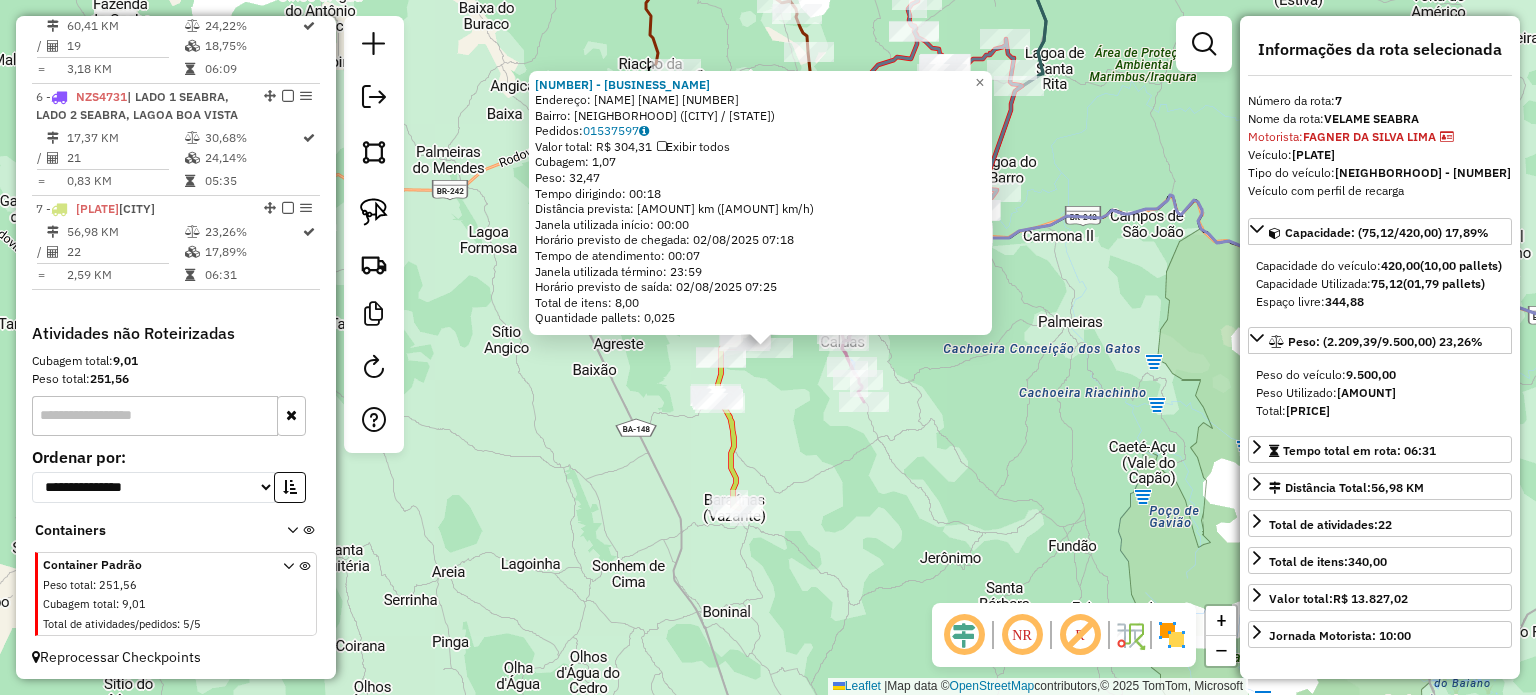 scroll, scrollTop: 1250, scrollLeft: 0, axis: vertical 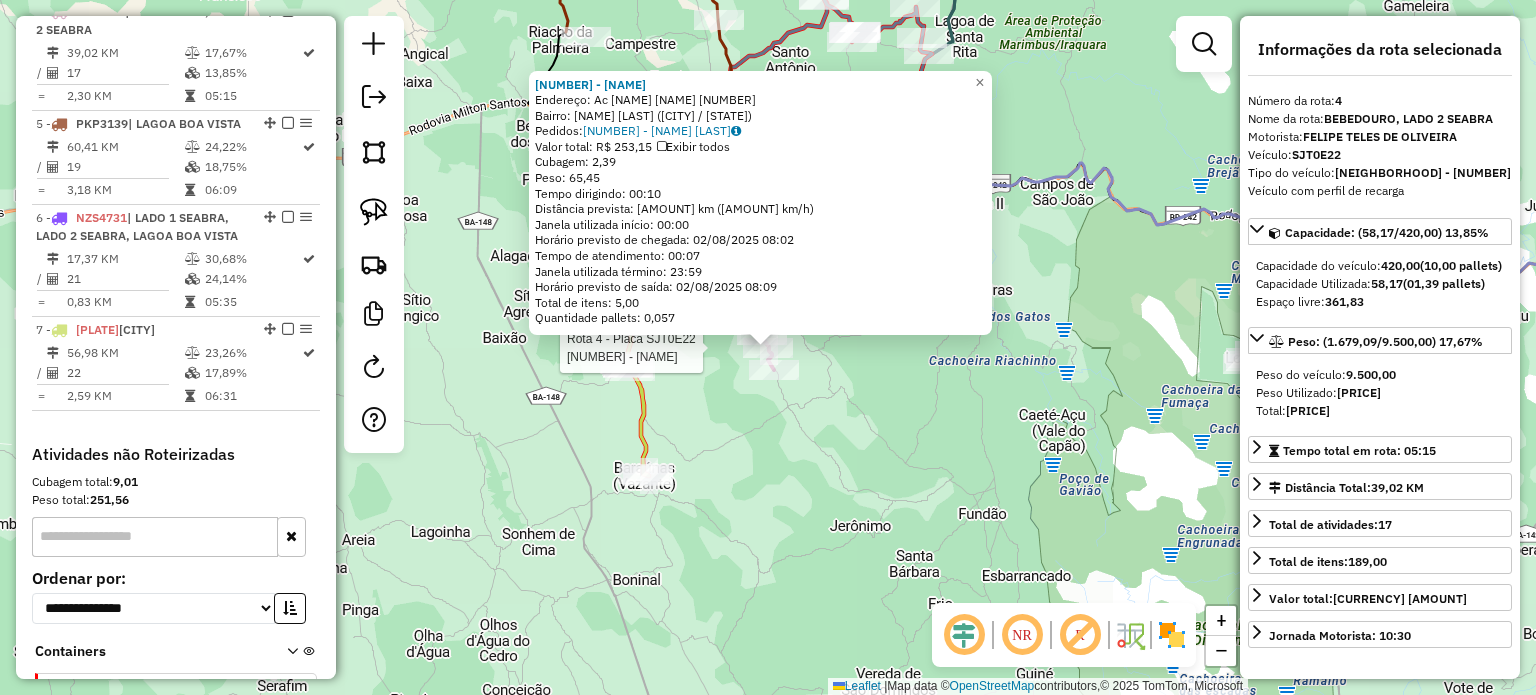 click on "Rota 4 - Placa [PLATE] [NUMBER] - [FULL_NAME] [FULL_NAME] Endereço: Ac [NEIGHBORHOOD] [NUMBER] Bairro: [NEIGHBORHOOD] ([DISTRICT] / [STATE]) Pedidos: [ID] Valor total: [CURRENCY] [PRICE] Exibir todos Cubagem: [NUMBER] Peso: [NUMBER] Tempo dirigindo: [TIME] Distância prevista: [NUMBER] km ([SPEED] km/h) Janela utilizada início: [TIME] Horário previsto de chegada: [DATE] [TIME] Tempo de atendimento: [TIME] Janela utilizada término: [TIME] Horário previsto de saída: [DATE] [TIME] Total de itens: [NUMBER] Quantidade pallets: [NUMBER] × Janela de atendimento Grade de atendimento Capacidade Transportadoras Veículos Cliente Pedidos Rotas Selecione os dias de semana para filtrar as janelas de atendimento Seg Ter Qua Qui Sex Sáb Dom Informe o período da janela de atendimento: De: Até: Filtrar exatamente a janela do cliente Considerar janela de atendimento padrão Selecione os dias de semana para filtrar as grades de atendimento Seg Ter Qua De:" 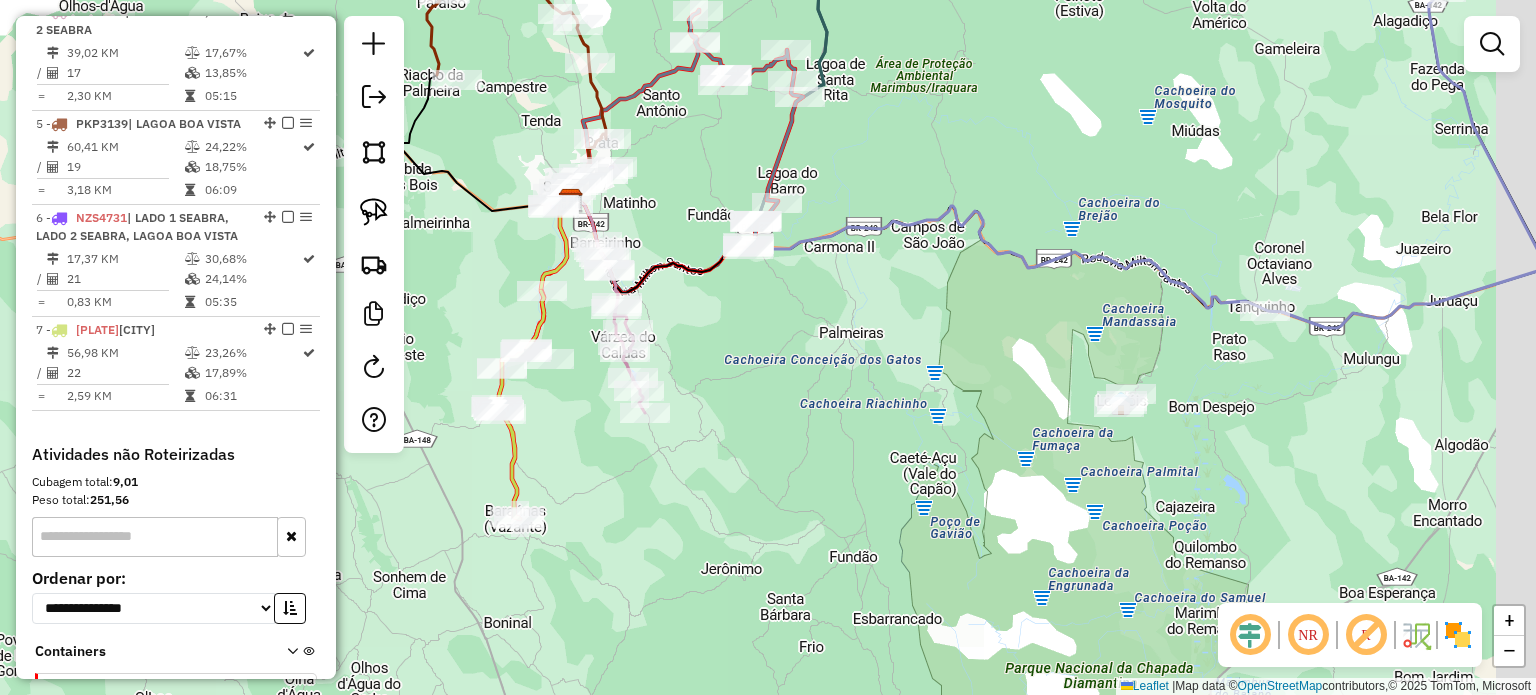 drag, startPoint x: 1216, startPoint y: 309, endPoint x: 899, endPoint y: 376, distance: 324.00308 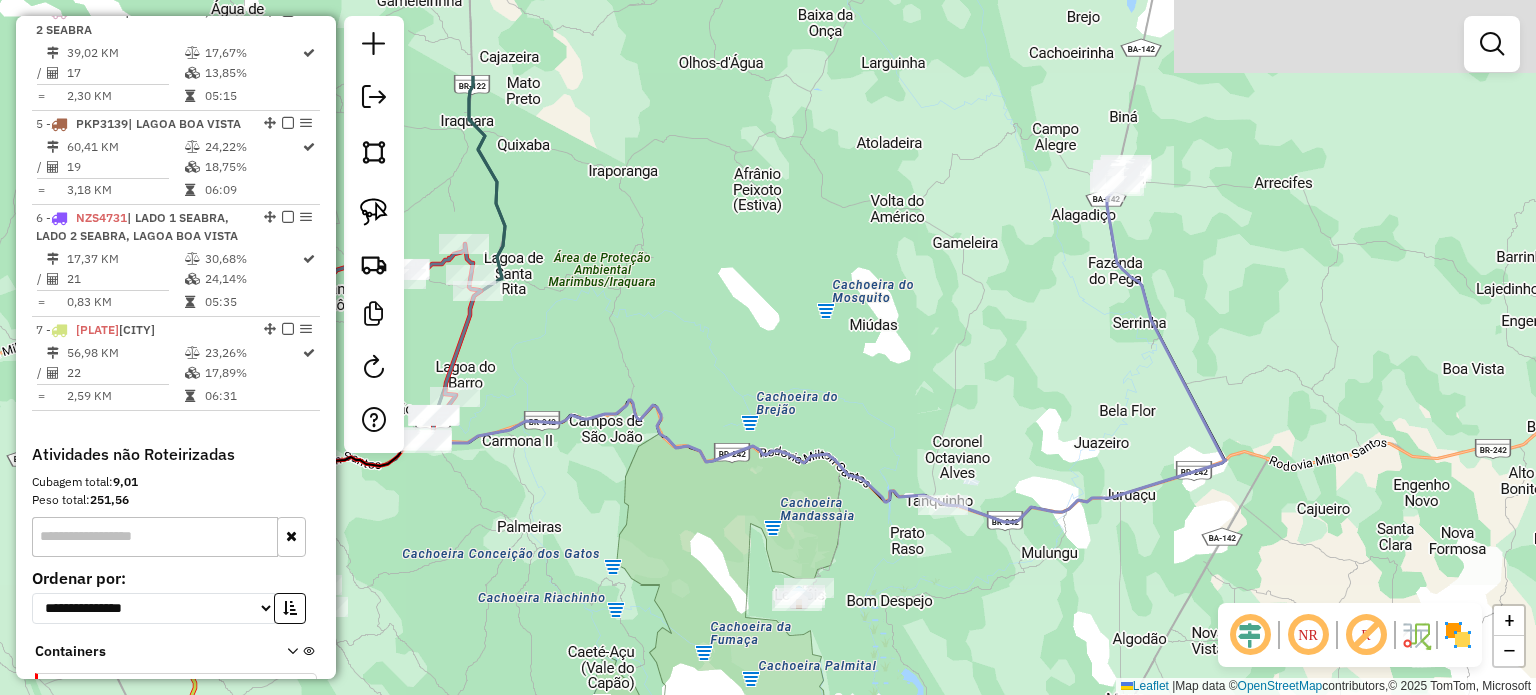 drag, startPoint x: 1167, startPoint y: 158, endPoint x: 1083, endPoint y: 286, distance: 153.10127 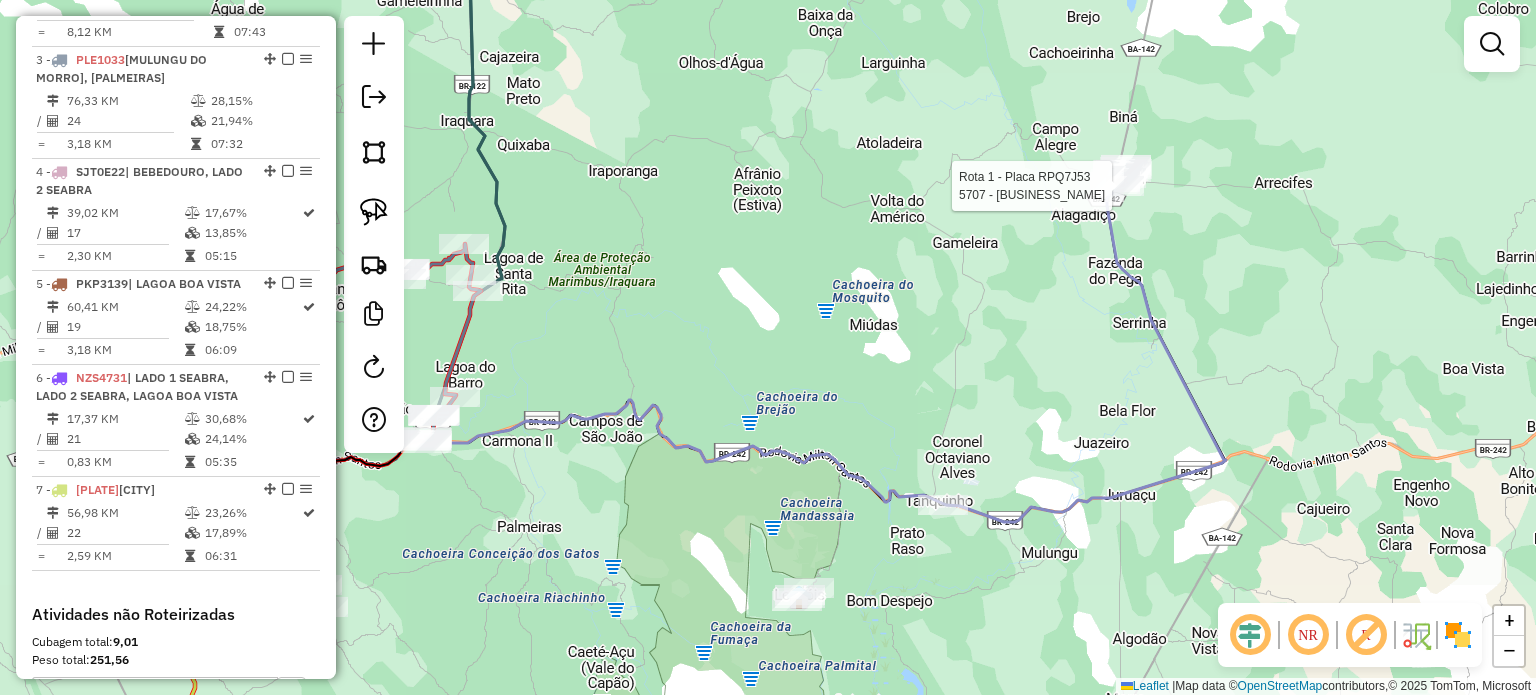 select on "**********" 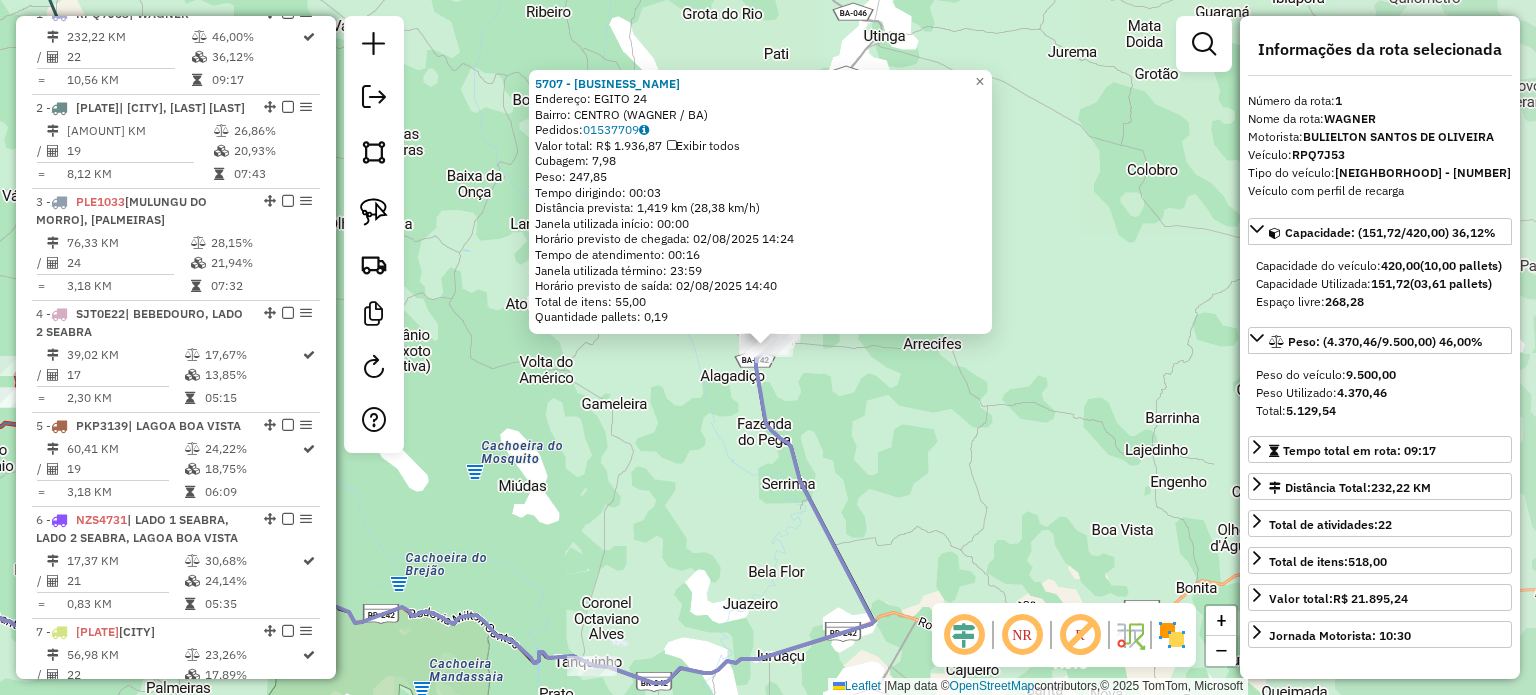 scroll, scrollTop: 774, scrollLeft: 0, axis: vertical 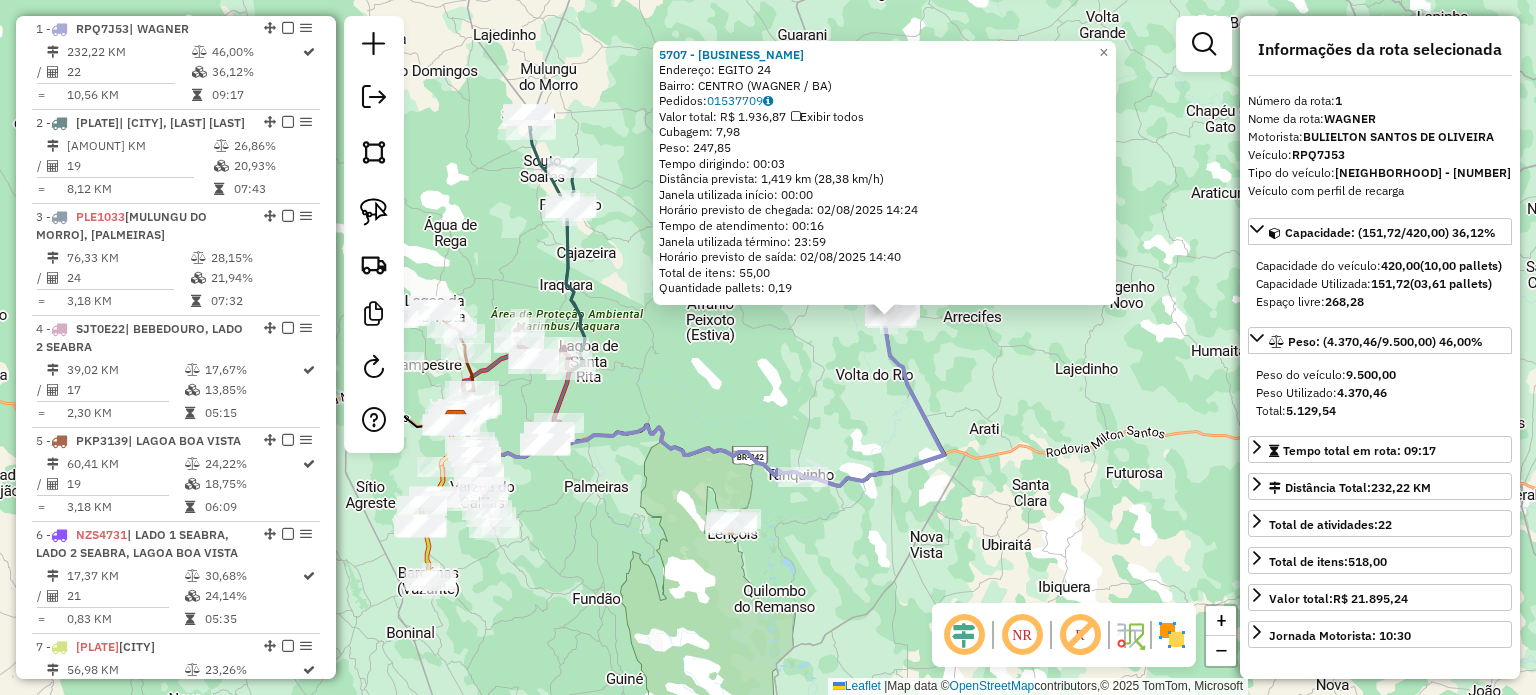 drag, startPoint x: 654, startPoint y: 451, endPoint x: 755, endPoint y: 364, distance: 133.30417 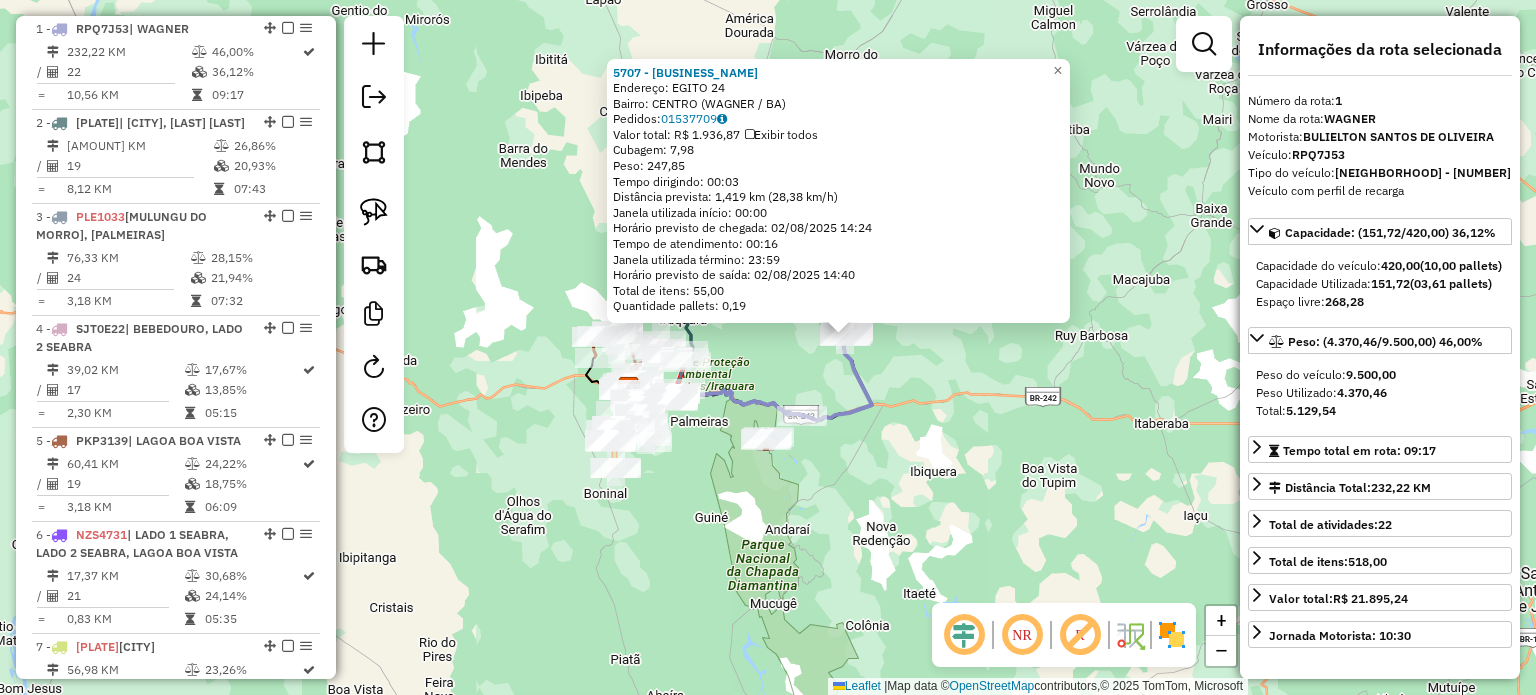 click on "[BUSINESS_NAME] Endereço: [STREET] [NUMBER] Bairro: [NEIGHBORHOOD] ([CITY] / [STATE]) Pedidos: [ORDER_ID] Valor total: R$ [PRICE] Exibir todos Cubagem: [CUBAGE] Peso: [WEIGHT] Tempo dirigindo: [TIME] Distância prevista: [DISTANCE] km ([SPEED] km/h) Janela utilizada início: [TIME] Horário previsto de chegada: [DATE] [TIME] Tempo de atendimento: [TIME] Janela utilizada término: [TIME] Horário previsto de saída: [DATE] [TIME] Total de itens: [ITEMS] Quantidade pallets: [PALLETS] × Janela de atendimento Grade de atendimento Capacidade Transportadoras Veículos Cliente Pedidos Rotas Selecione os dias de semana para filtrar as janelas de atendimento Seg Ter Qua Qui Sex Sáb Dom Informe o período da janela de atendimento: De: Até: Filtrar exatamente a janela do cliente Considerar janela de atendimento padrão Selecione os dias de semana para filtrar as grades de atendimento Seg Ter Qua Qui Sex Sáb Dom Considerar clientes sem dia de atendimento cadastrado Peso mínimo: De:" 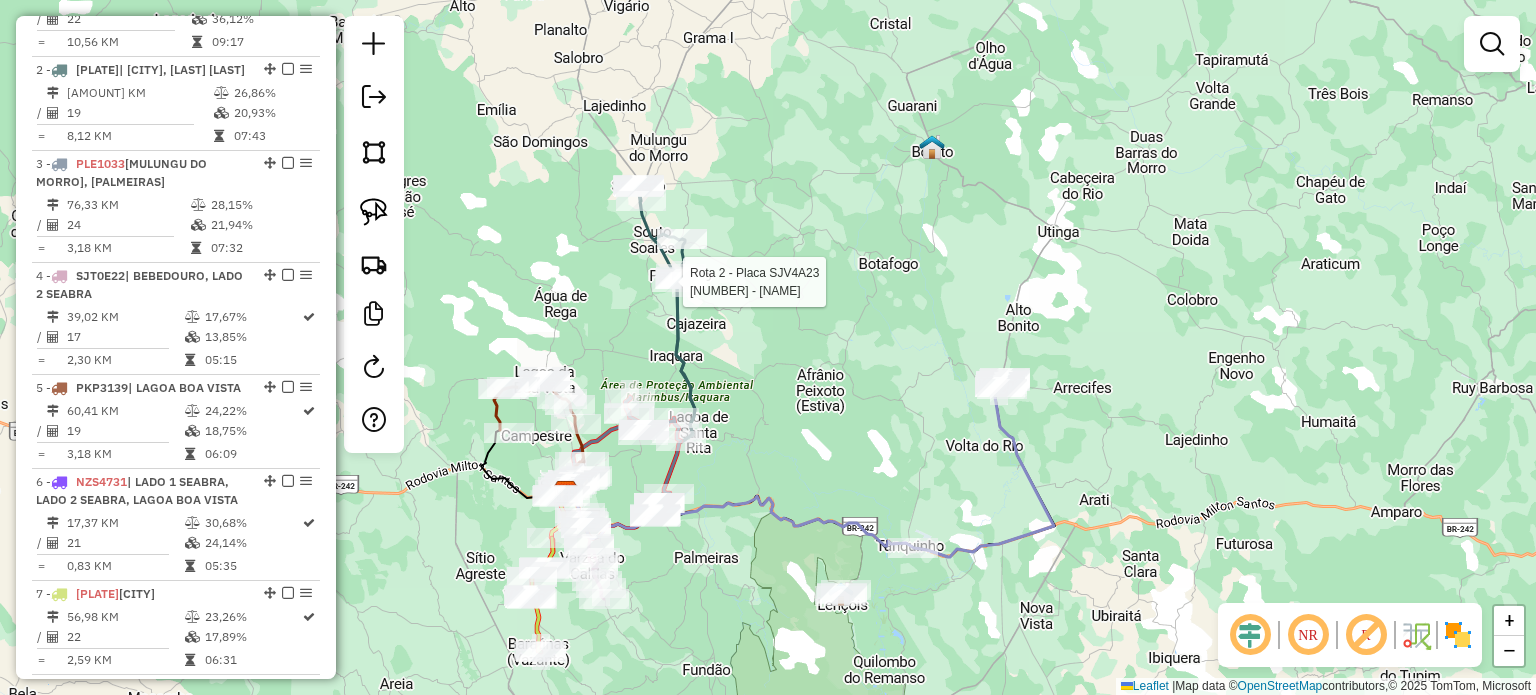 select on "**********" 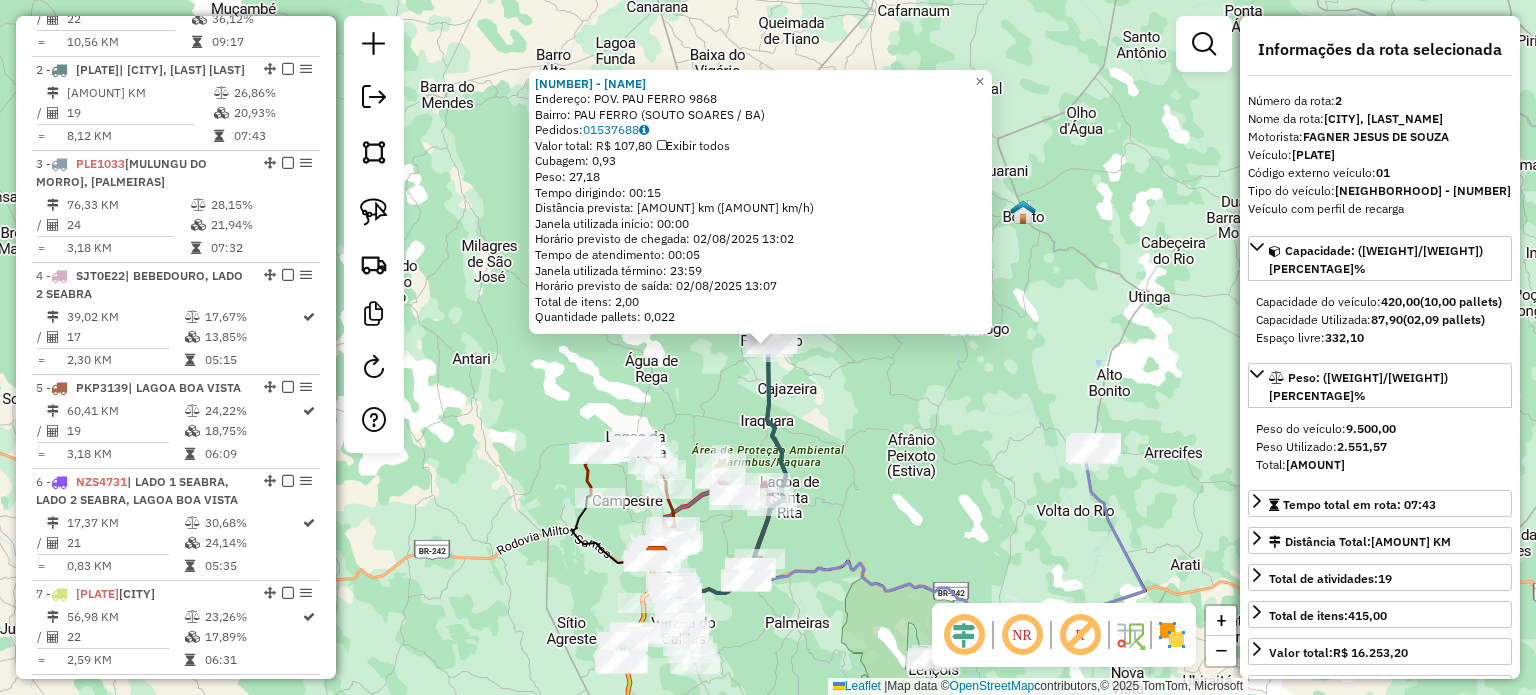 scroll, scrollTop: 868, scrollLeft: 0, axis: vertical 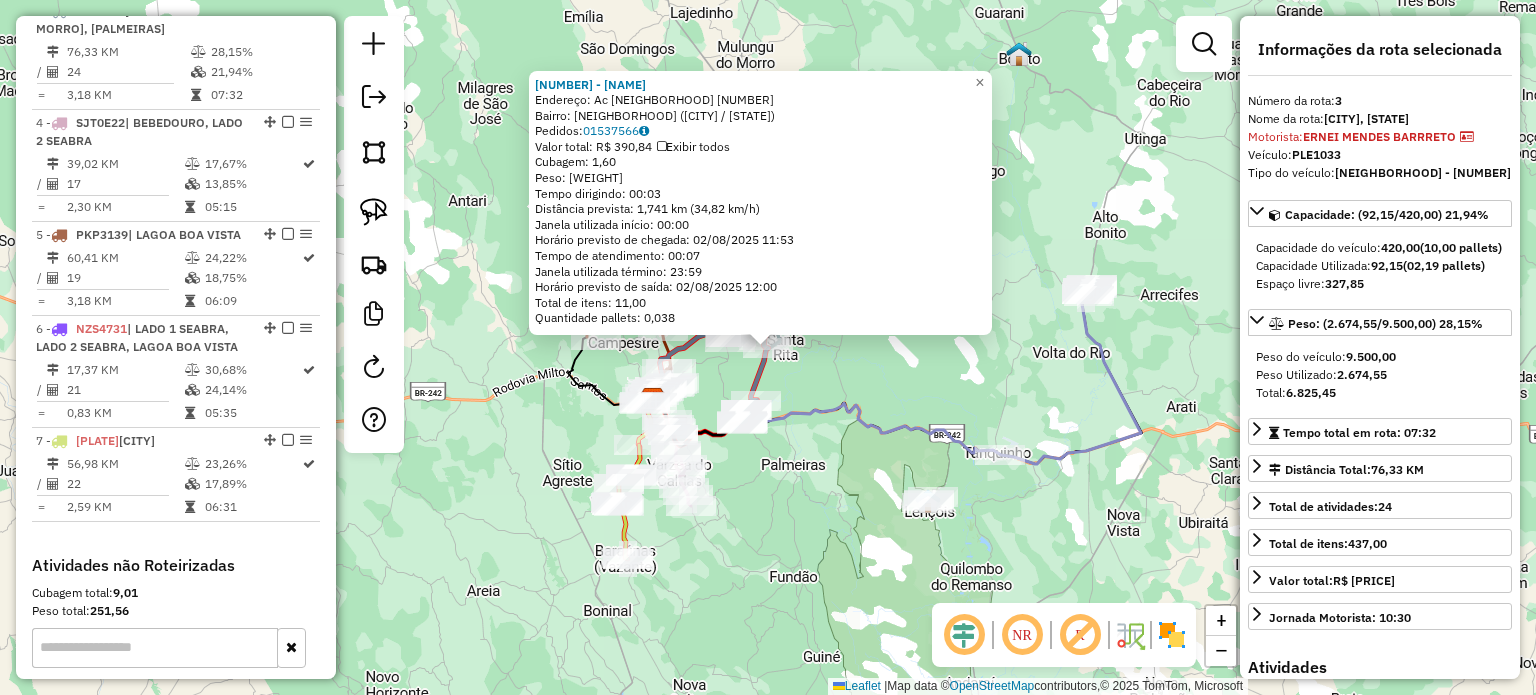 click on "Rota 3 - Placa [PLATE] 1242 - [FIRST] [LAST] 1242 - [FIRST] [LAST] Endereço: Ac [NEIGHBORHOOD] [NUMBER] Bairro: [NEIGHBORHOOD] ([CITY] / [STATE]) Pedidos: [ORDER_ID] Valor total: R$ [PRICE] Exibir todos Cubagem: [CUBAGE] Peso: [WEIGHT] Tempo dirigindo: [TIME] Distância prevista: [DISTANCE] km ([SPEED] km/h) Janela utilizada início: [TIME] Horário previsto de chegada: [DATE] [TIME] Tempo de atendimento: [TIME] Janela utilizada término: [TIME] Horário previsto de saída: [DATE] [TIME] Total de itens: [ITEMS] Quantidade pallets: [PALLETS] × Janela de atendimento Grade de atendimento Capacidade Transportadoras Veículos Cliente Pedidos Rotas Selecione os dias de semana para filtrar as janelas de atendimento Seg Ter Qua Qui Sex Sáb Dom Informe o período da janela de atendimento: De: Até: Filtrar exatamente a janela do cliente Considerar janela de atendimento padrão Selecione os dias de semana para filtrar as grades de atendimento Seg Ter Qua Qui Sex Sáb Dom Considerar clientes sem dia de atendimento cadastrado Peso mínimo: De:" 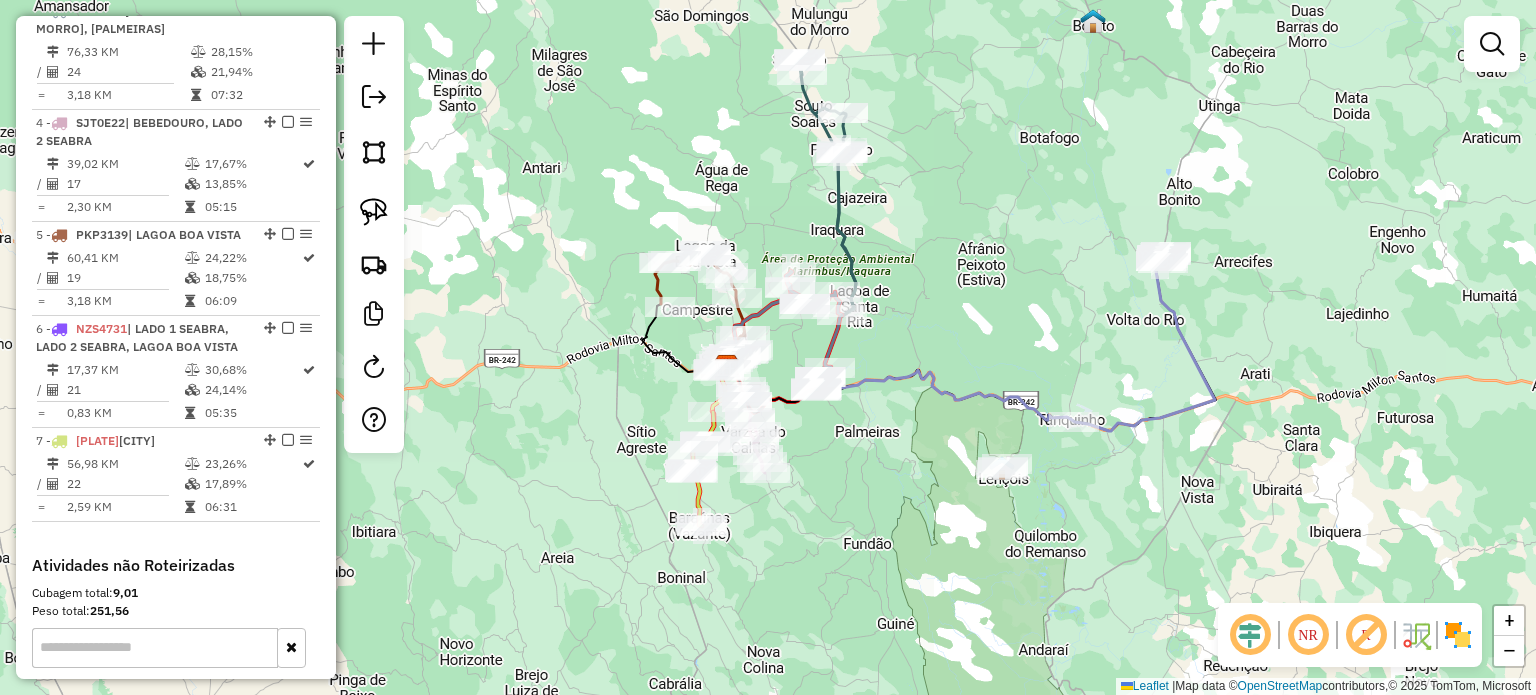 drag, startPoint x: 814, startPoint y: 525, endPoint x: 888, endPoint y: 492, distance: 81.02469 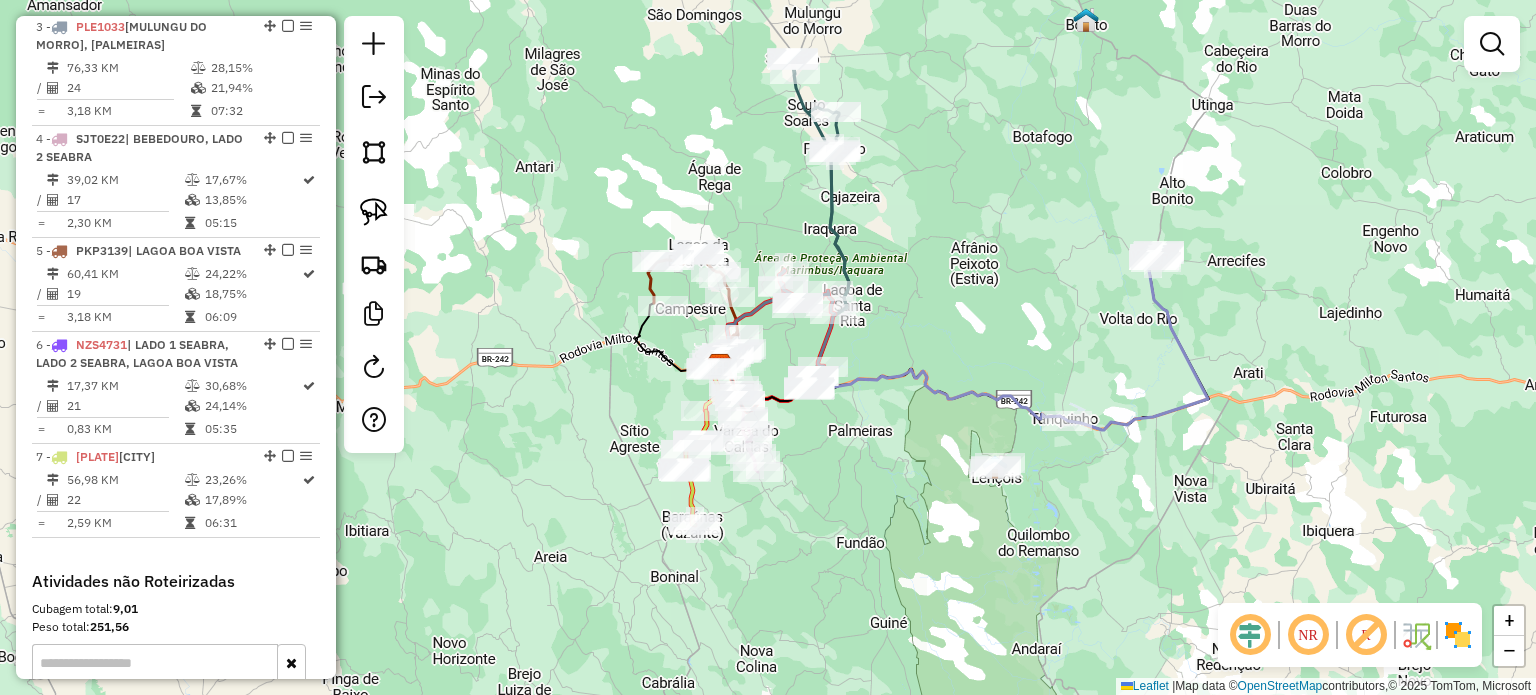 scroll, scrollTop: 1080, scrollLeft: 0, axis: vertical 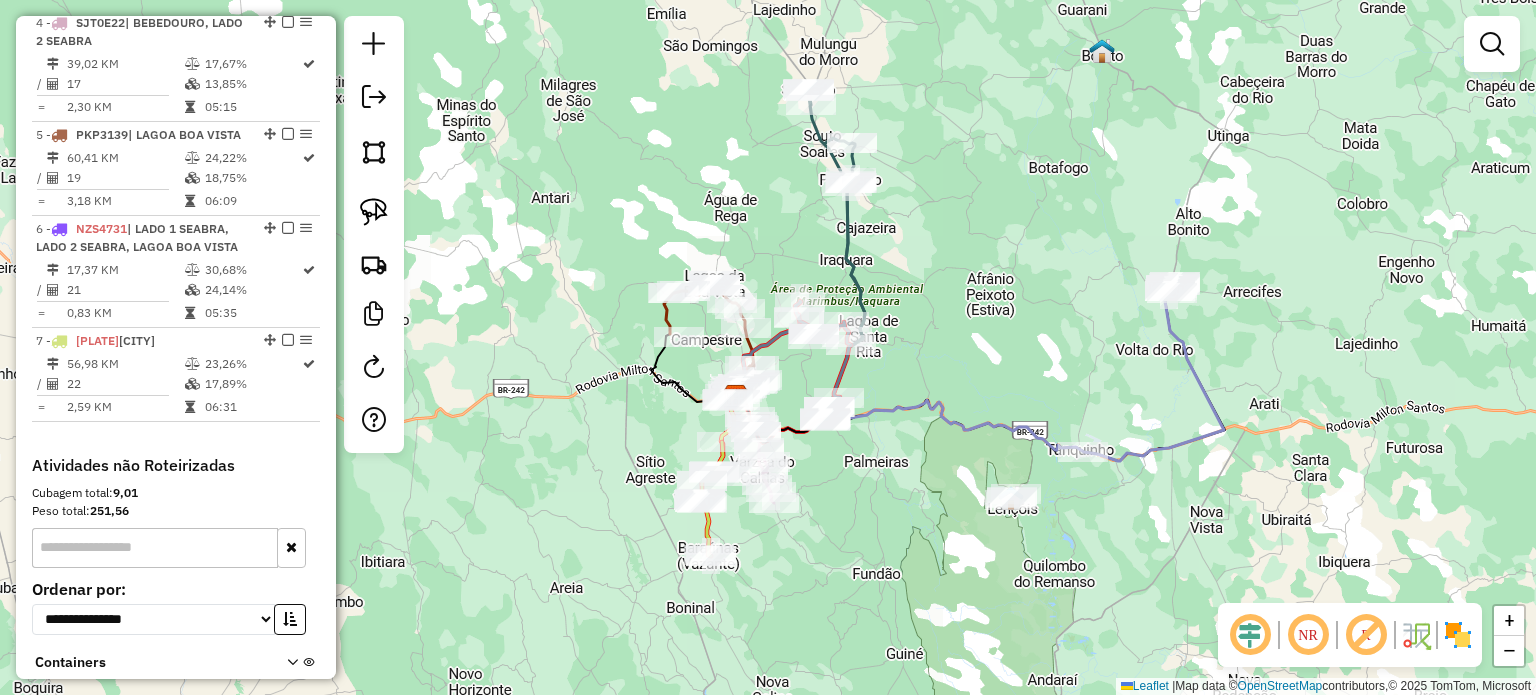 drag, startPoint x: 944, startPoint y: 324, endPoint x: 962, endPoint y: 355, distance: 35.846897 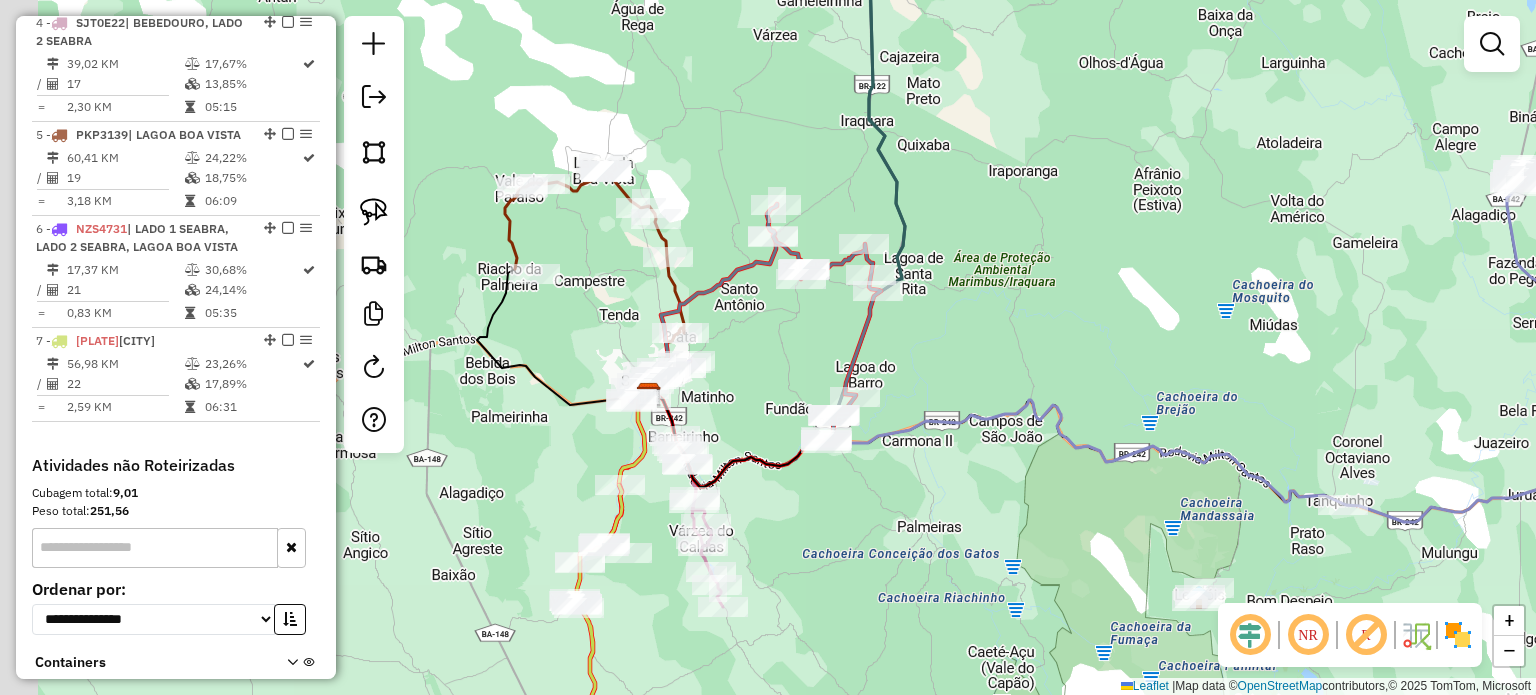 drag, startPoint x: 940, startPoint y: 391, endPoint x: 1058, endPoint y: 339, distance: 128.9496 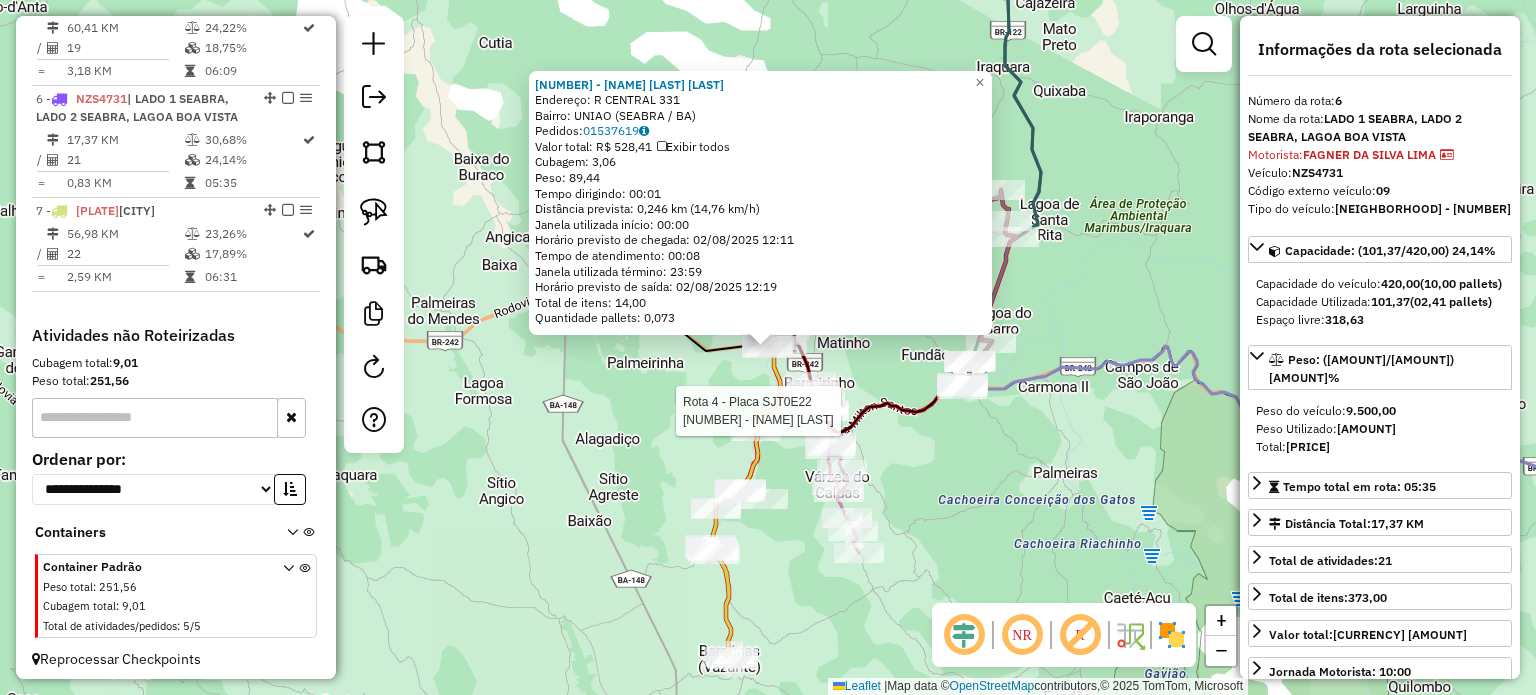 scroll, scrollTop: 1250, scrollLeft: 0, axis: vertical 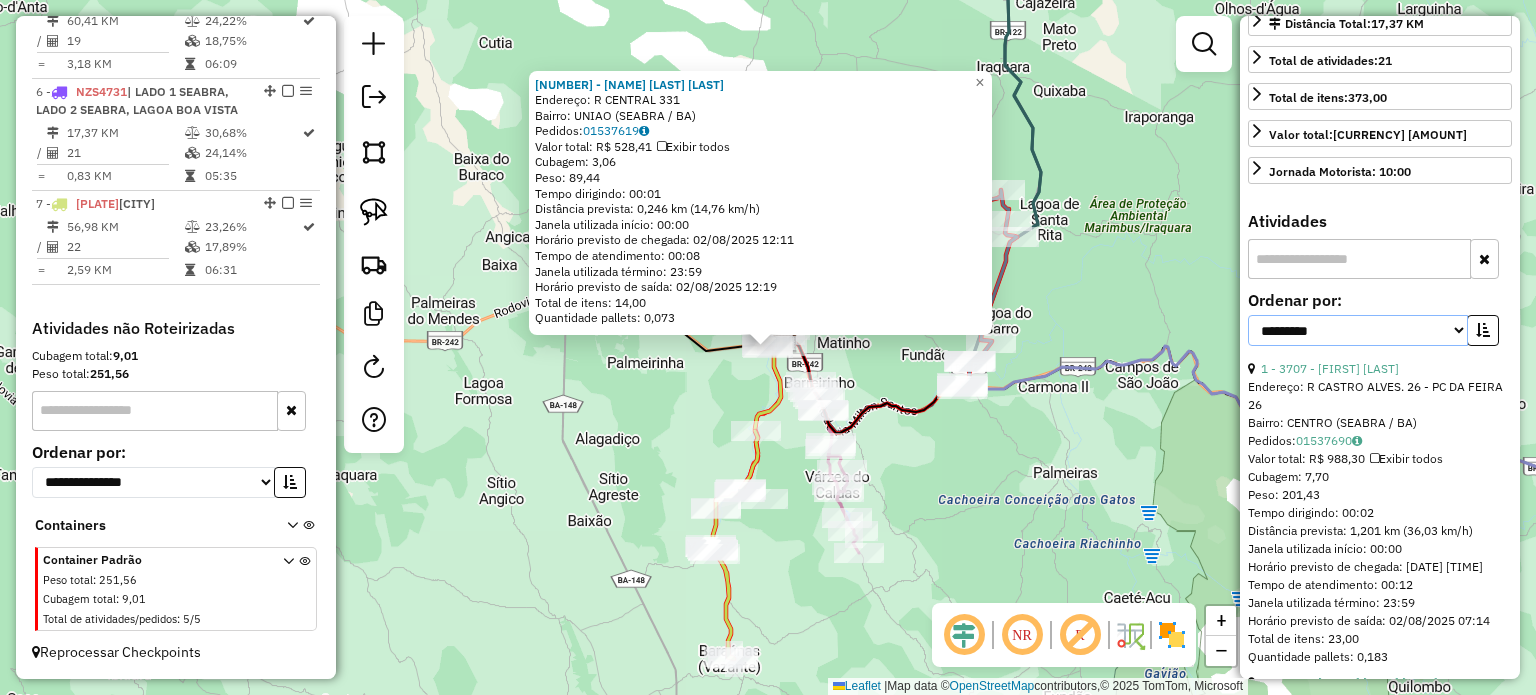 click on "**********" at bounding box center [1358, 330] 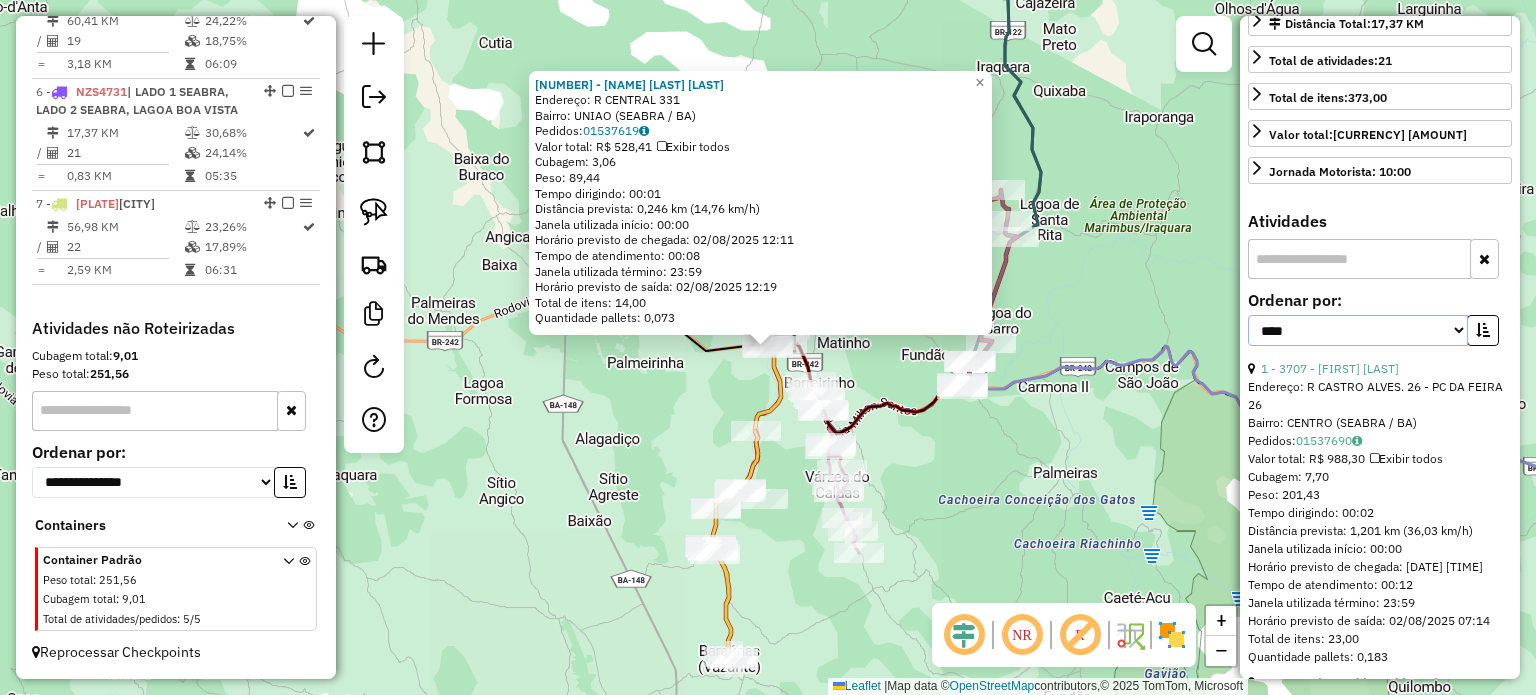 click on "**********" at bounding box center (1358, 330) 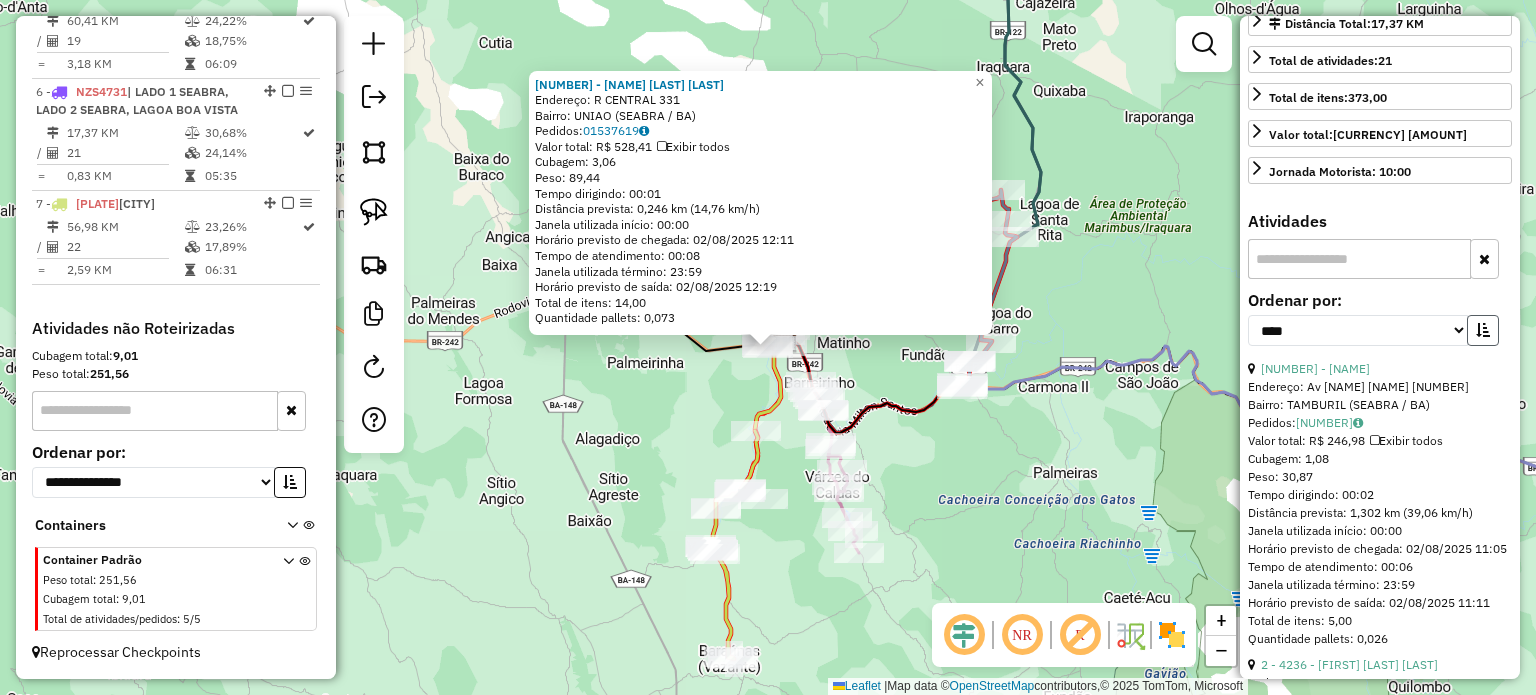 click at bounding box center [1483, 330] 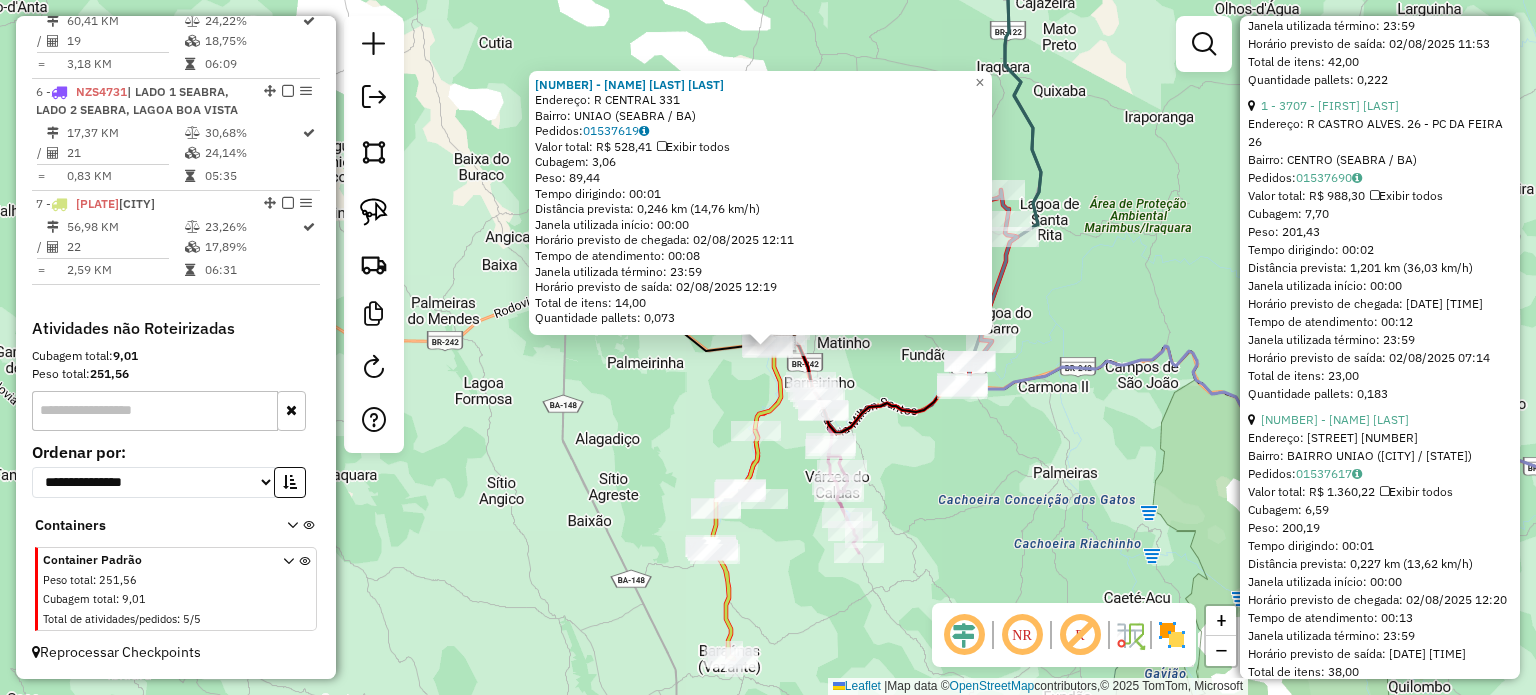 scroll, scrollTop: 1700, scrollLeft: 0, axis: vertical 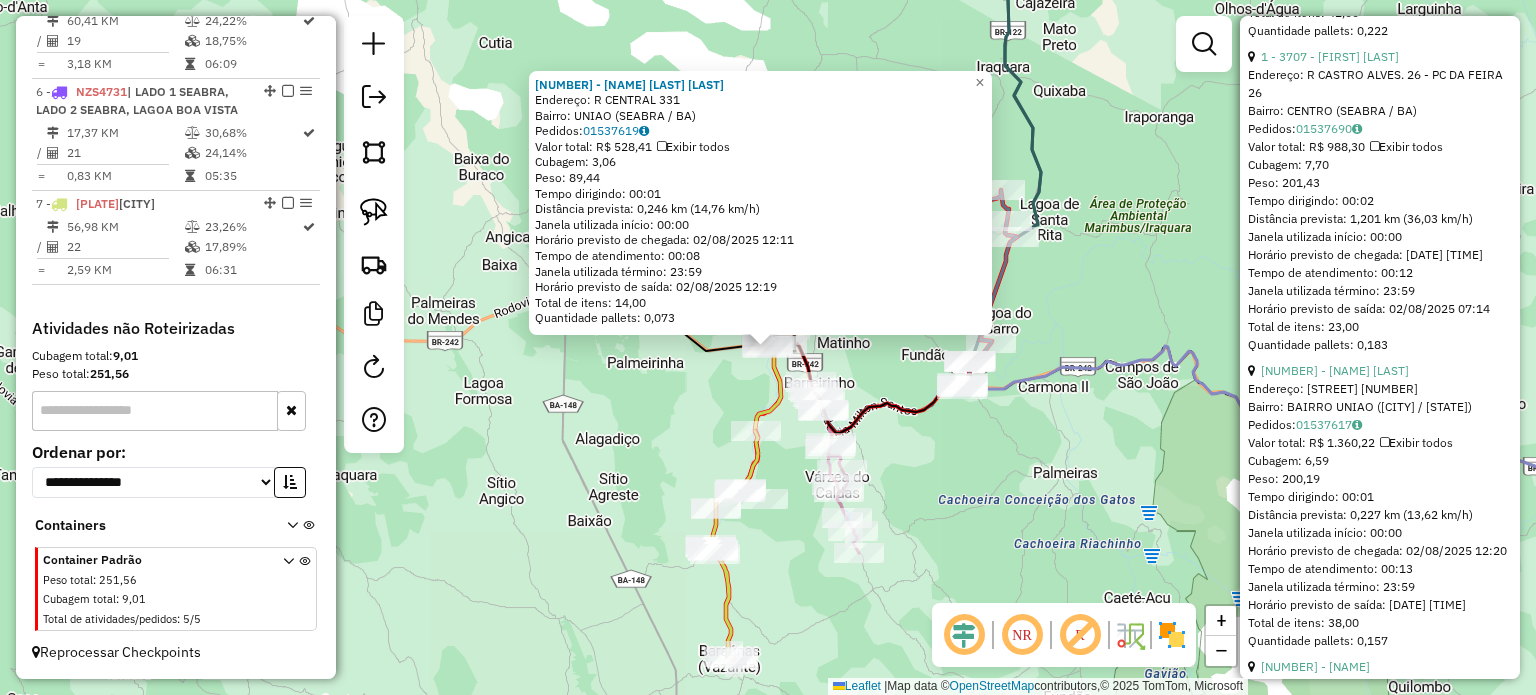 click on "1731 - [FIRST] [LAST] Endereço: R CENTRAL 331 Bairro: UNIAO (SEABRA / BA) Pedidos: 01537619 Valor total: R$ 528,41 Exibir todos Cubagem: 3,06 Peso: 89,44 Tempo dirigindo: 00:01 Distância prevista: 0,246 km (14,76 km/h) Janela utilizada início: 00:00 Horário previsto de chegada: 02/08/2025 12:11 Tempo de atendimento: 00:08 Janela utilizada término: 23:59 Horário previsto de saída: 02/08/2025 12:19 Total de itens: 14,00 Quantidade pallets: 0,073 × Janela de atendimento Grade de atendimento Capacidade Transportadoras Veículos Cliente Pedidos Rotas Selecione os dias de semana para filtrar as janelas de atendimento Seg Ter Qua Qui Sex Sáb Dom Informe o período da janela de atendimento: De: Até: Filtrar exatamente a janela do cliente Considerar janela de atendimento padrão Selecione os dias de semana para filtrar as grades de atendimento Seg Ter Qua Qui Sex Sáb Dom Peso mínimo: Peso máximo: De: De:" 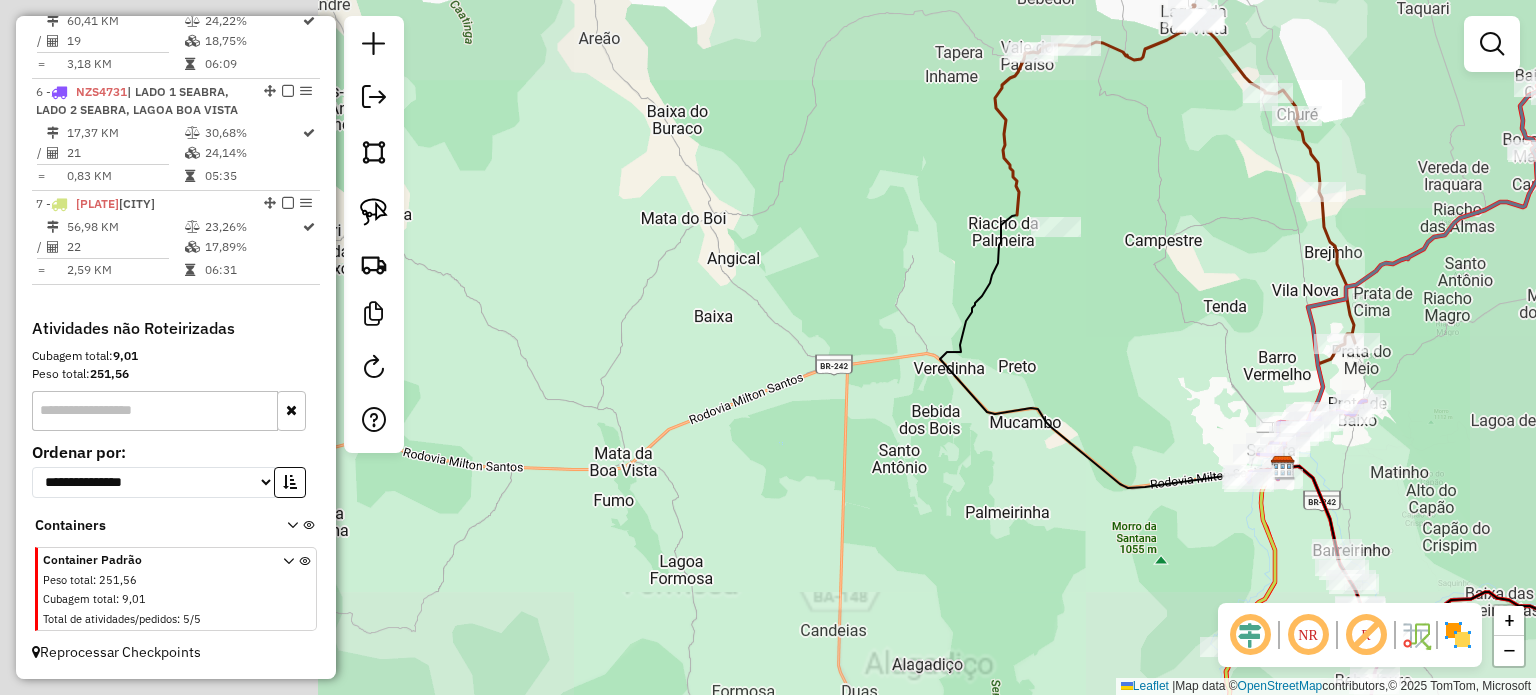 drag, startPoint x: 1378, startPoint y: 463, endPoint x: 1238, endPoint y: 429, distance: 144.06943 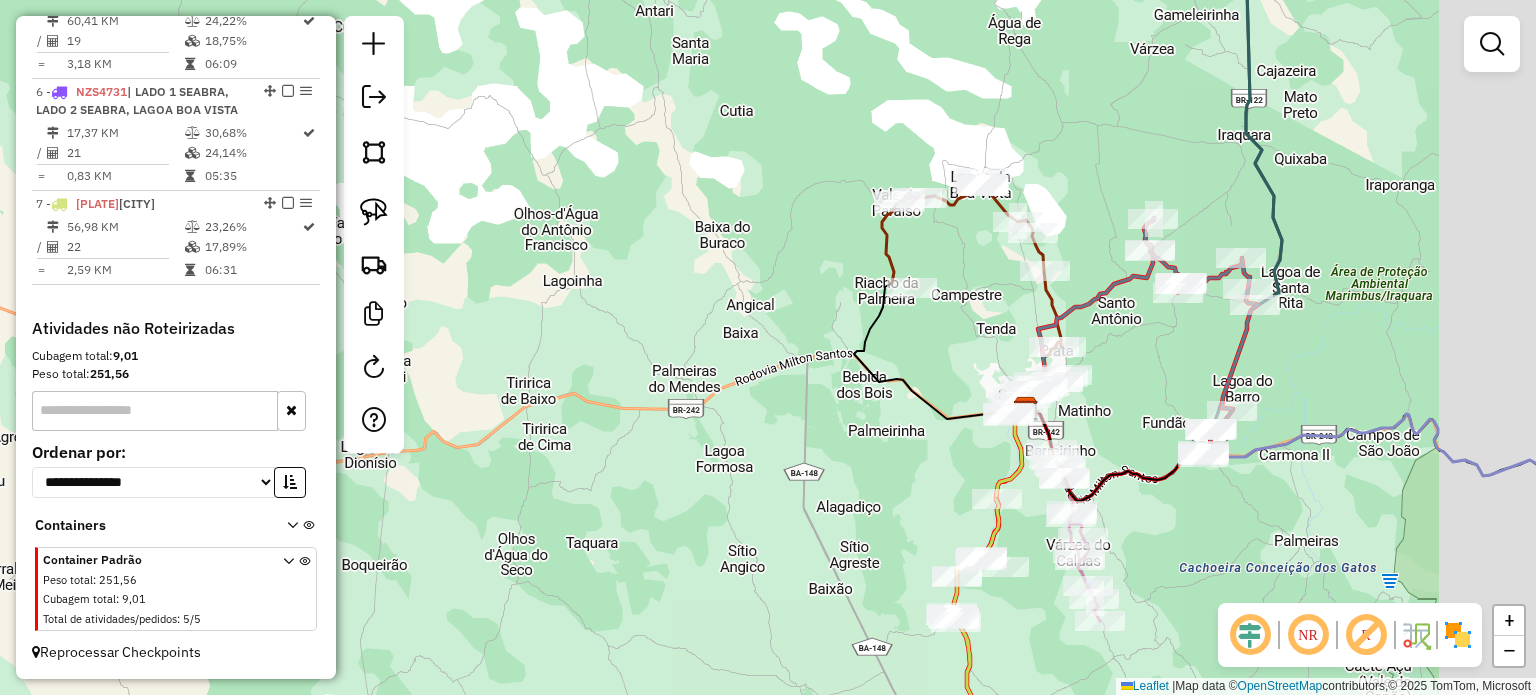 drag, startPoint x: 1213, startPoint y: 395, endPoint x: 1116, endPoint y: 391, distance: 97.082436 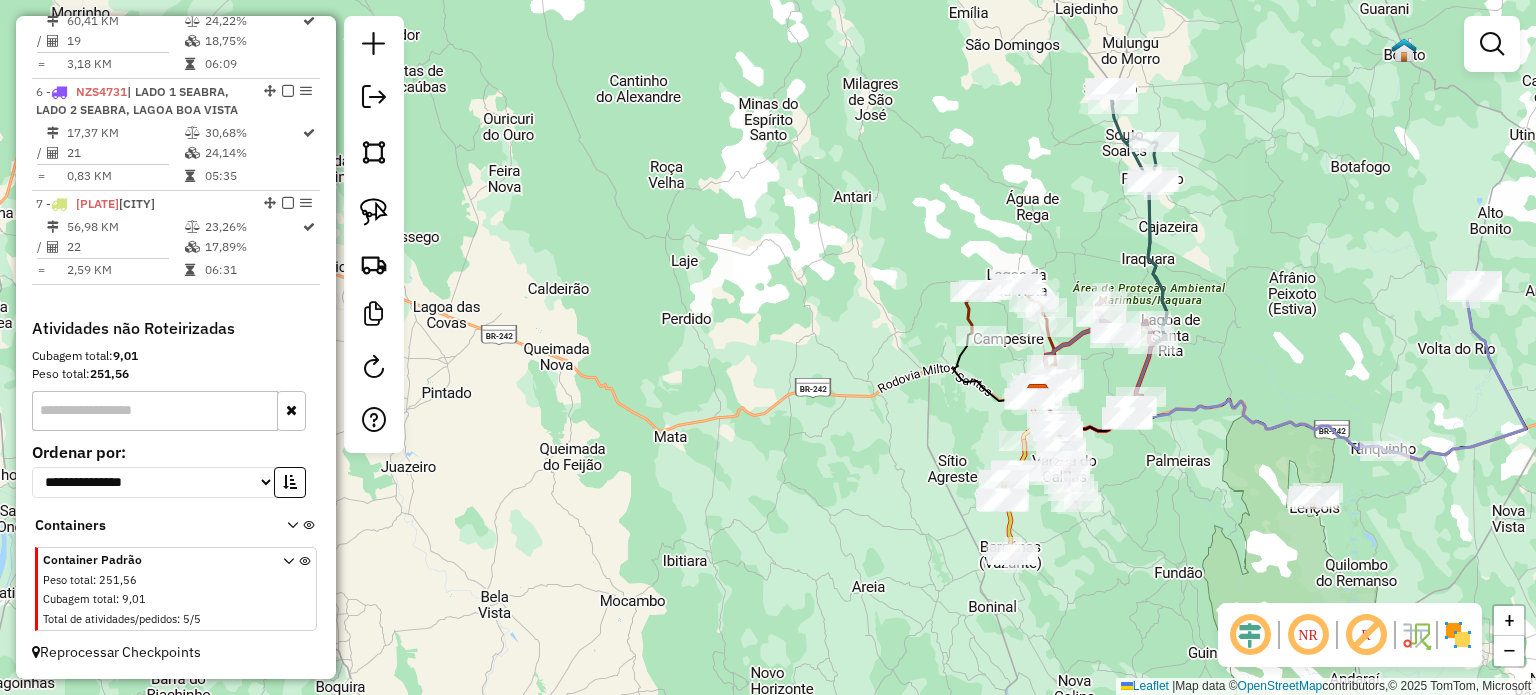 drag, startPoint x: 1301, startPoint y: 328, endPoint x: 1194, endPoint y: 337, distance: 107.37784 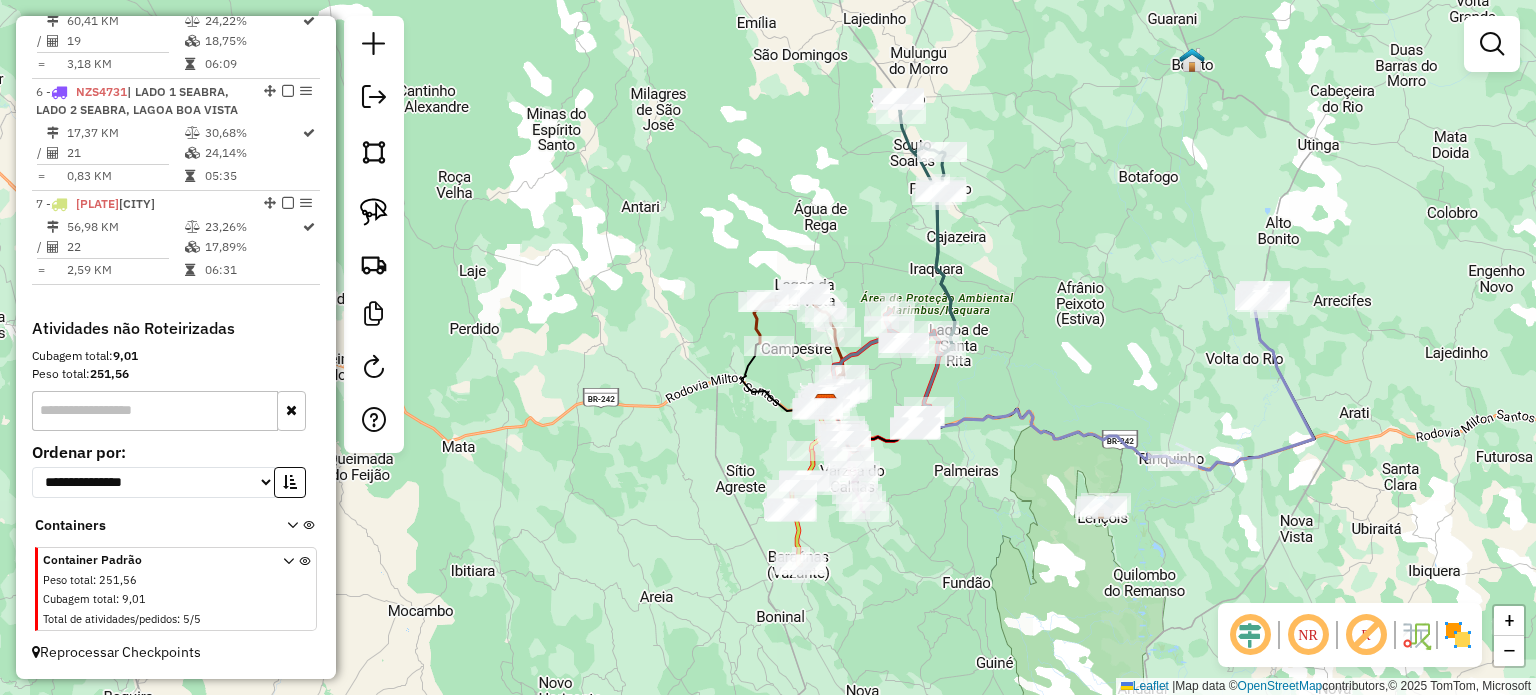 drag, startPoint x: 1131, startPoint y: 452, endPoint x: 1005, endPoint y: 454, distance: 126.01587 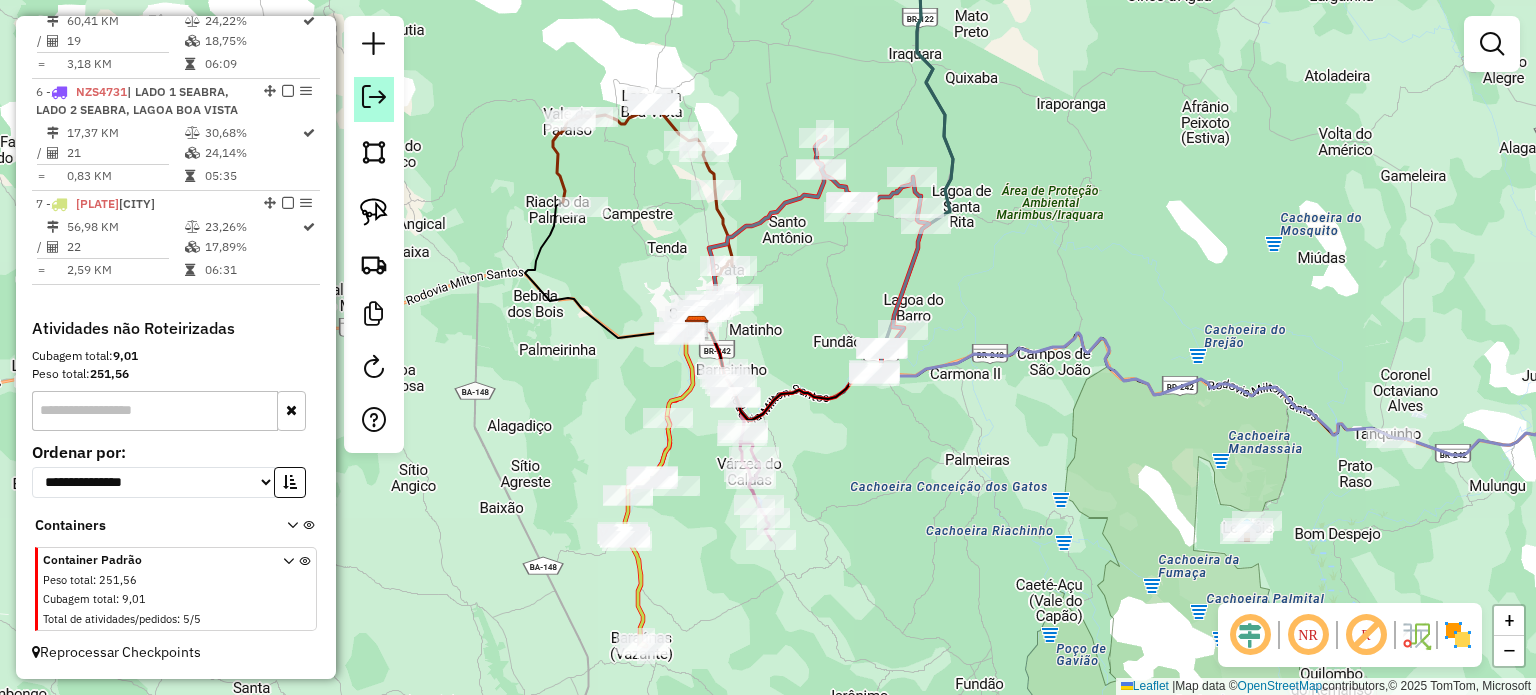 click 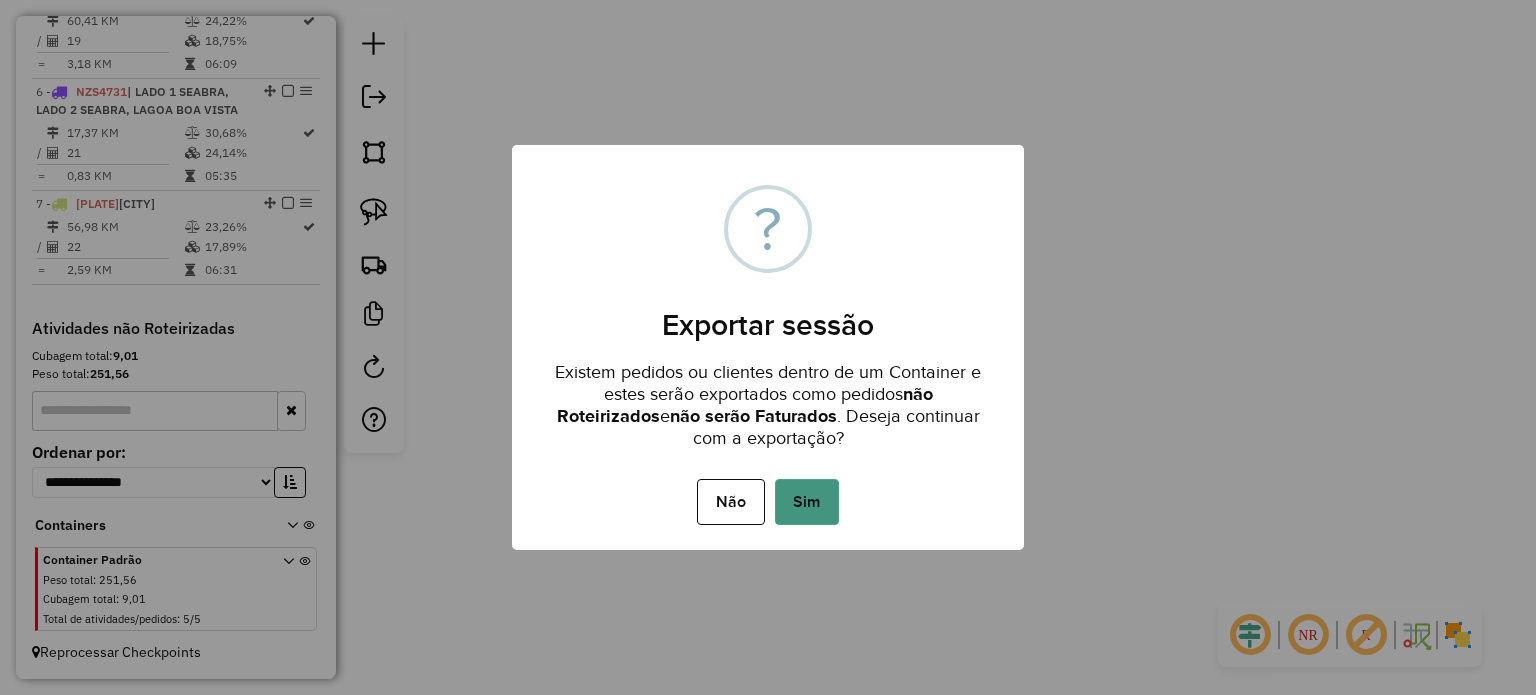 click on "Sim" at bounding box center (807, 502) 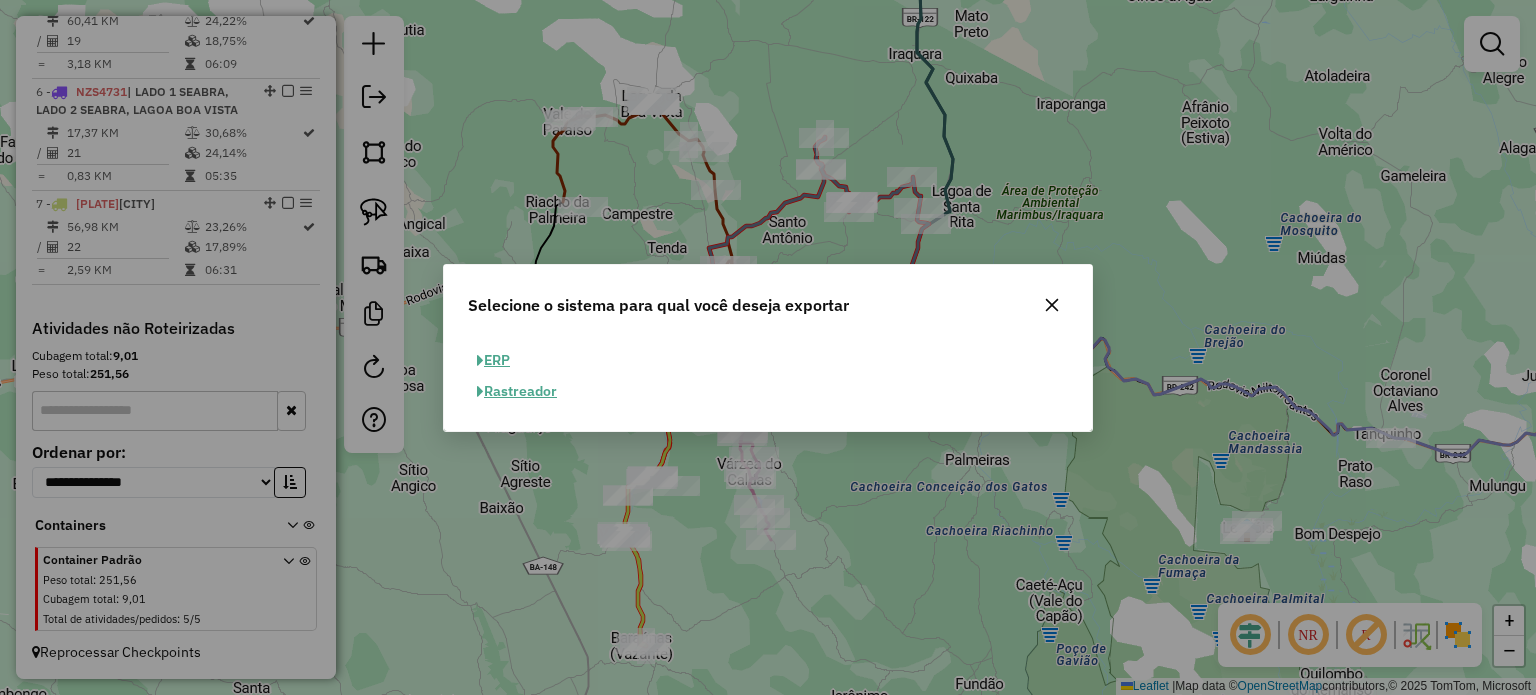 click on "ERP" 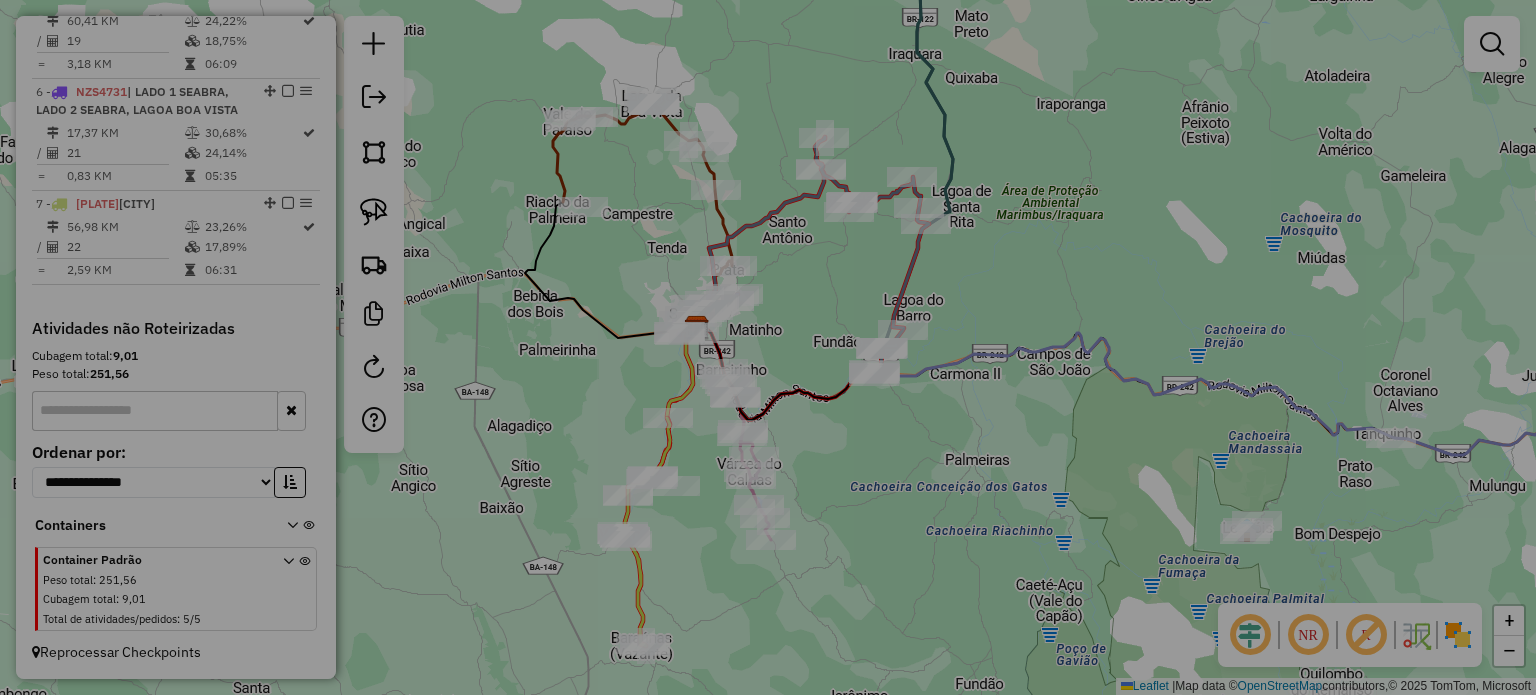 select on "**" 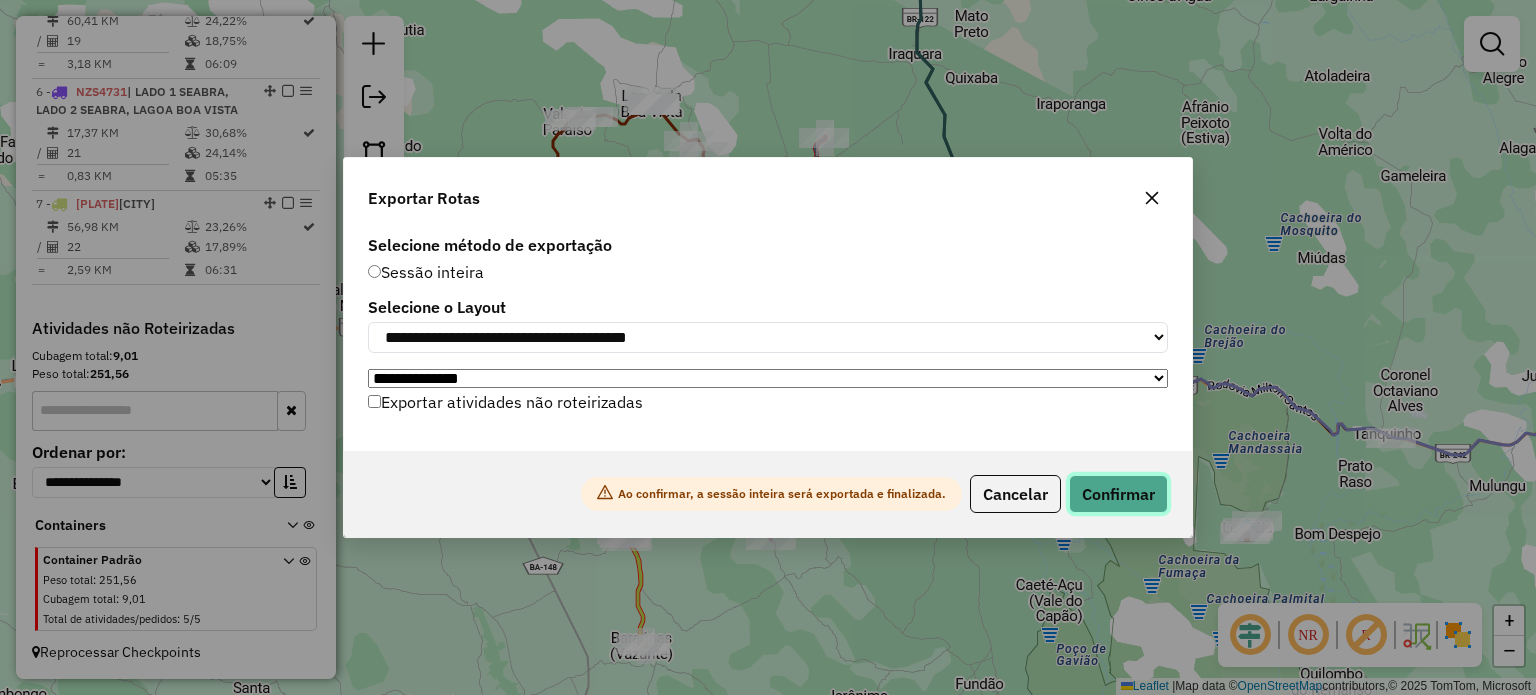 click on "Confirmar" 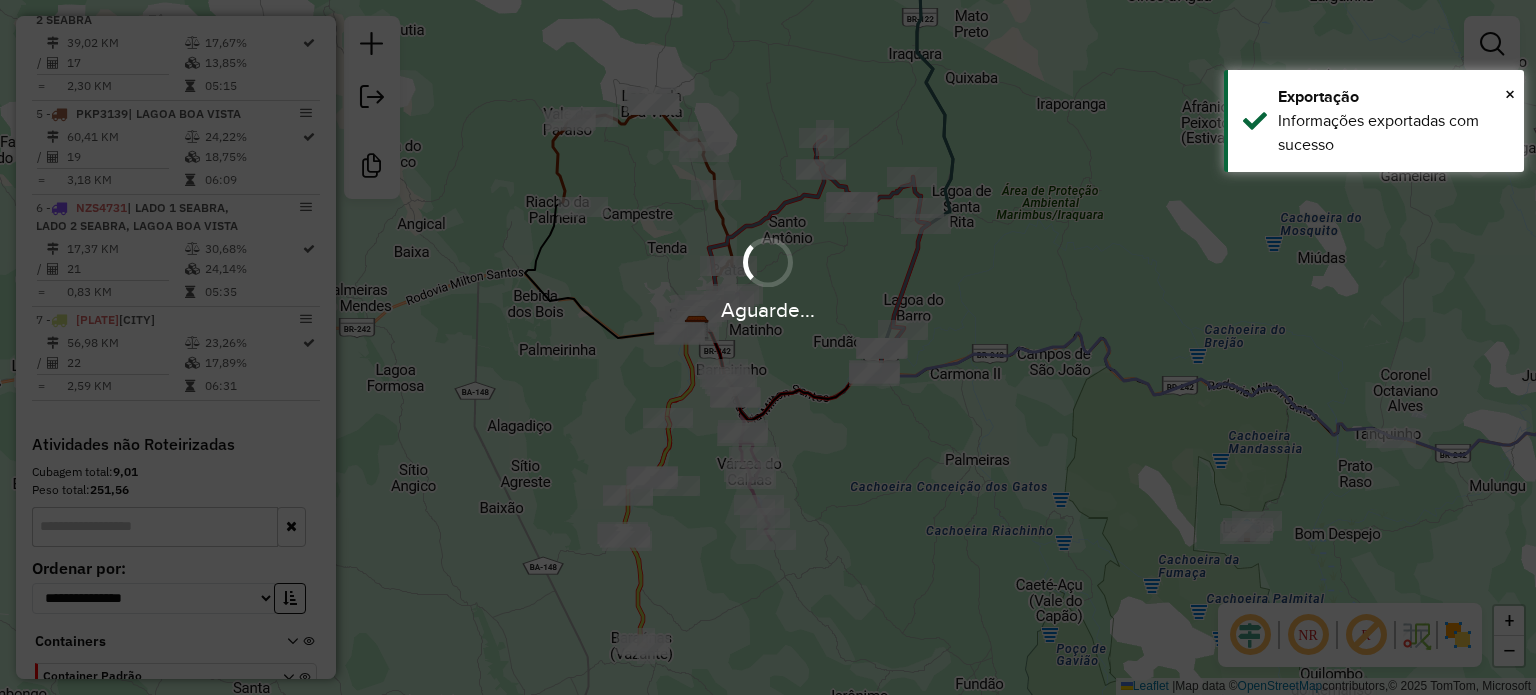 scroll, scrollTop: 1219, scrollLeft: 0, axis: vertical 